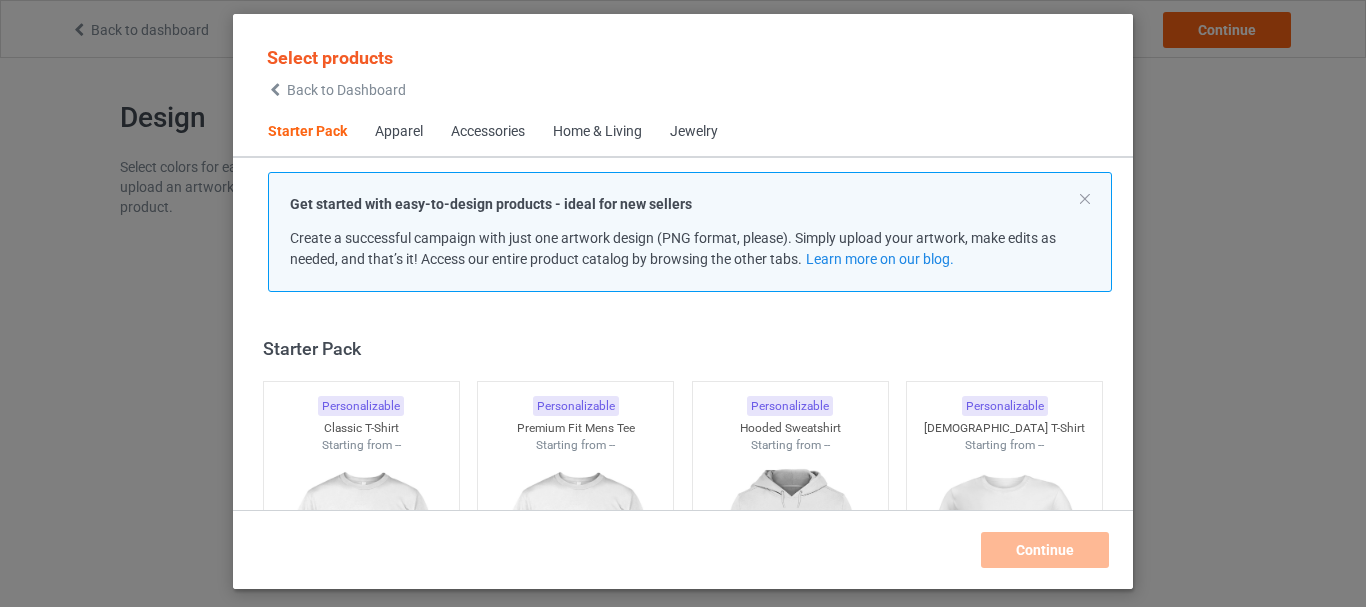scroll, scrollTop: 0, scrollLeft: 0, axis: both 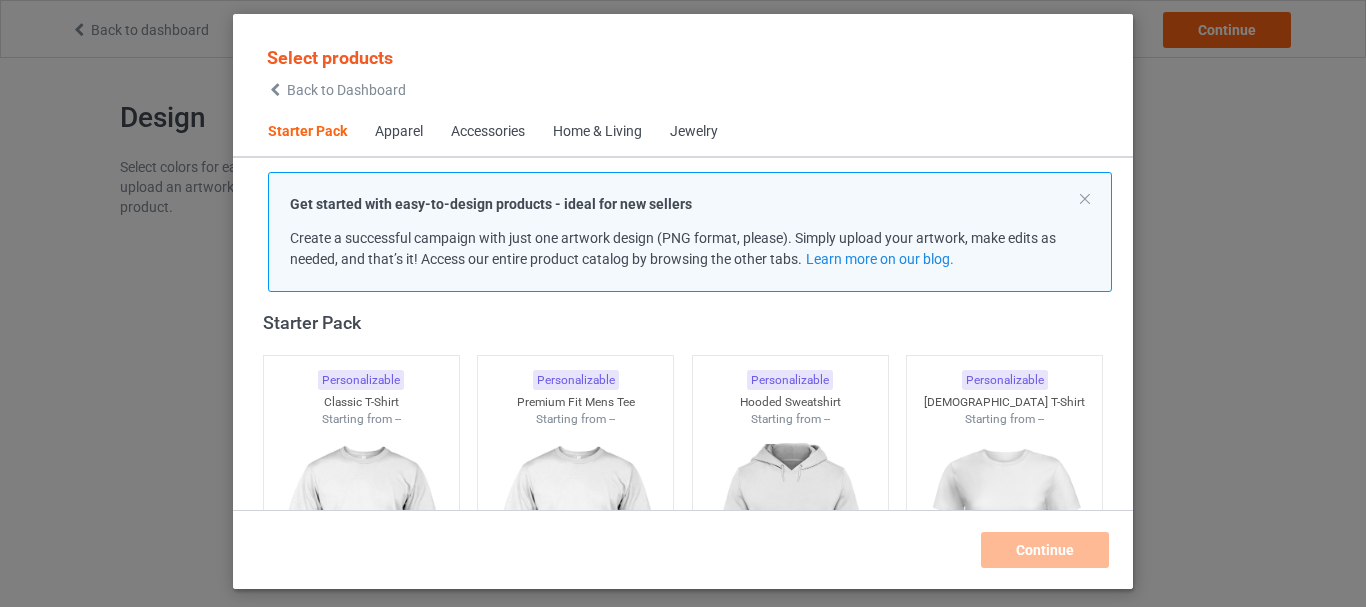 click on "Get started with easy-to-design products - ideal for new sellers" at bounding box center [491, 204] 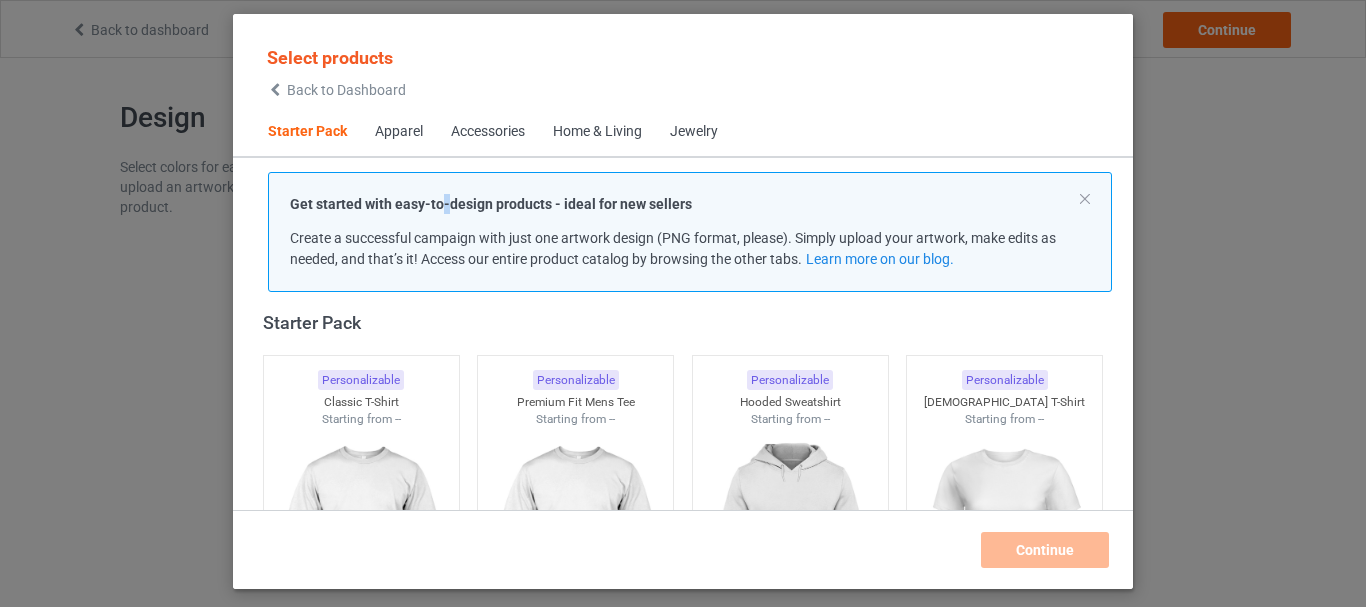 click on "Get started with easy-to-design products - ideal for new sellers" at bounding box center [491, 204] 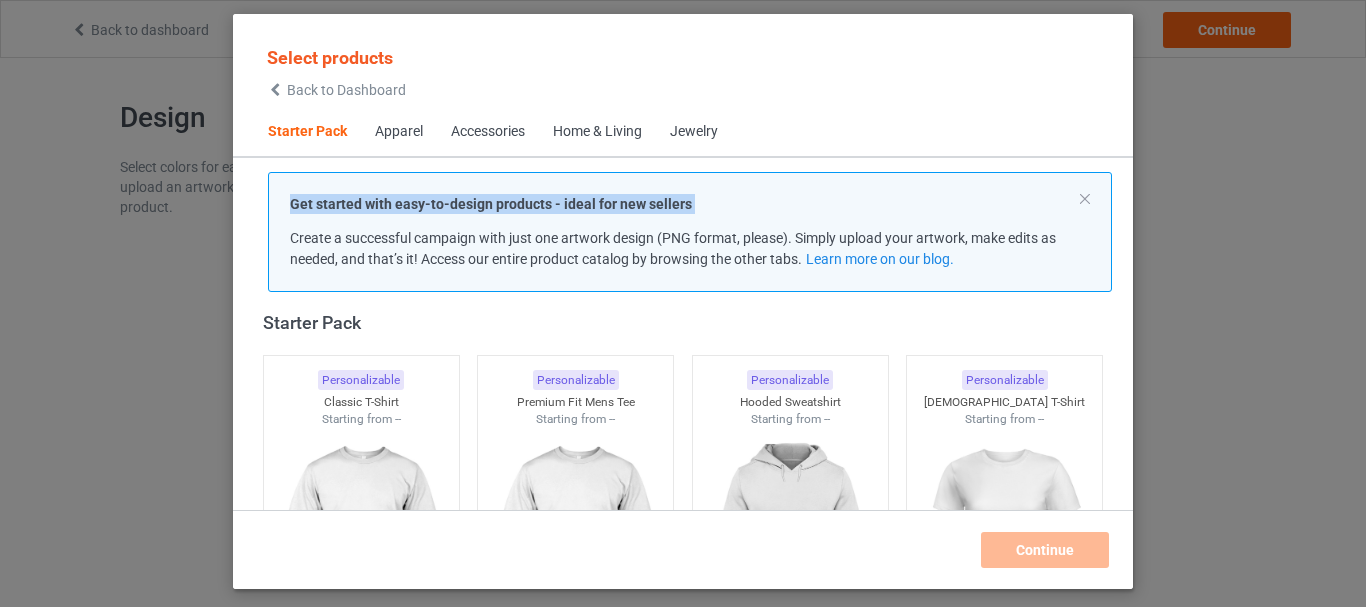 click on "Get started with easy-to-design products - ideal for new sellers" at bounding box center [491, 204] 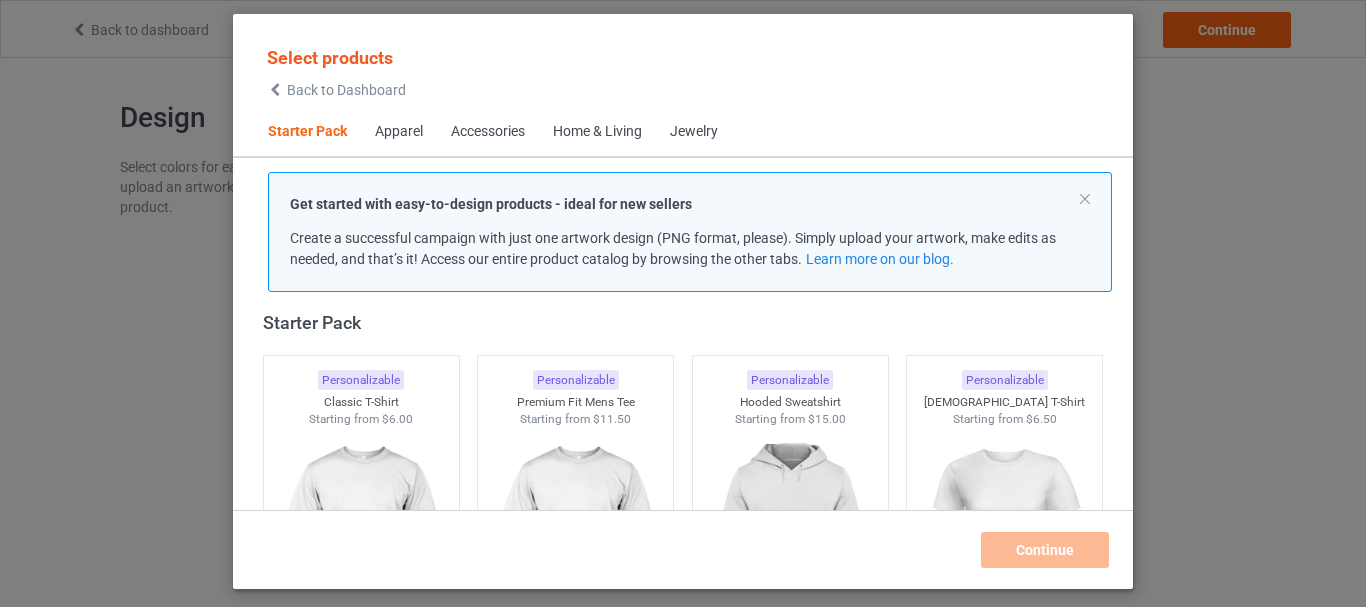 click on "Create a successful campaign with just one artwork design (PNG format, please). Simply upload your artwork, make edits as needed, and that’s it! Access our entire product catalog by browsing the other tabs. Learn more on our blog." at bounding box center [673, 248] 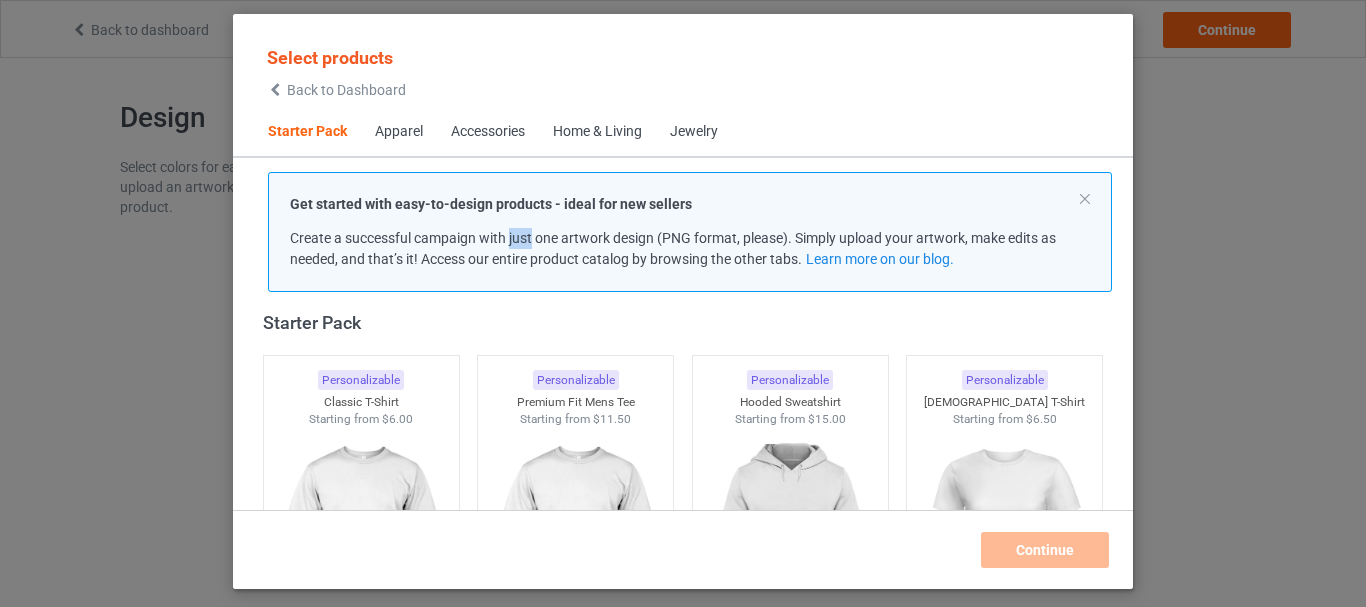 click on "Create a successful campaign with just one artwork design (PNG format, please). Simply upload your artwork, make edits as needed, and that’s it! Access our entire product catalog by browsing the other tabs. Learn more on our blog." at bounding box center (673, 248) 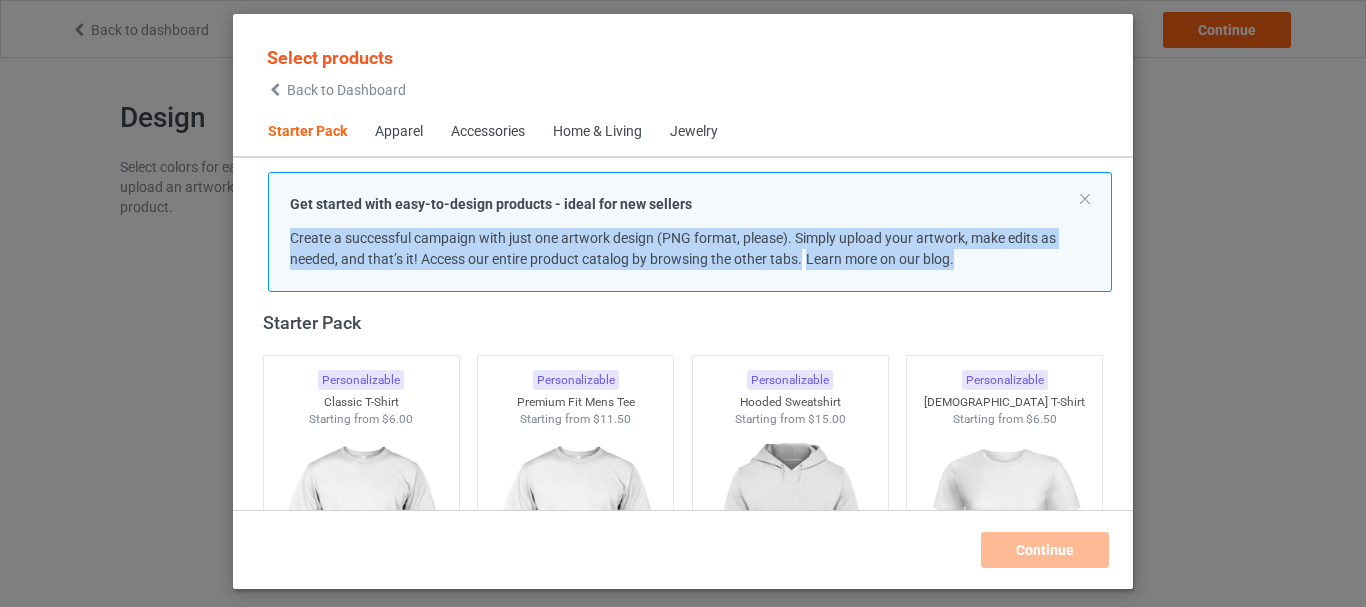 click on "Create a successful campaign with just one artwork design (PNG format, please). Simply upload your artwork, make edits as needed, and that’s it! Access our entire product catalog by browsing the other tabs. Learn more on our blog." at bounding box center (673, 248) 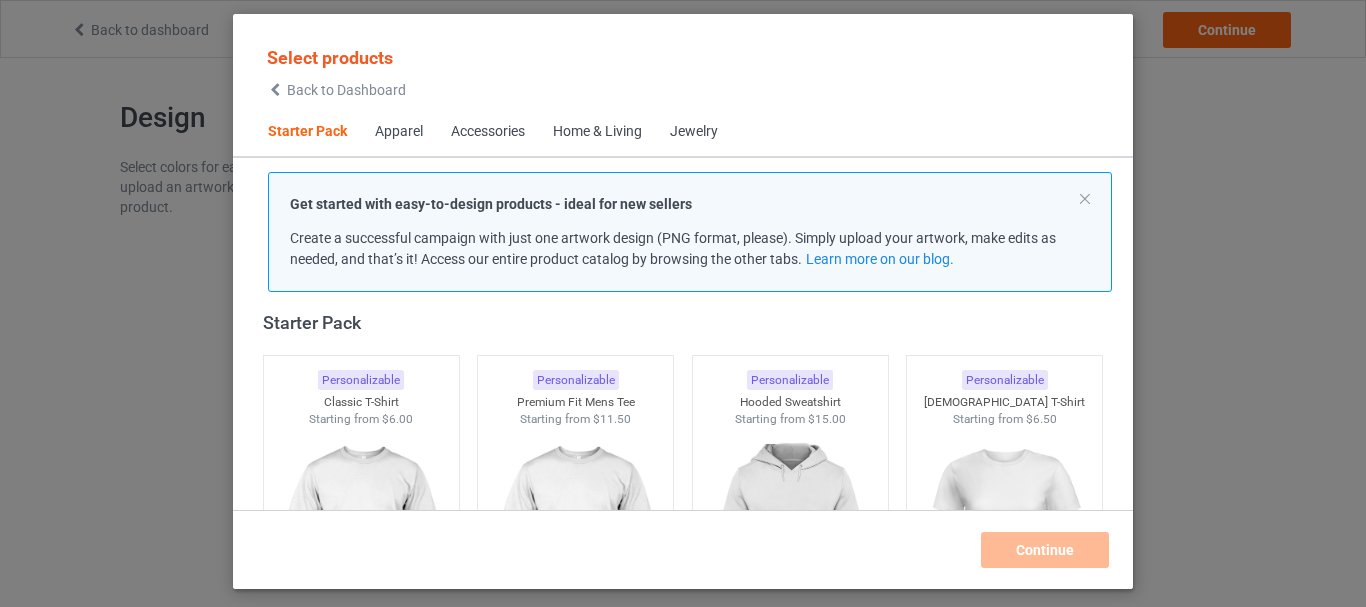 click on "Apparel" at bounding box center [399, 132] 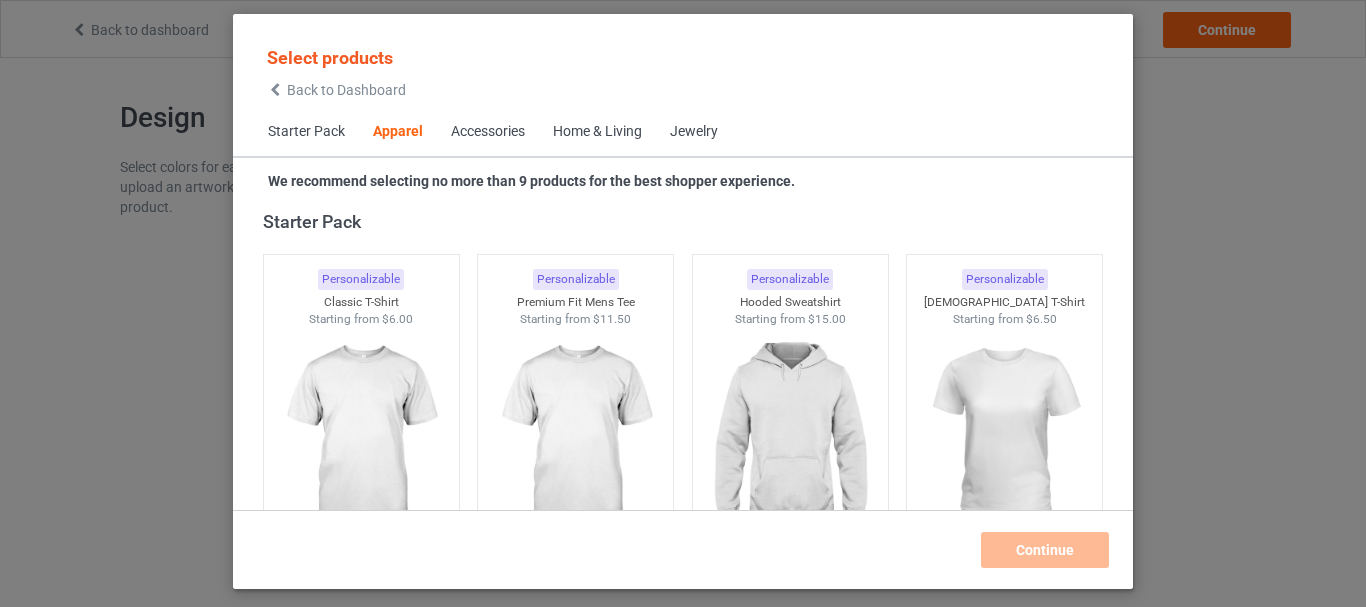 scroll, scrollTop: 745, scrollLeft: 0, axis: vertical 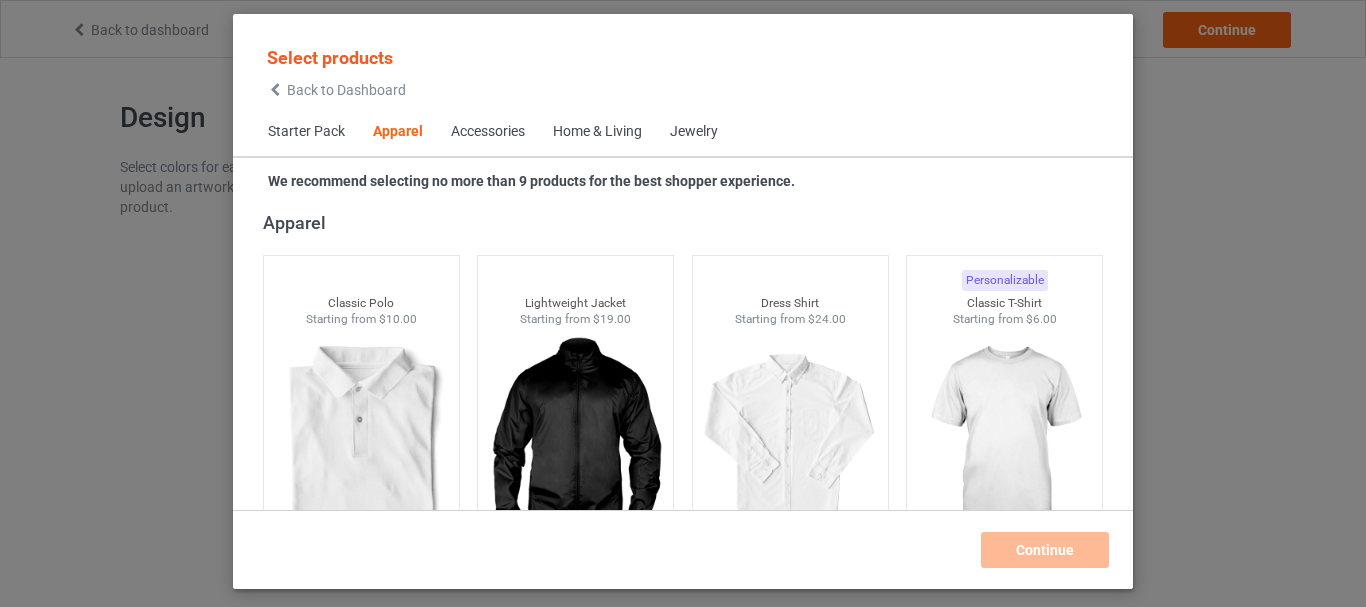 click on "Apparel Personalizable Classic Polo Starting from   $10.00 Personalizable Lightweight Jacket Starting from   $19.00 Personalizable Dress Shirt Starting from   $24.00 Personalizable Classic T-Shirt Starting from   $6.00 Personalizable Premium Fit Mens Tee Starting from   $11.50 Personalizable Hooded Sweatshirt Starting from   $15.00 Personalizable [DEMOGRAPHIC_DATA] T-Shirt Starting from   $6.50 Personalizable V-Neck T-Shirt Starting from   $9.50 Personalizable Long Sleeve Tee Starting from   $9.00 Personalizable Crewneck Sweatshirt Starting from   $13.00 Personalizable Unisex Tank Starting from   $9.50 Personalizable Youth T-Shirt Starting from   $7.00 Personalizable Baseball Tee Starting from   $10.00 Personalizable Men's All Over Print Hoodie Starting from   $37.00 Personalizable Men's All Over Print Full Zip Hoodie Starting from   $39.00 Personalizable Women's All Over Print Hoodie Starting from   $37.00 Personalizable Women's All Over Print Full Zip Hoodie Starting from   $39.00 Personalizable High Waist Leggings" at bounding box center [683, 2019] 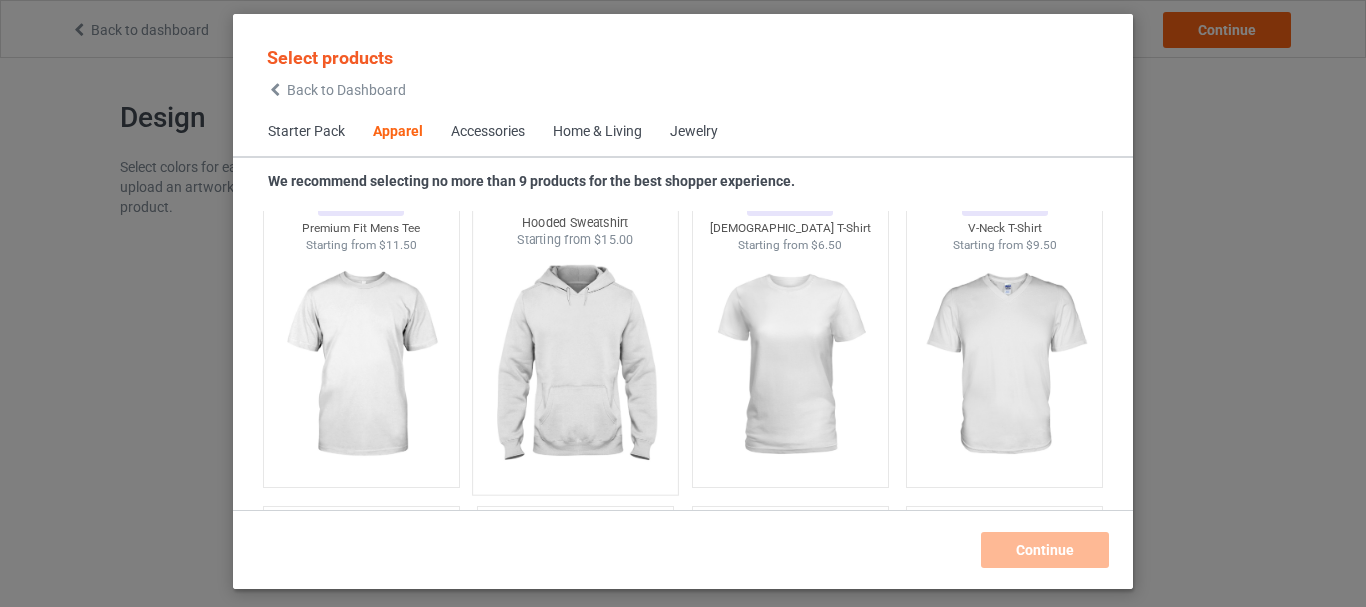 scroll, scrollTop: 1045, scrollLeft: 0, axis: vertical 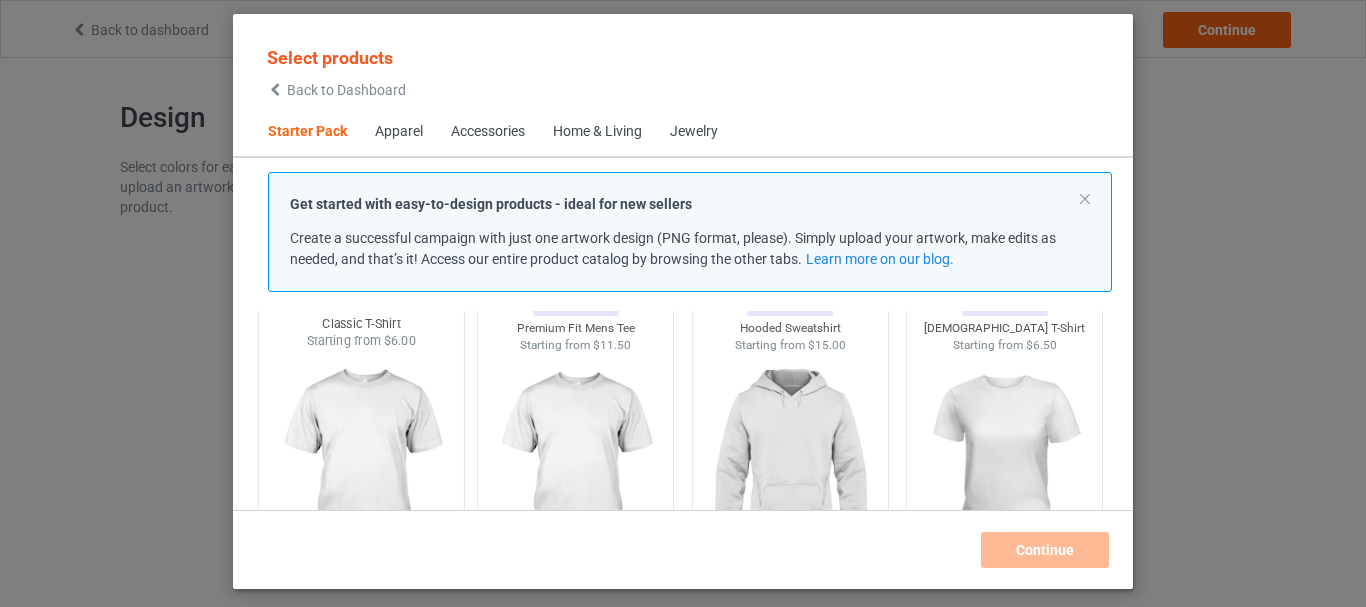 click at bounding box center [361, 467] 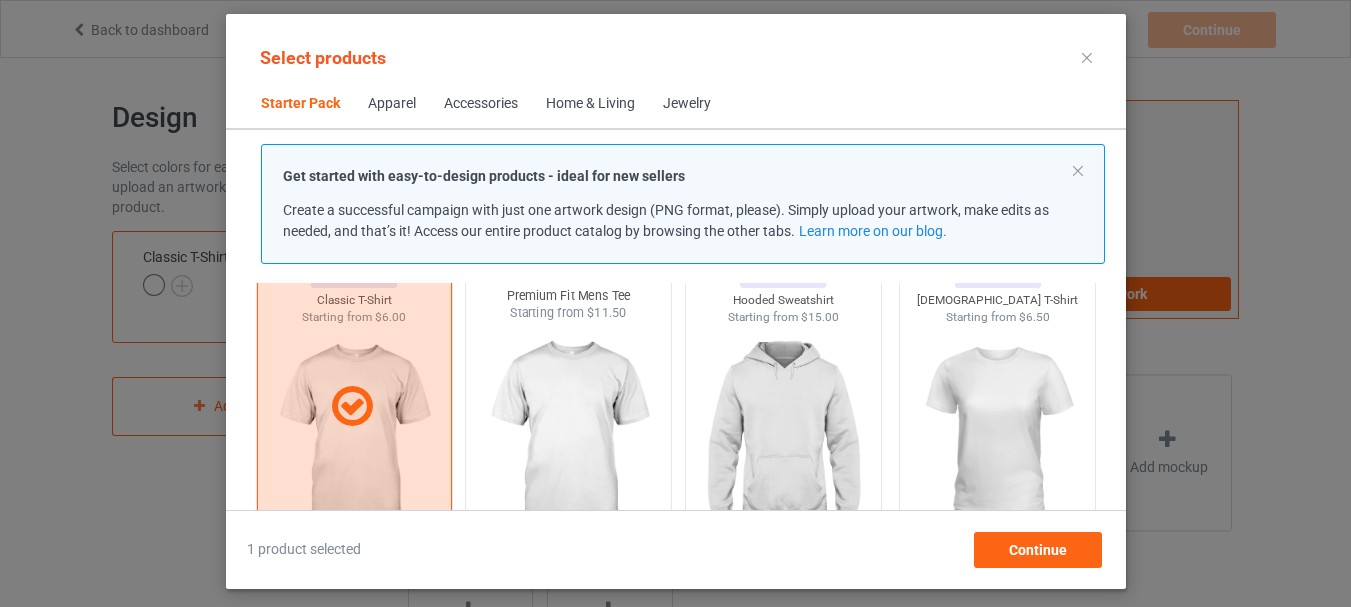 click at bounding box center (568, 439) 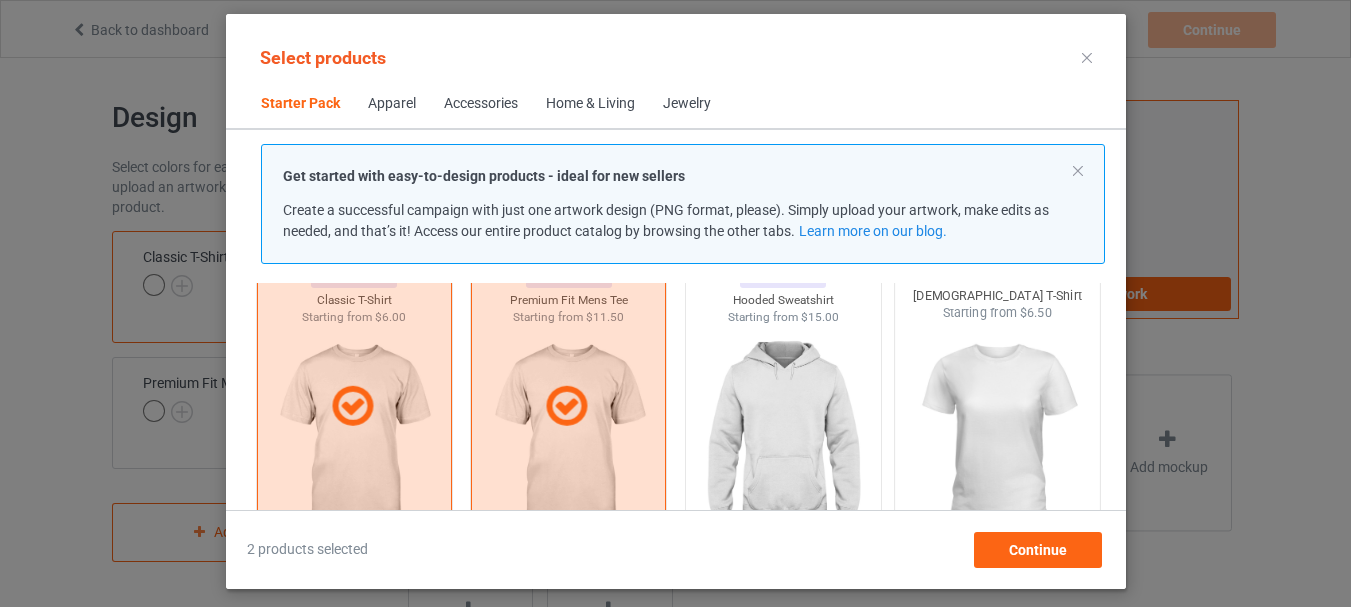 click at bounding box center (997, 439) 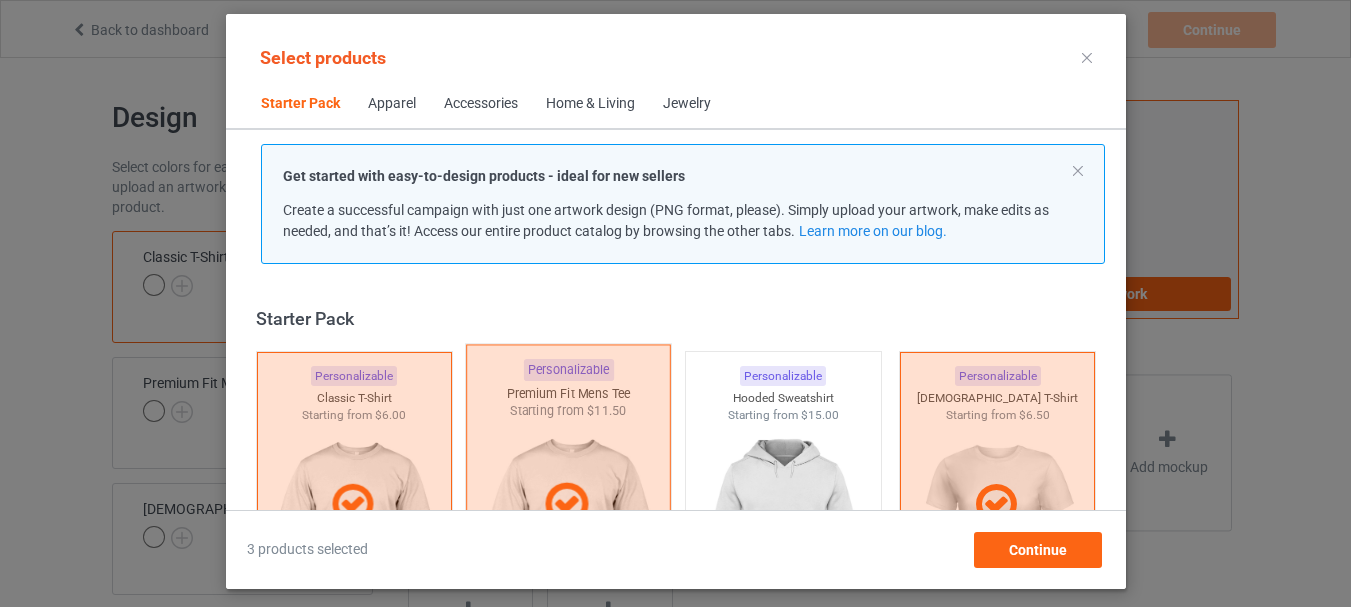 scroll, scrollTop: 0, scrollLeft: 0, axis: both 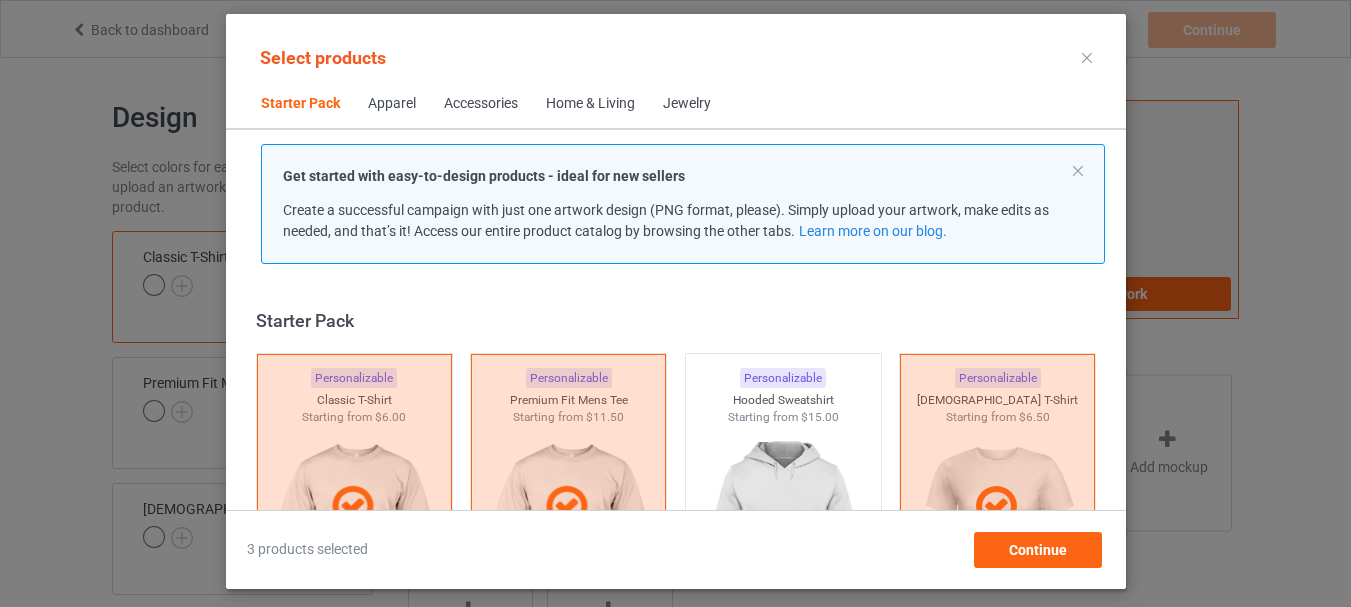 click on "Starter Pack" at bounding box center (679, 320) 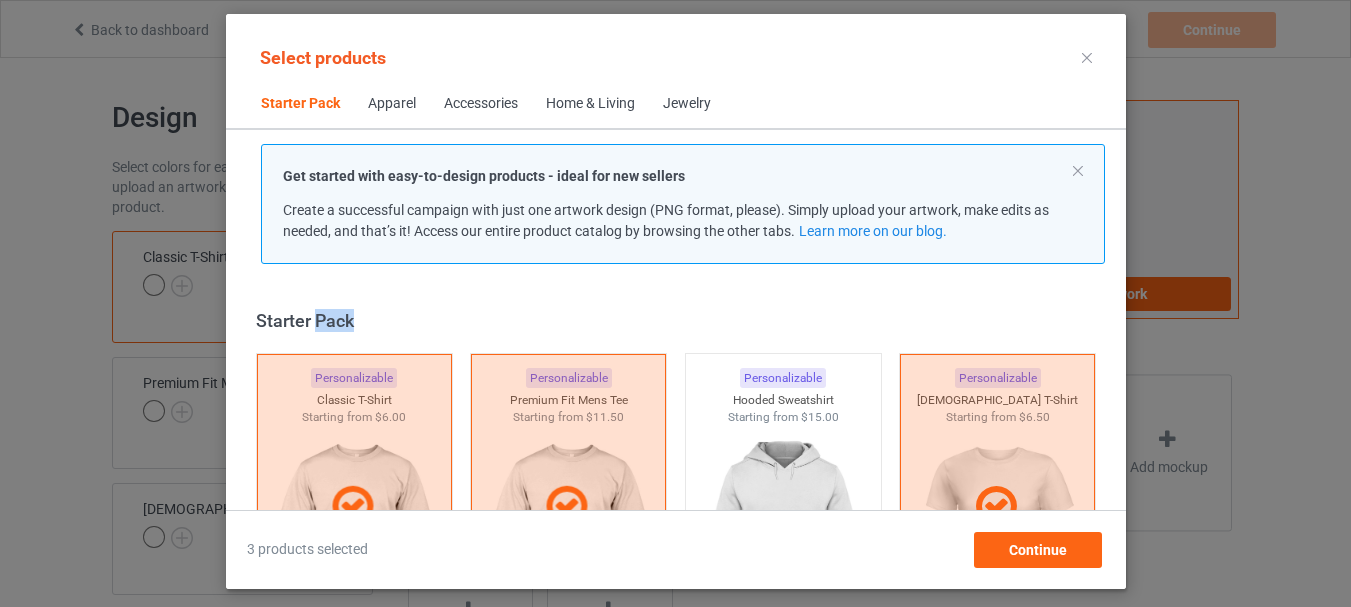 click on "Starter Pack" at bounding box center (679, 320) 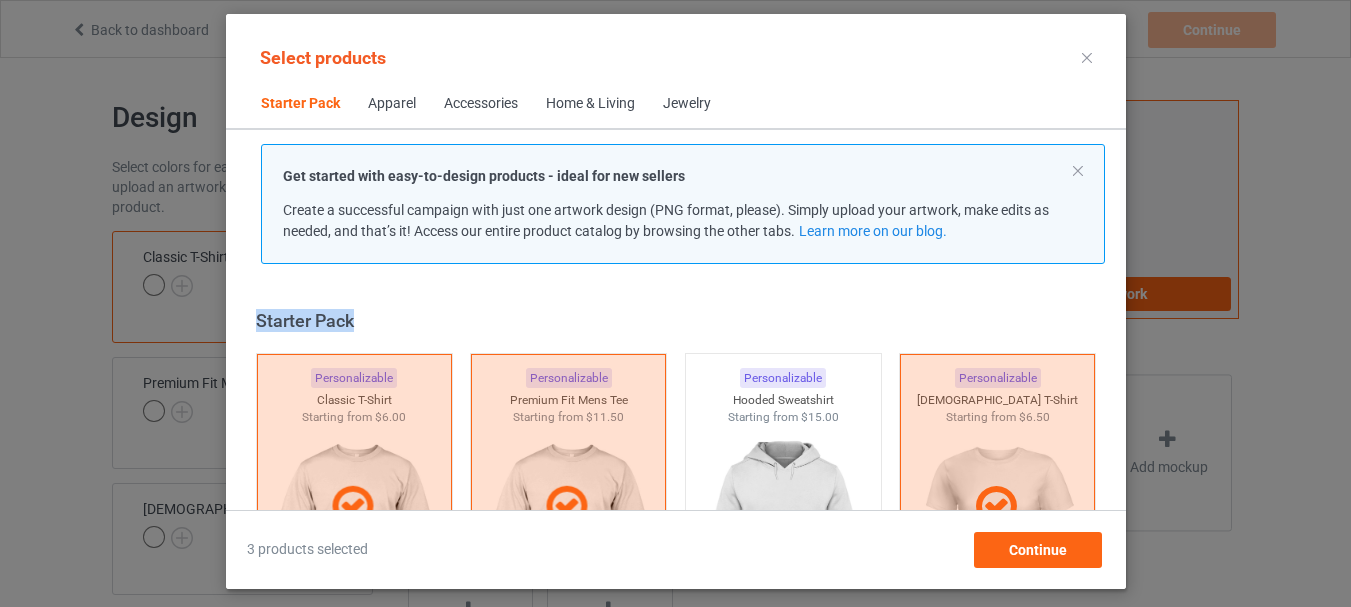 click on "Starter Pack" at bounding box center (679, 320) 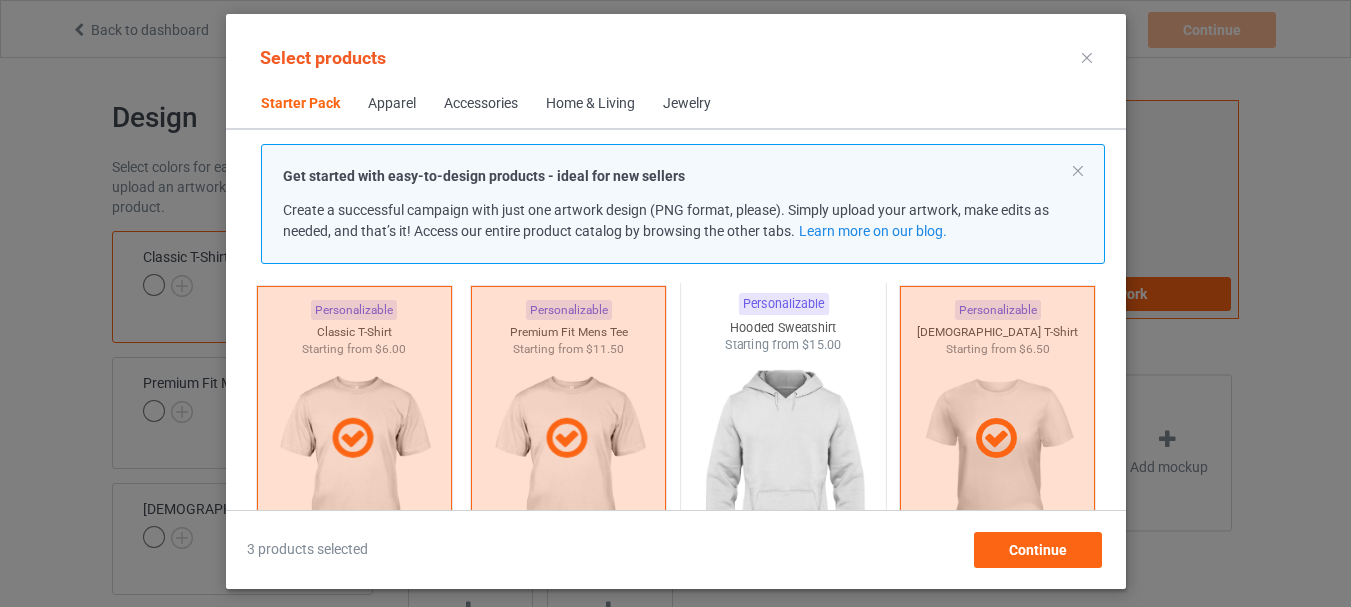 scroll, scrollTop: 100, scrollLeft: 0, axis: vertical 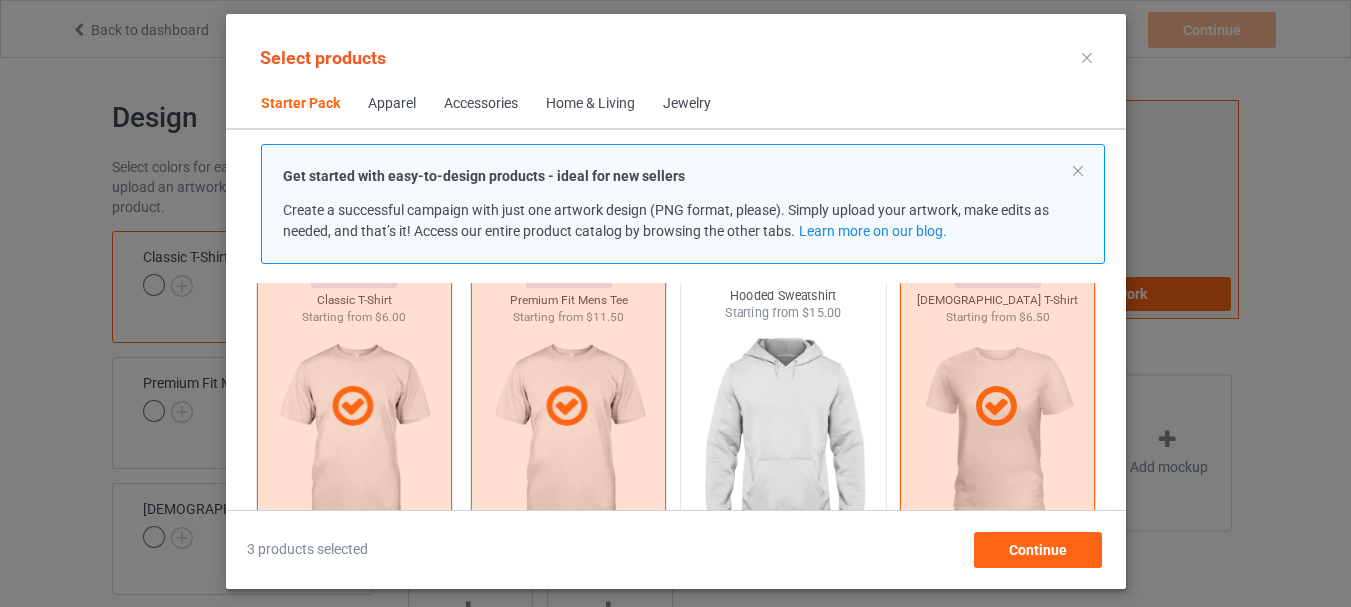 click at bounding box center (783, 439) 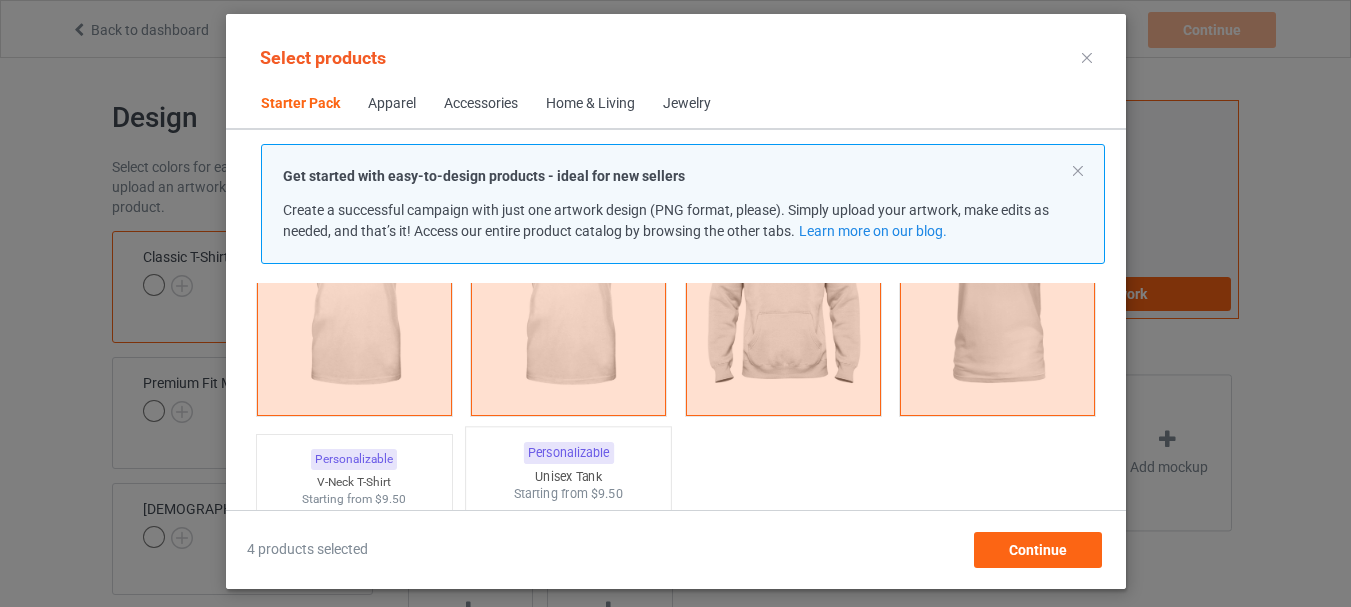 scroll, scrollTop: 400, scrollLeft: 0, axis: vertical 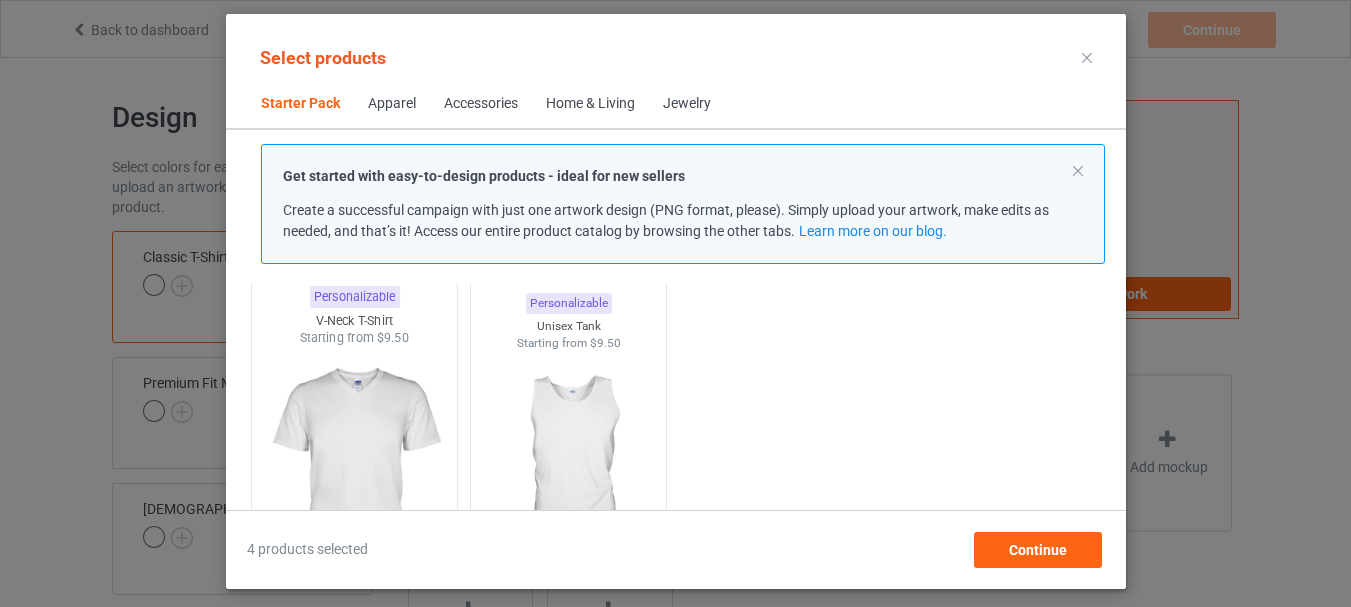 click at bounding box center [354, 464] 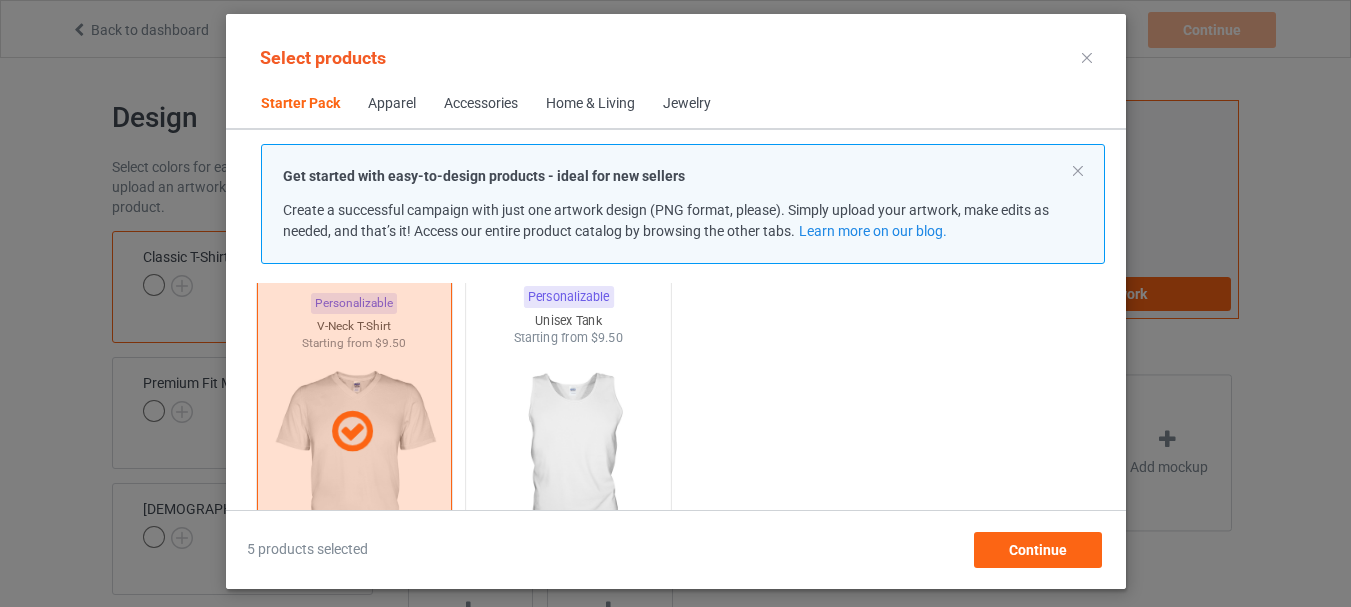 click at bounding box center (568, 464) 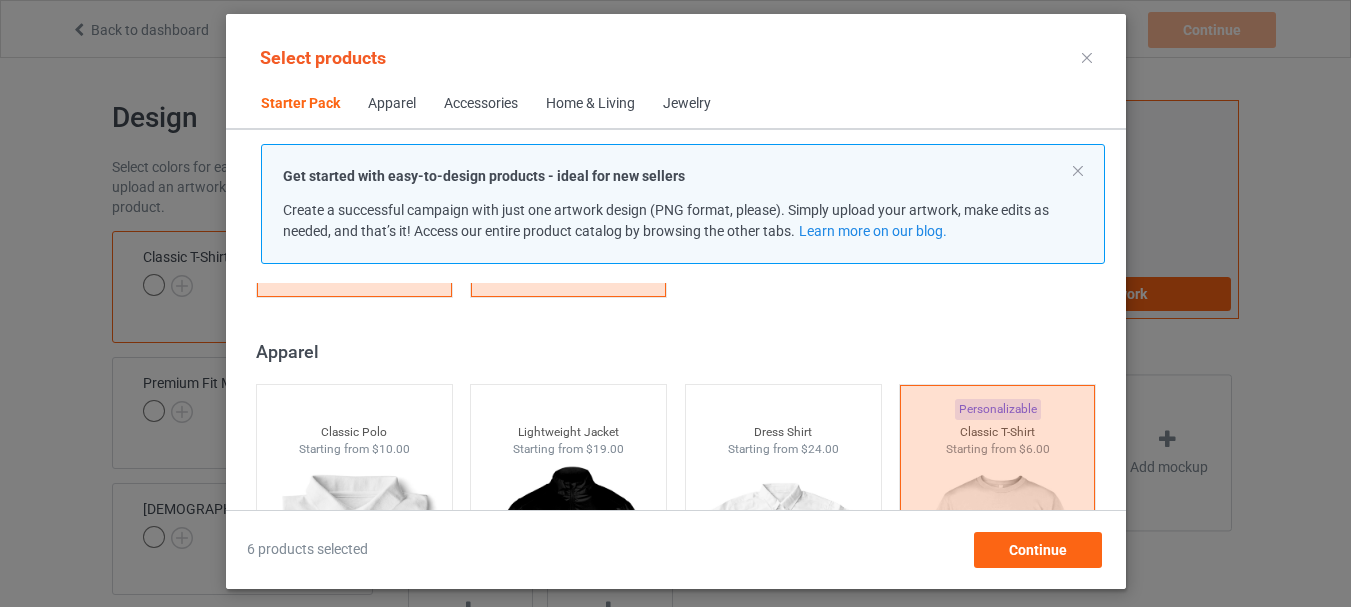 scroll, scrollTop: 700, scrollLeft: 0, axis: vertical 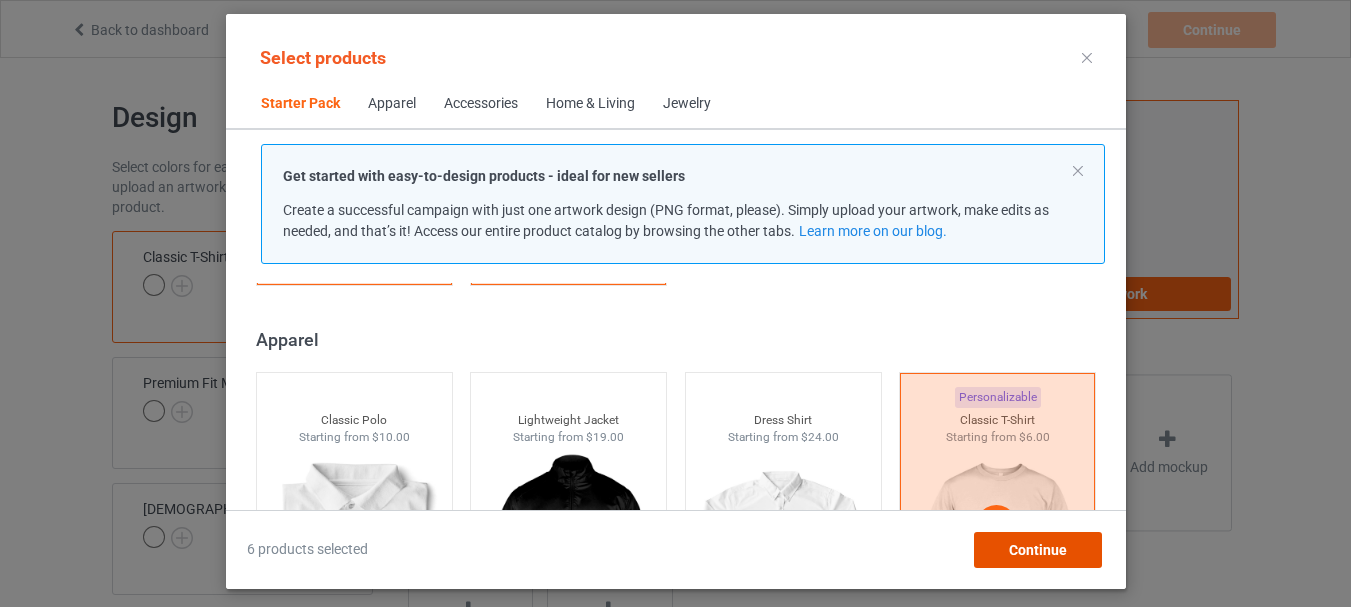 click on "Continue" at bounding box center (1037, 550) 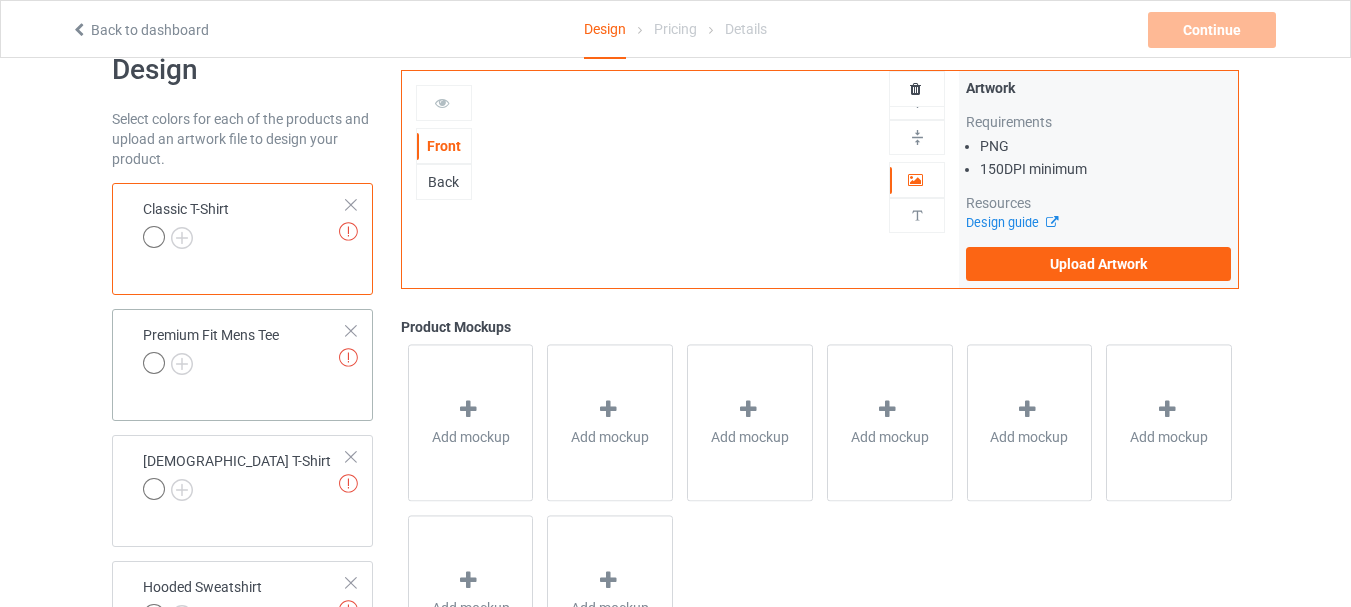 scroll, scrollTop: 0, scrollLeft: 0, axis: both 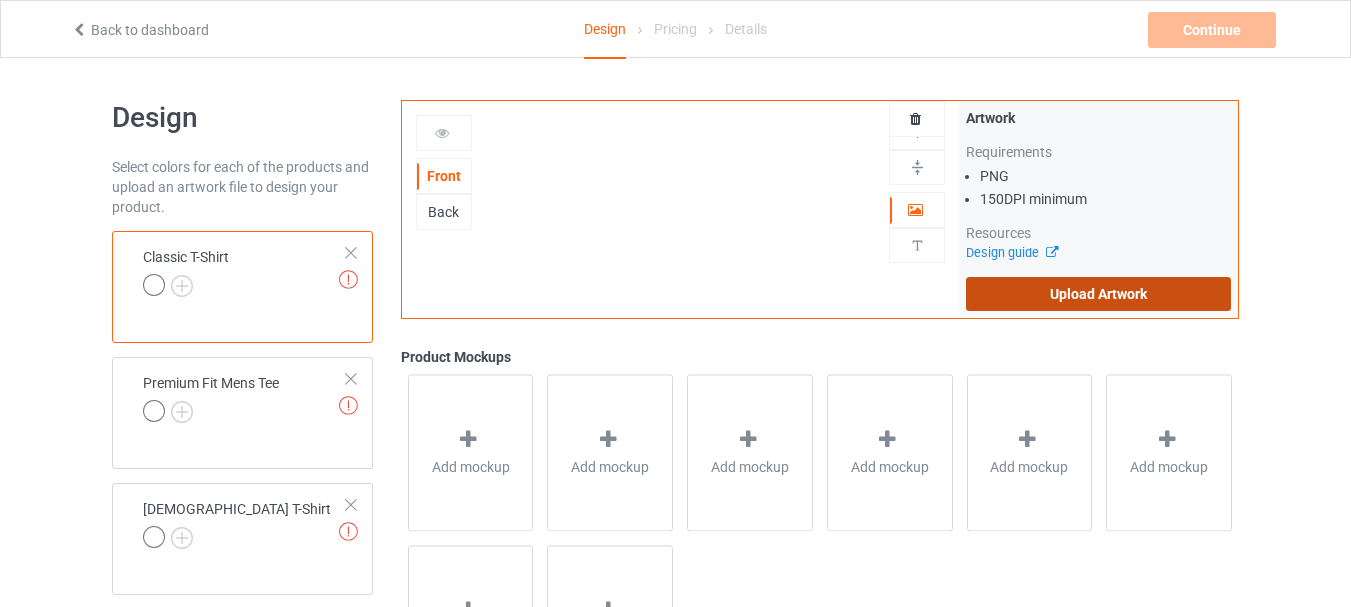 click on "Upload Artwork" at bounding box center [1098, 294] 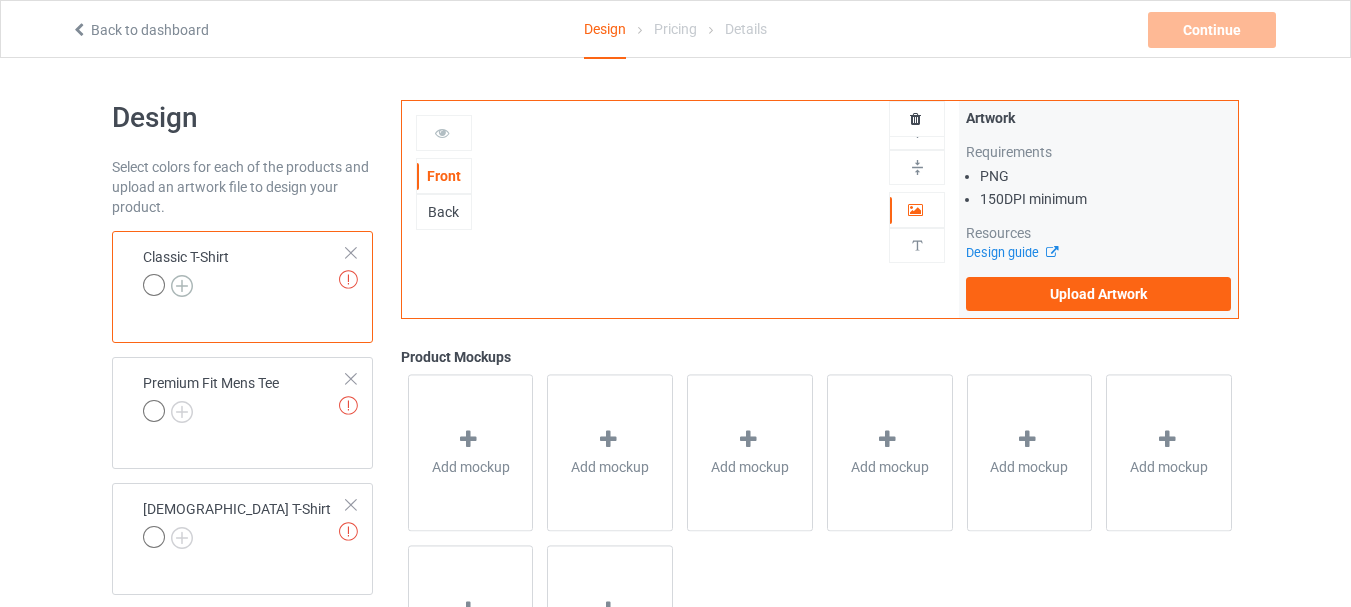 click at bounding box center [182, 286] 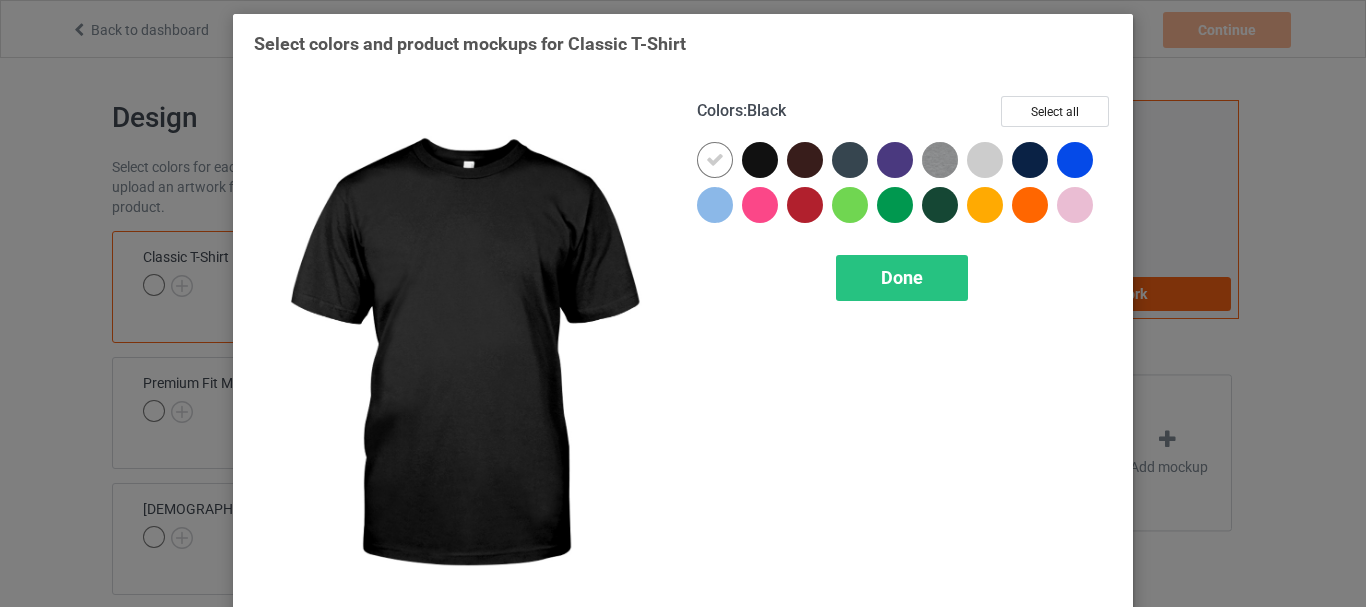 click at bounding box center [760, 160] 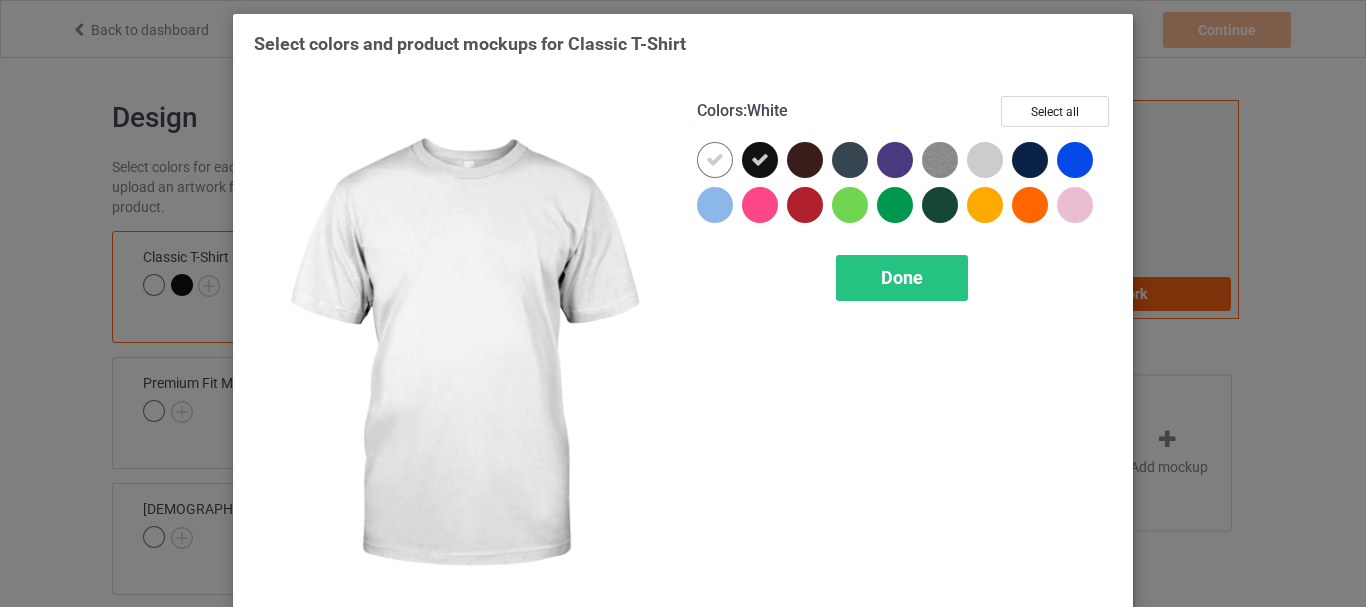 click at bounding box center [715, 160] 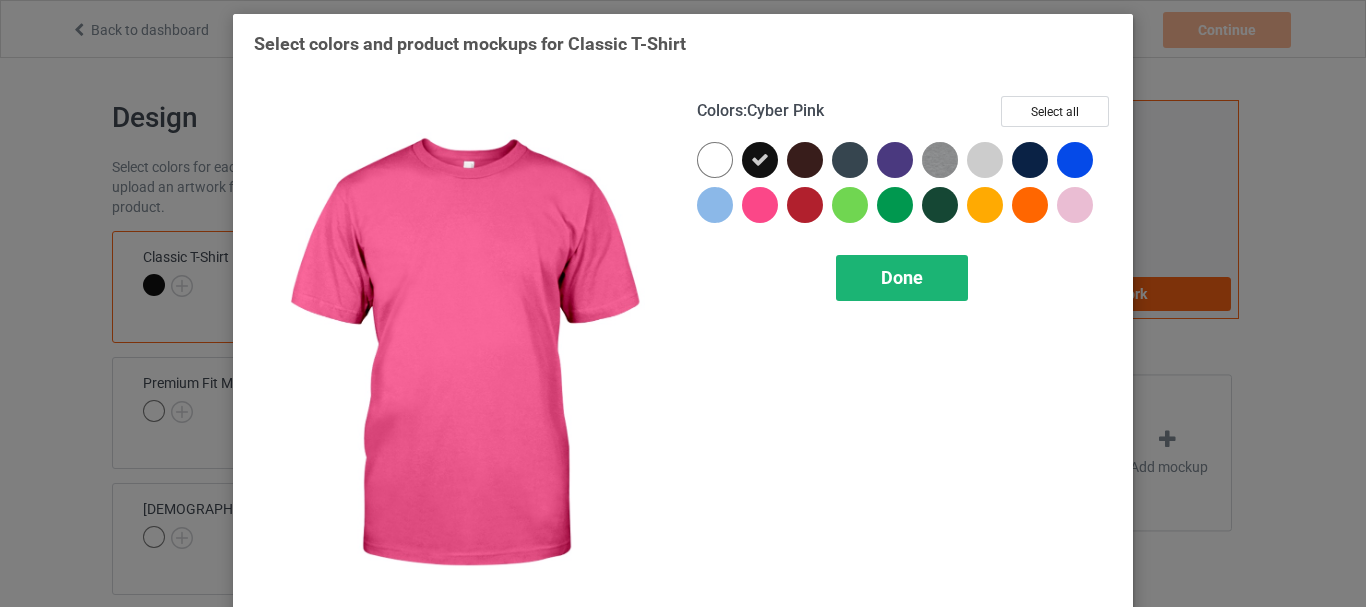 click on "Done" at bounding box center (902, 277) 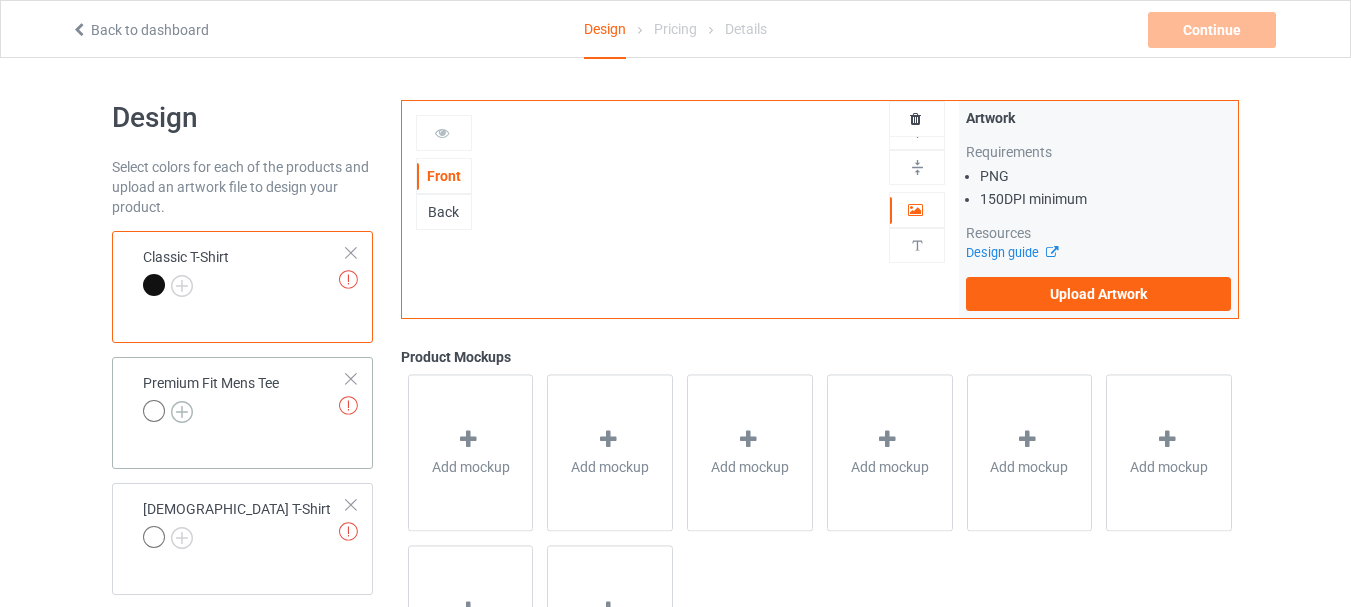 click at bounding box center [182, 412] 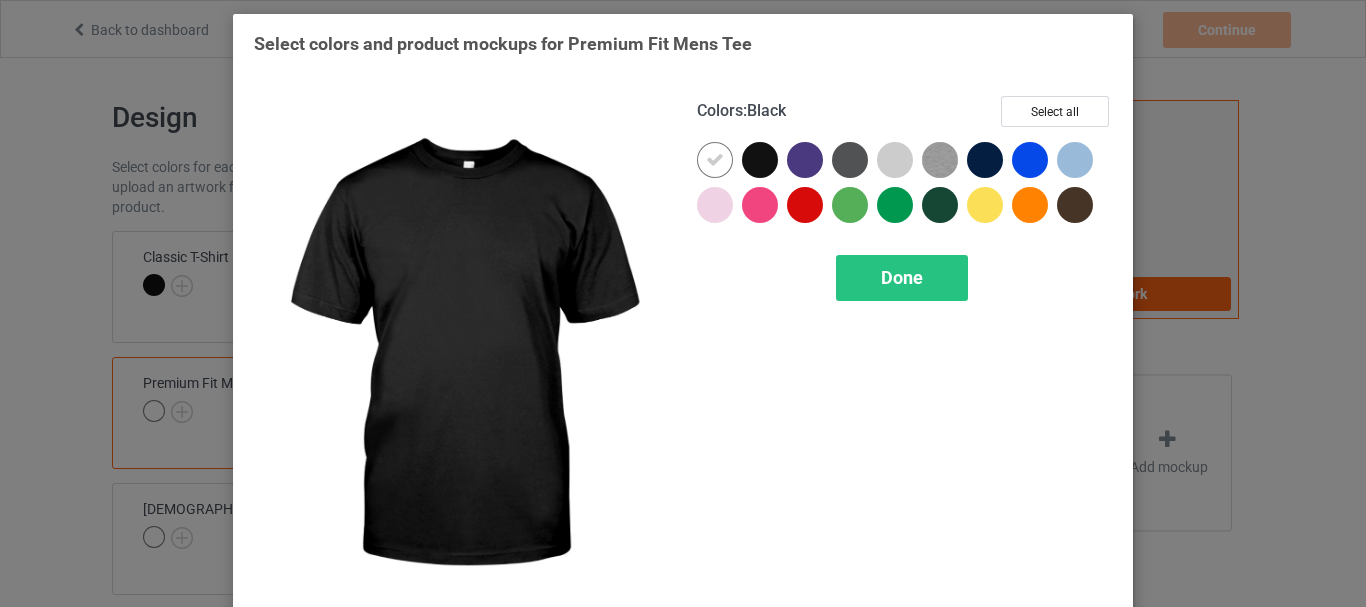 click at bounding box center (760, 160) 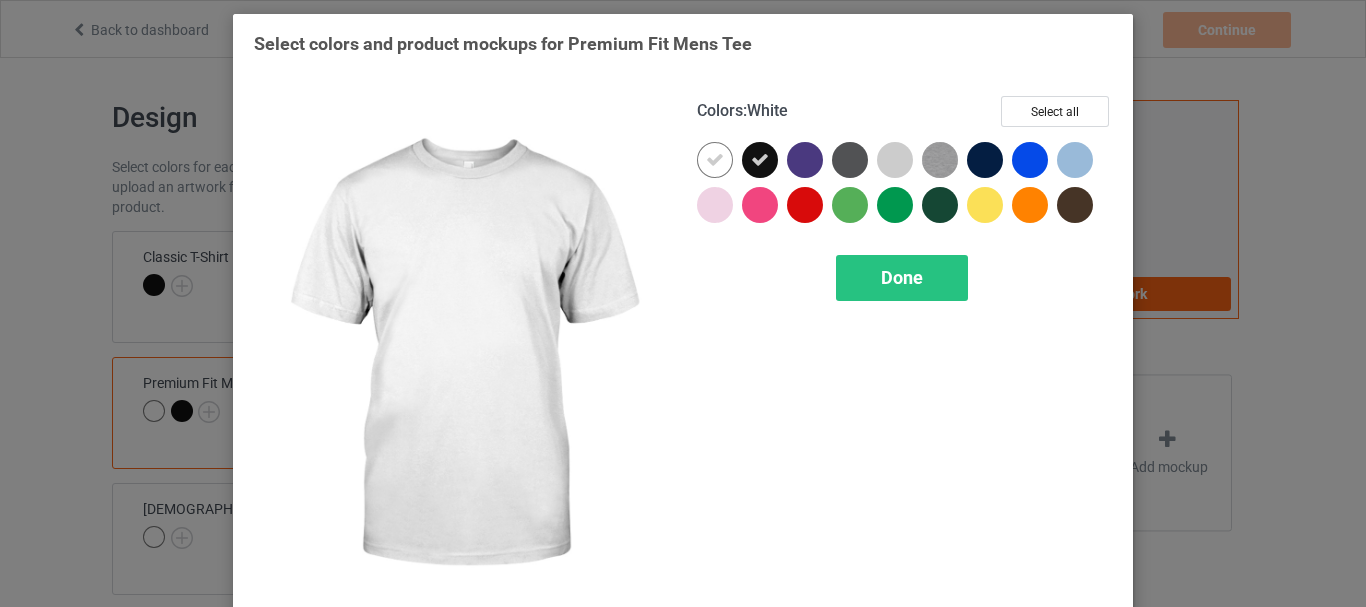 click at bounding box center [715, 160] 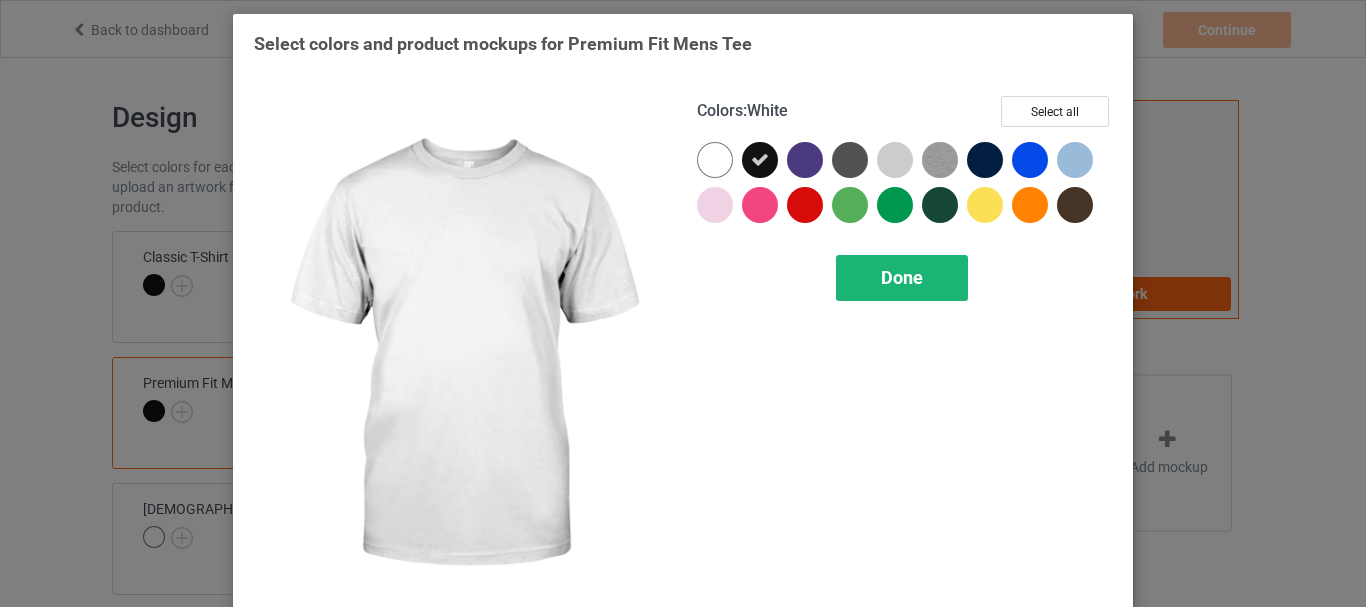 click on "Done" at bounding box center (902, 278) 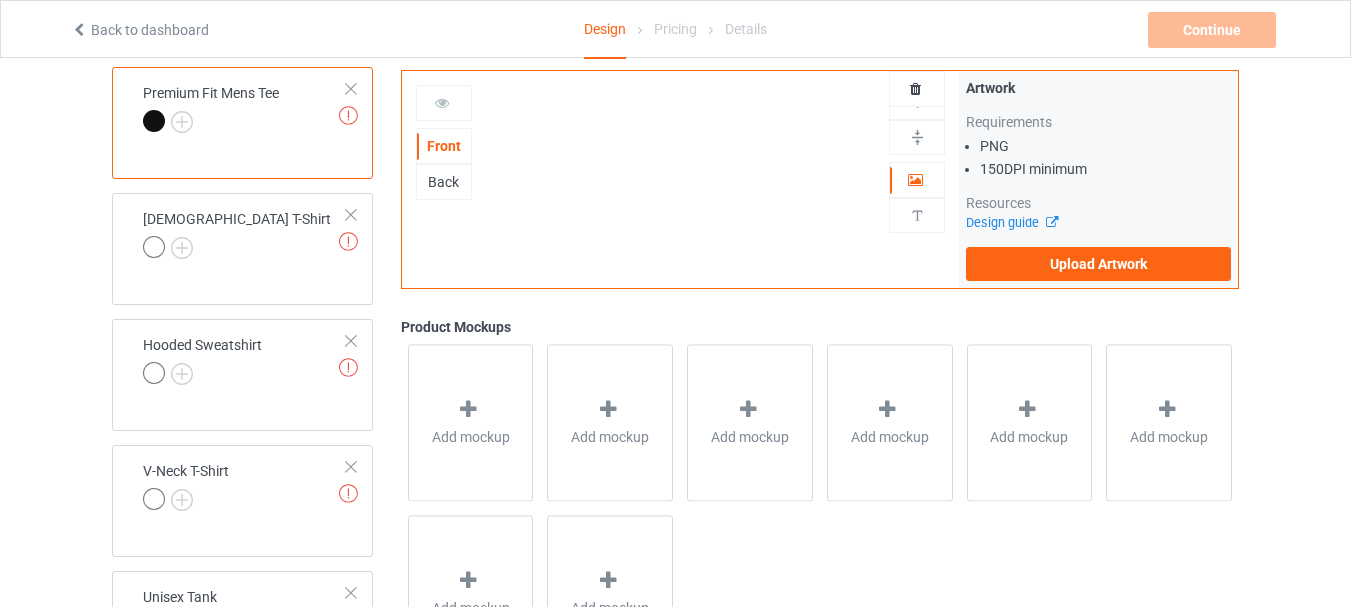 scroll, scrollTop: 300, scrollLeft: 0, axis: vertical 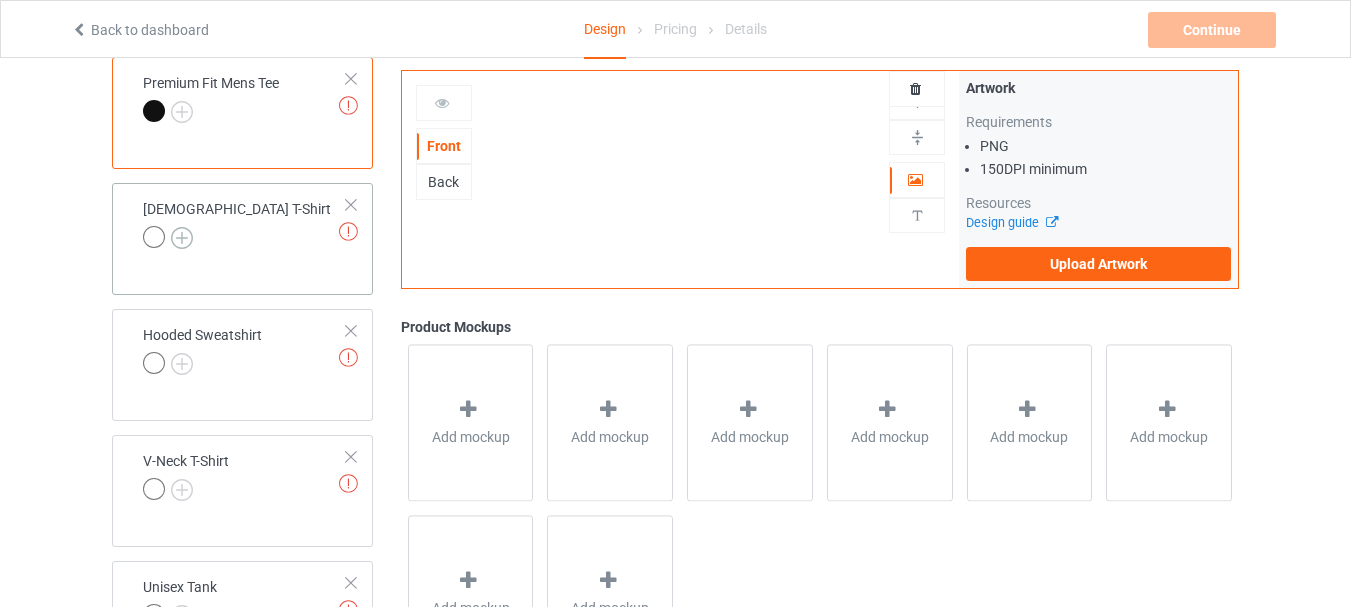 click at bounding box center [182, 238] 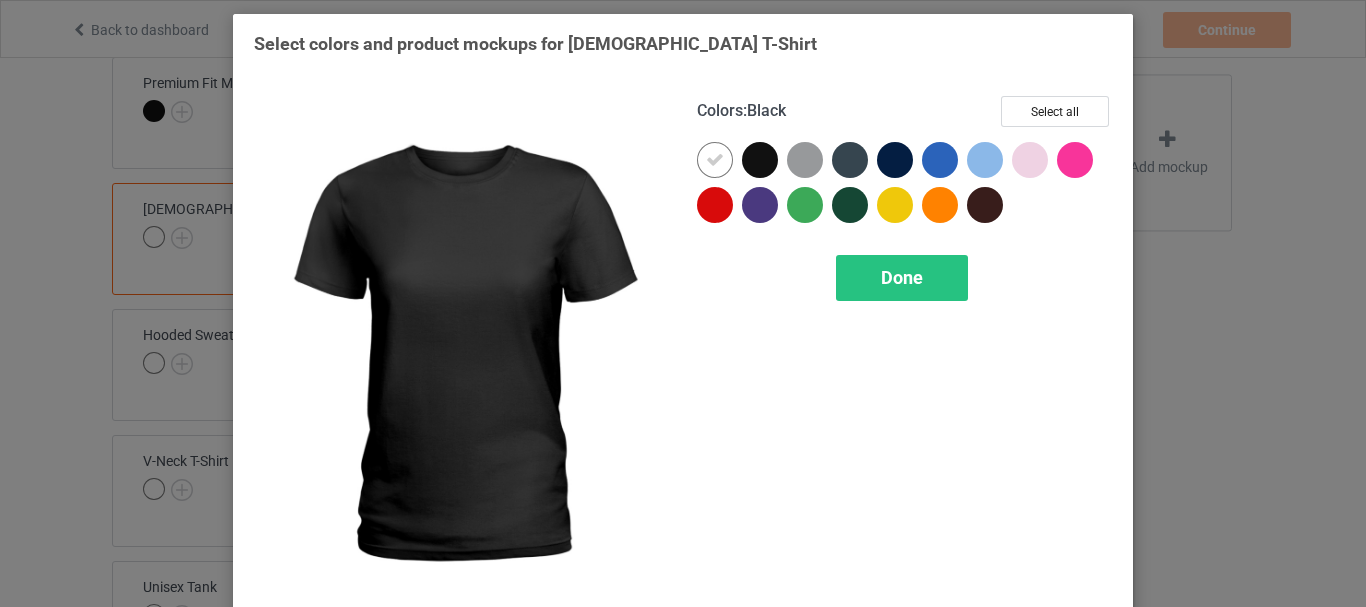 click at bounding box center (760, 160) 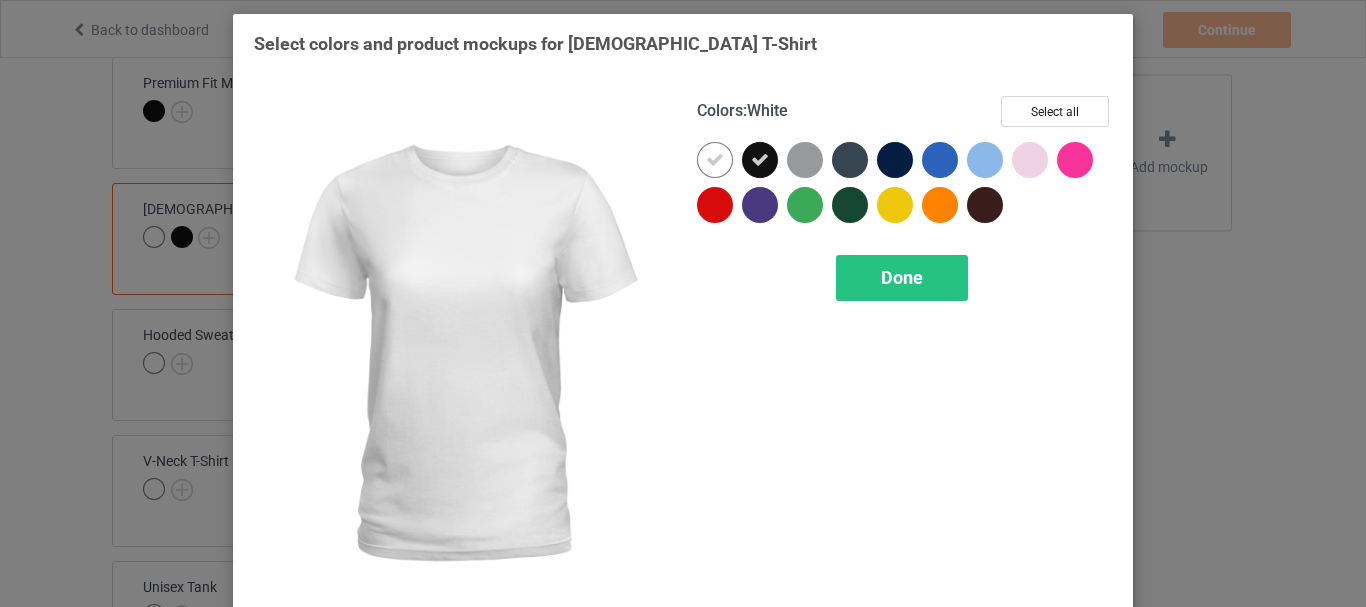 click at bounding box center (715, 160) 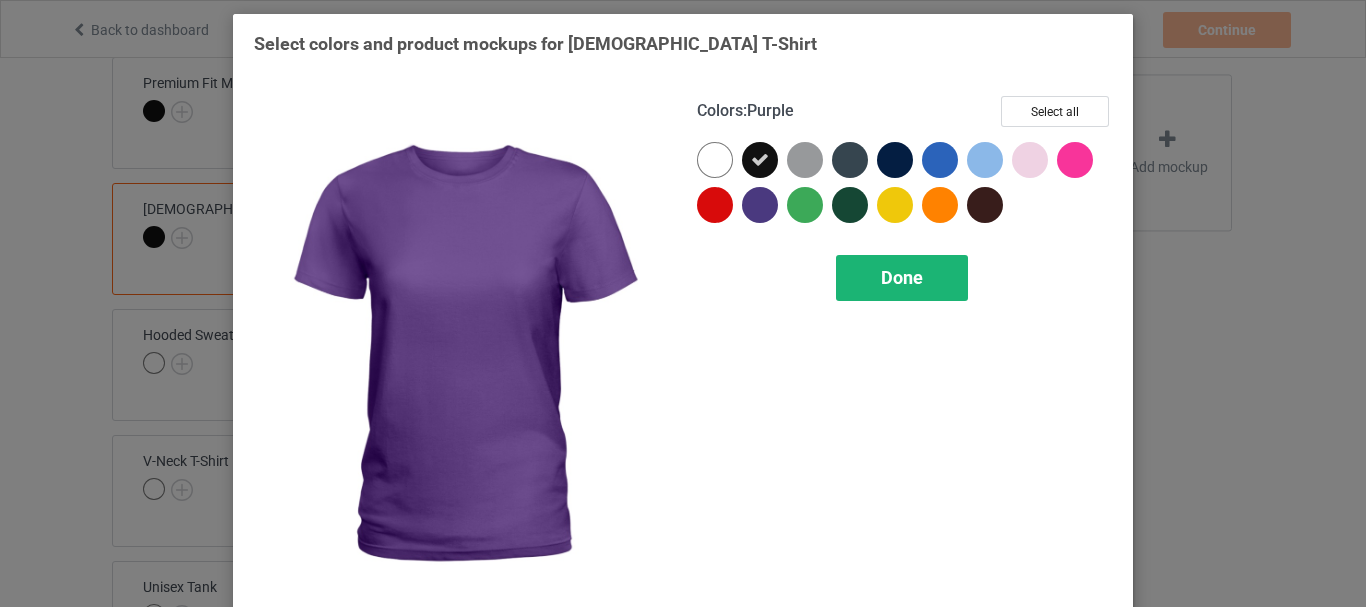 click on "Done" at bounding box center (902, 277) 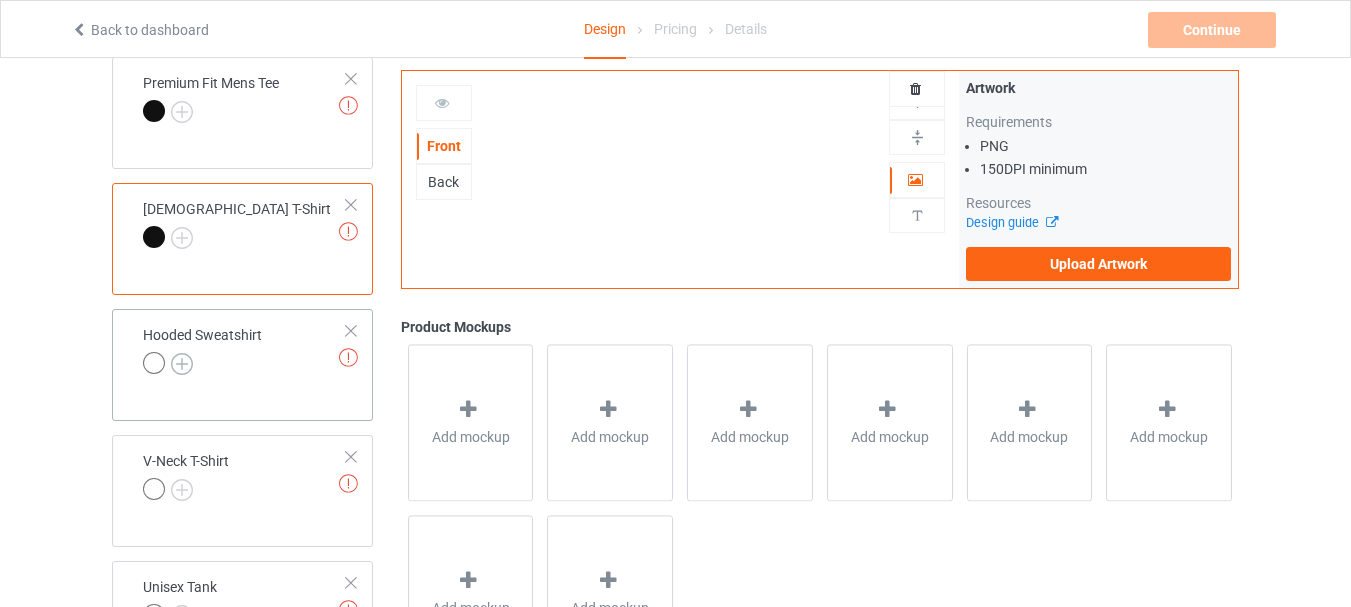 click at bounding box center [182, 364] 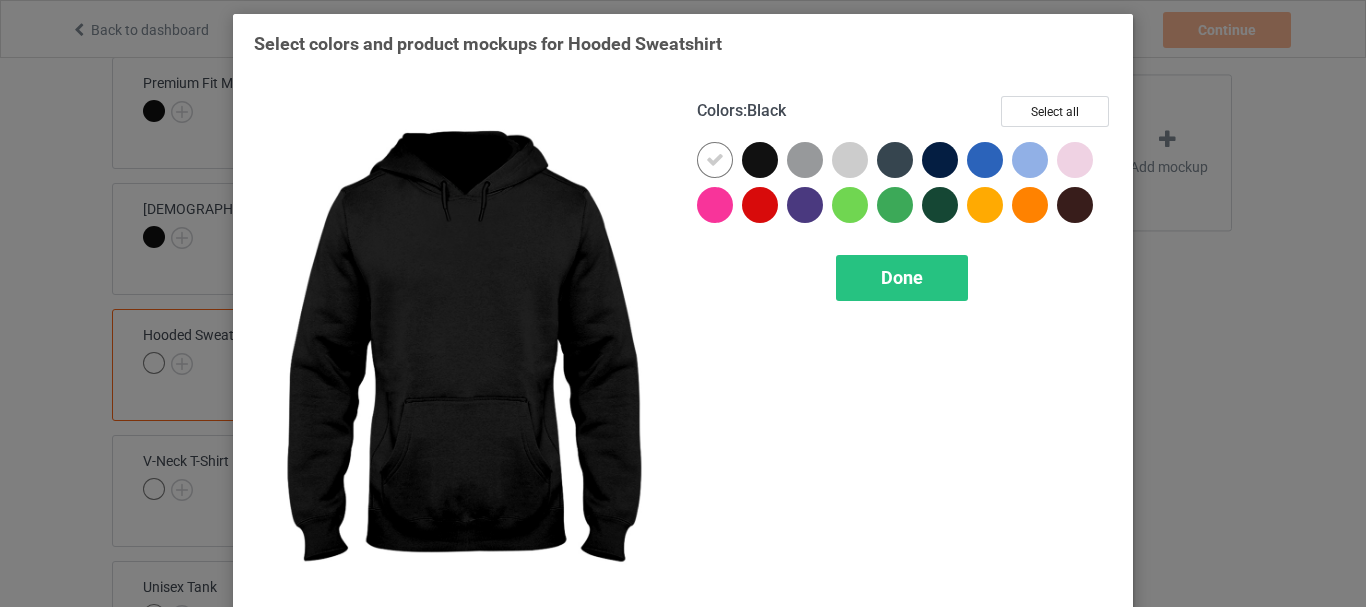 click at bounding box center [760, 160] 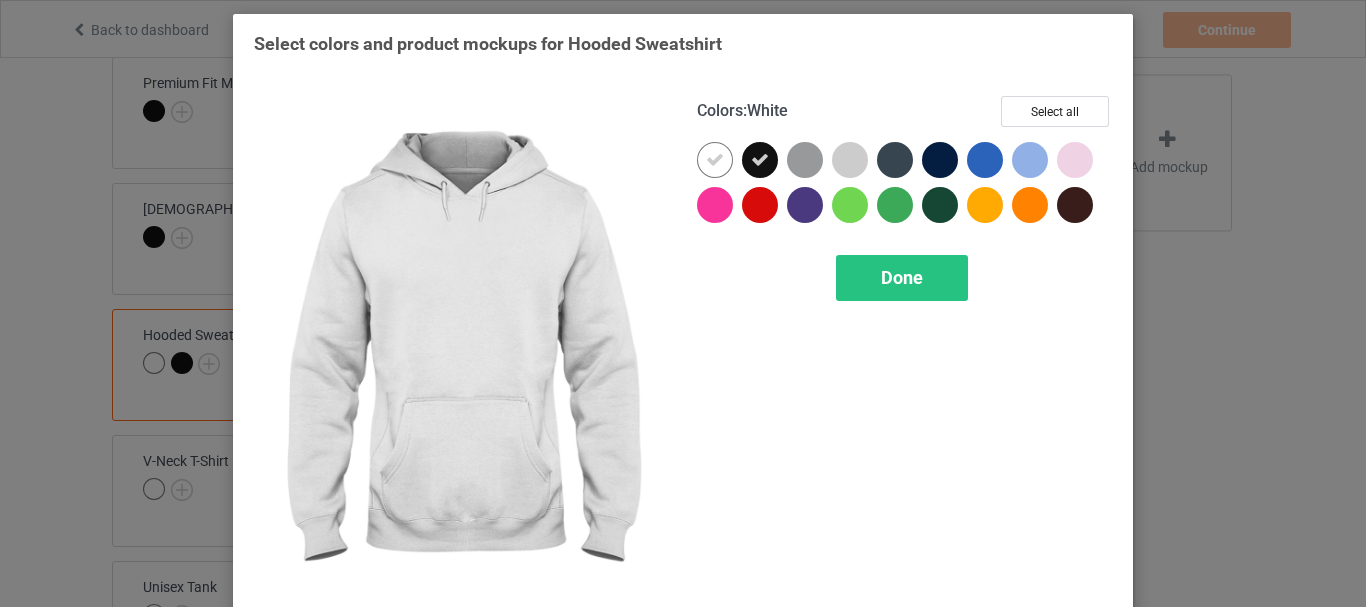 click at bounding box center (715, 160) 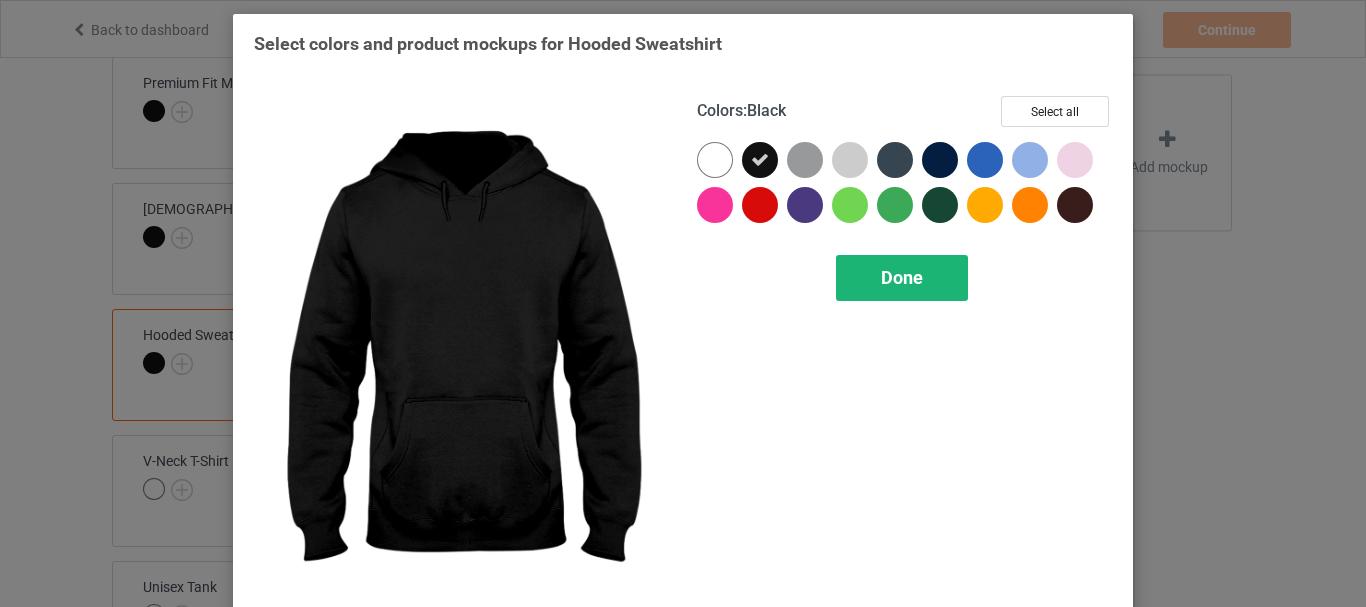 click on "Done" at bounding box center (902, 277) 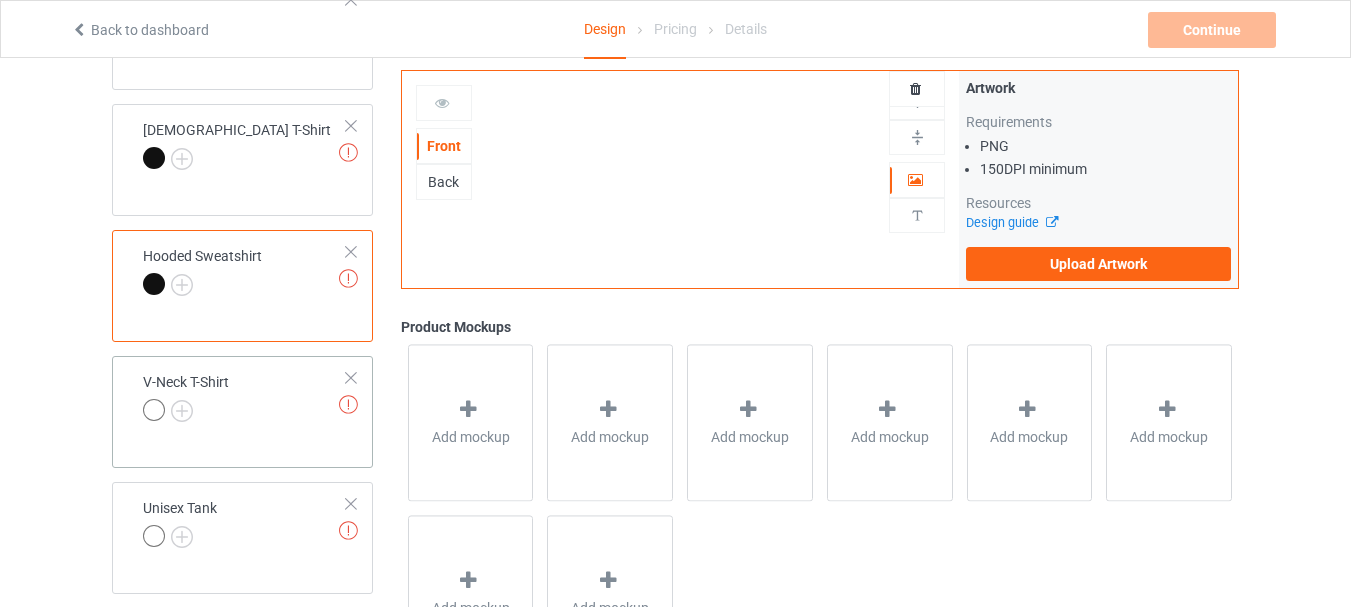 scroll, scrollTop: 500, scrollLeft: 0, axis: vertical 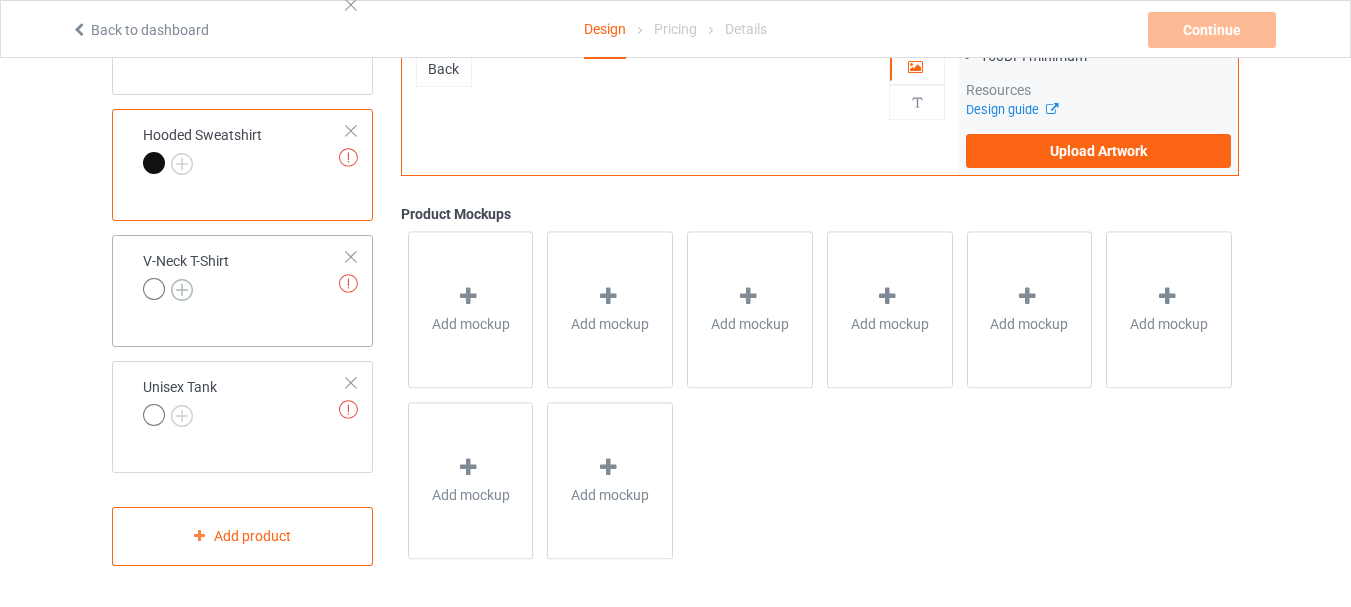 click at bounding box center (182, 290) 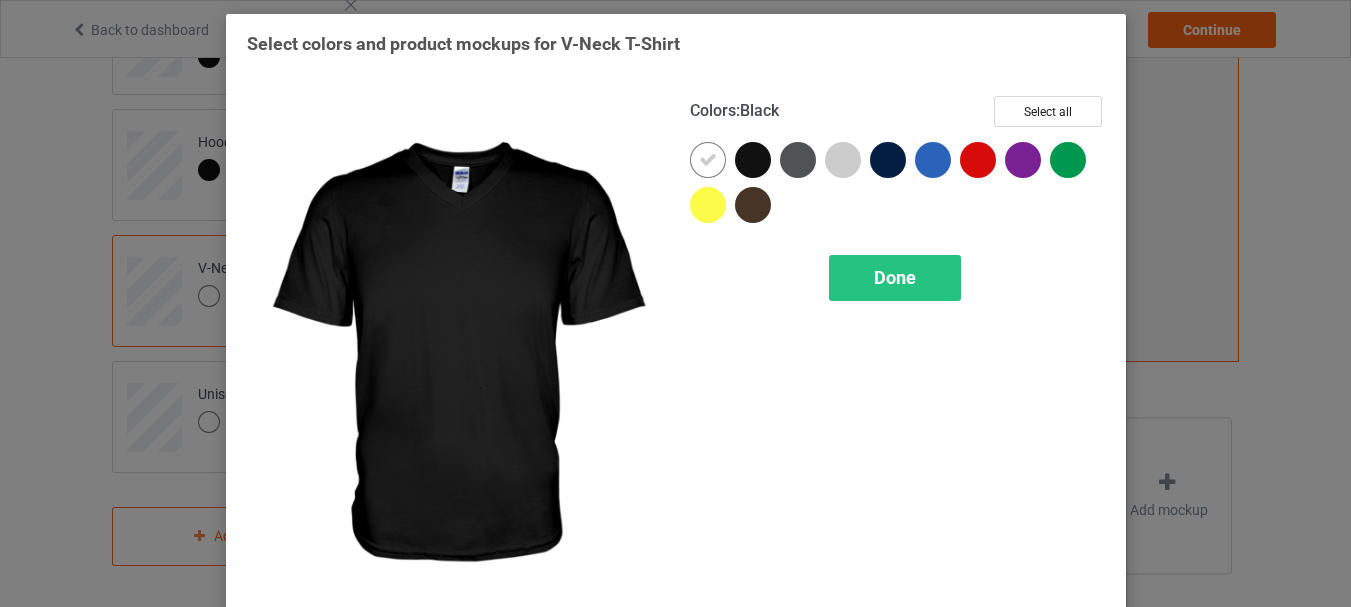 click at bounding box center [753, 160] 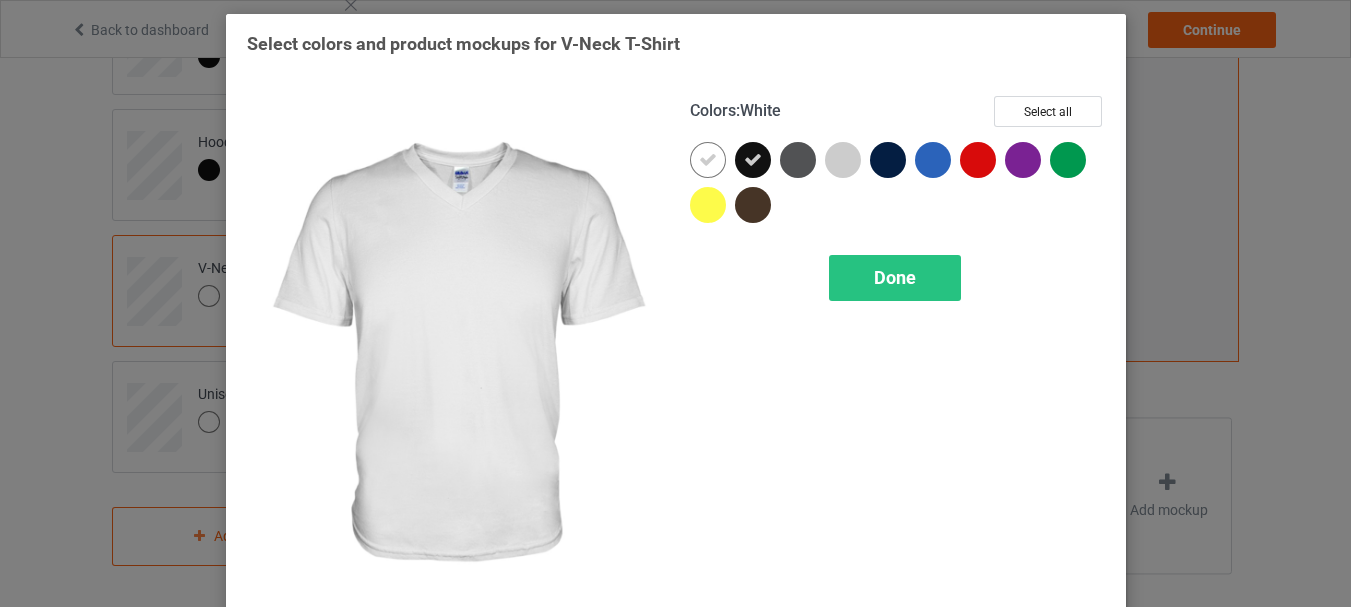 click at bounding box center [708, 160] 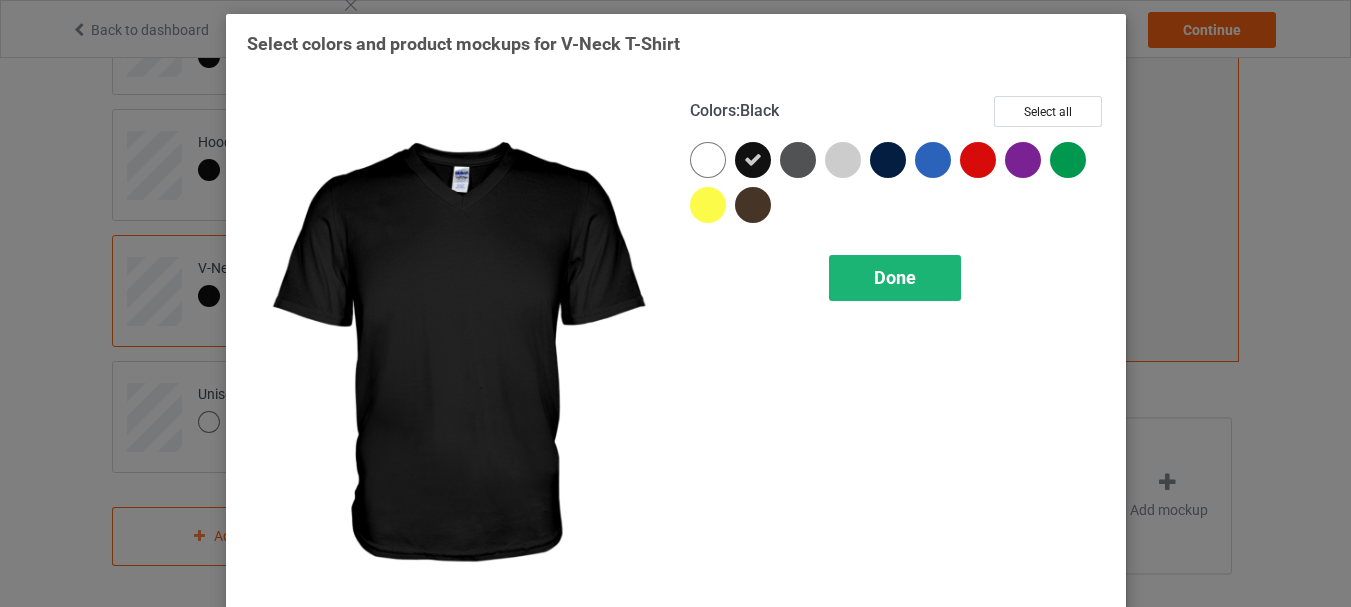 click on "Done" at bounding box center [895, 277] 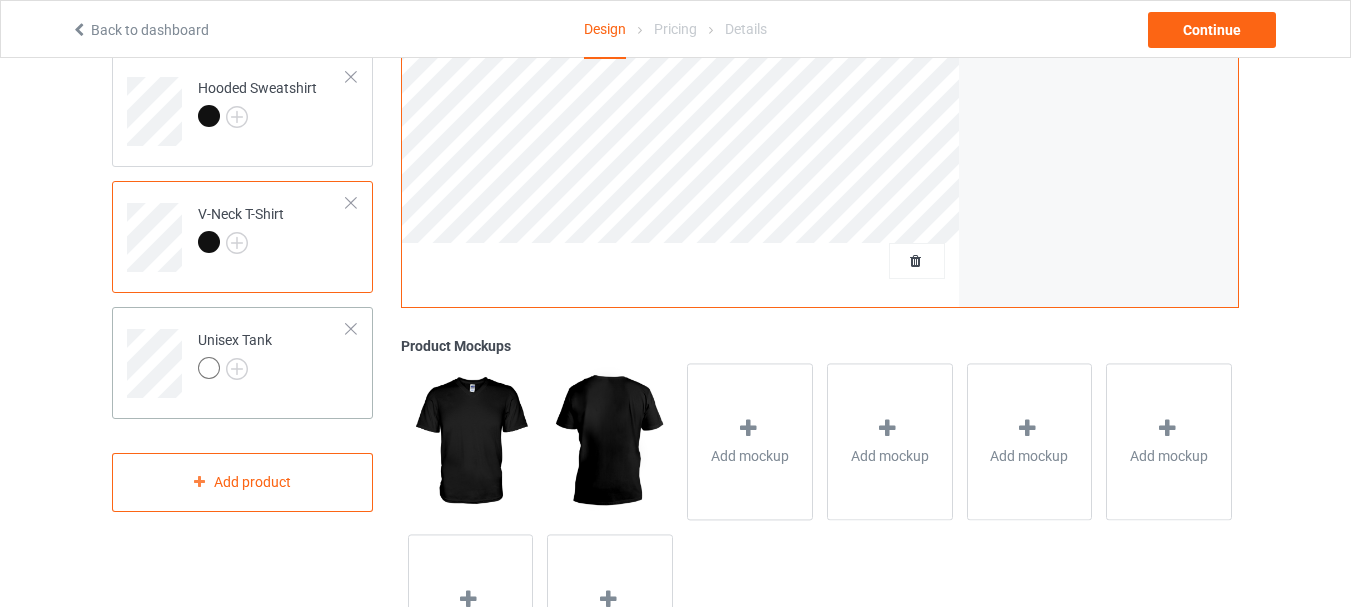 scroll, scrollTop: 600, scrollLeft: 0, axis: vertical 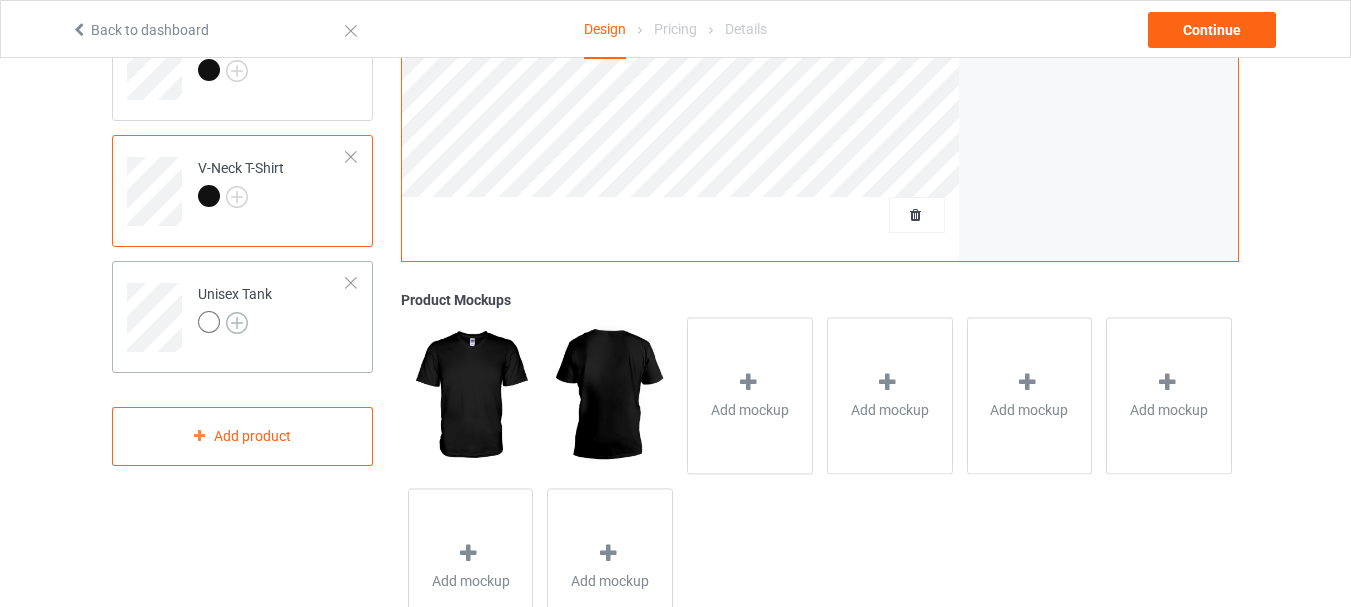 click at bounding box center [237, 323] 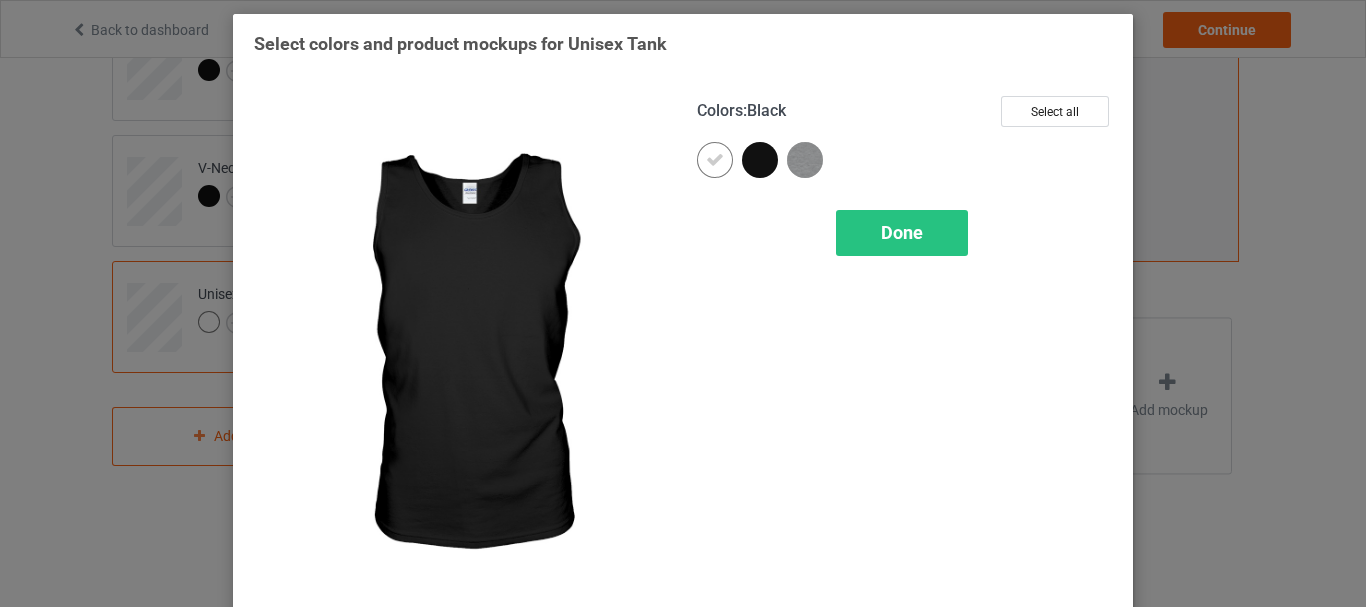 click at bounding box center [760, 160] 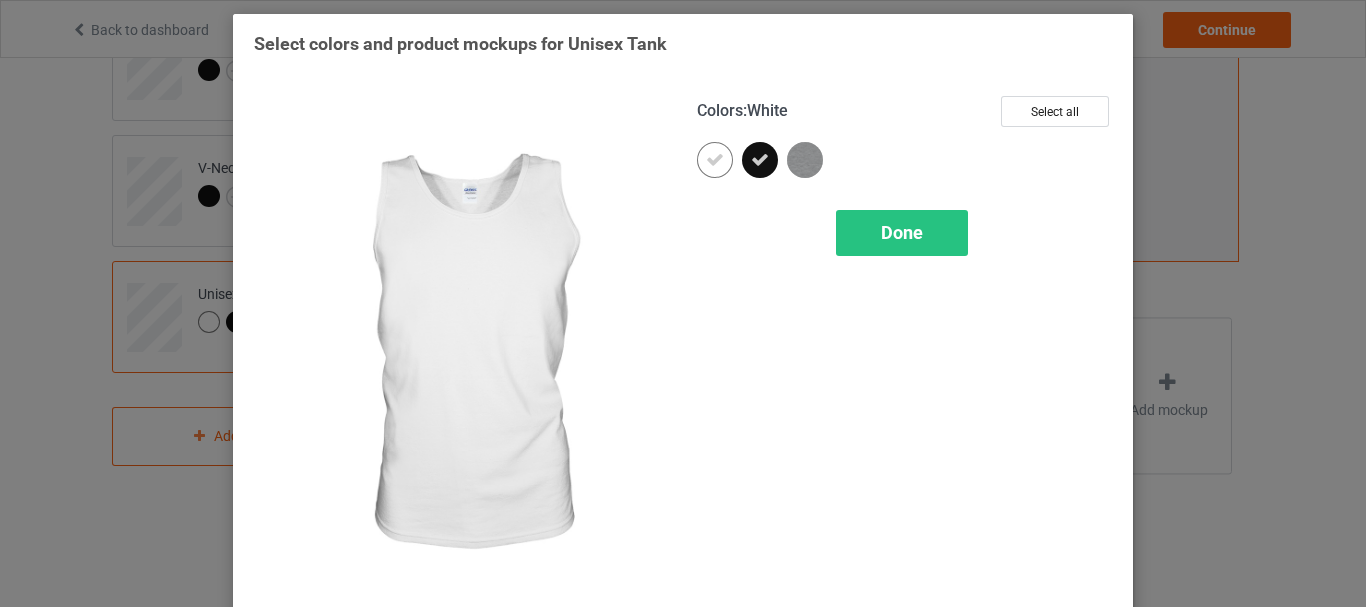 click at bounding box center (715, 160) 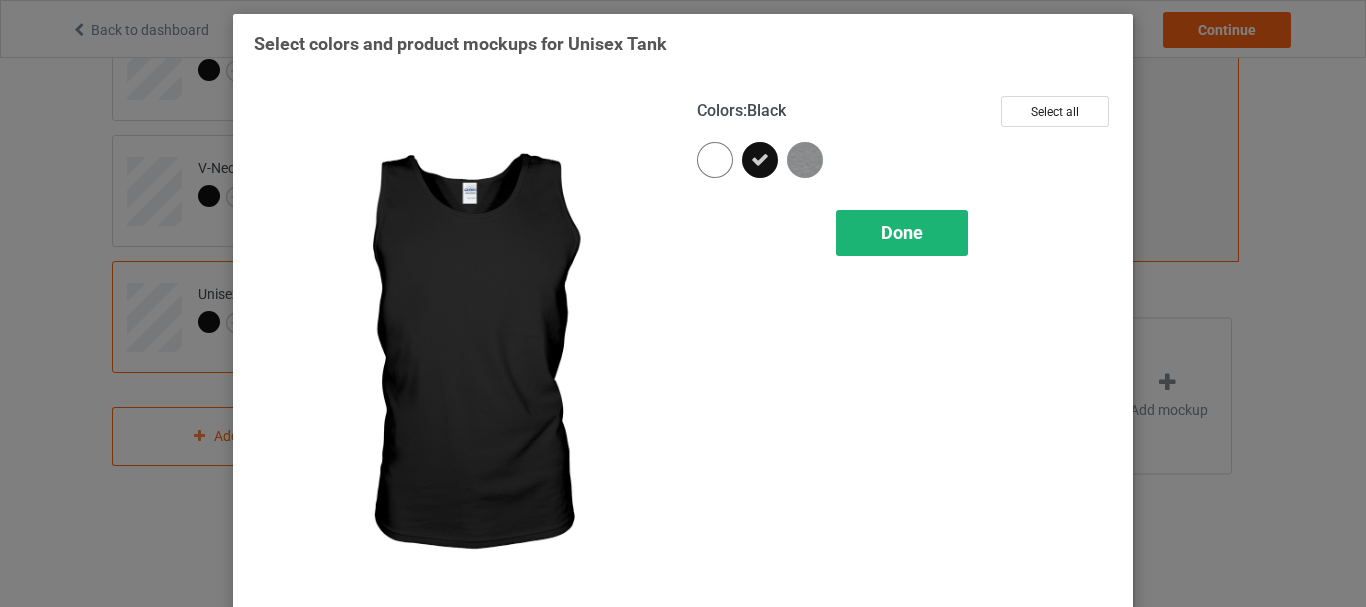 click on "Done" at bounding box center (902, 232) 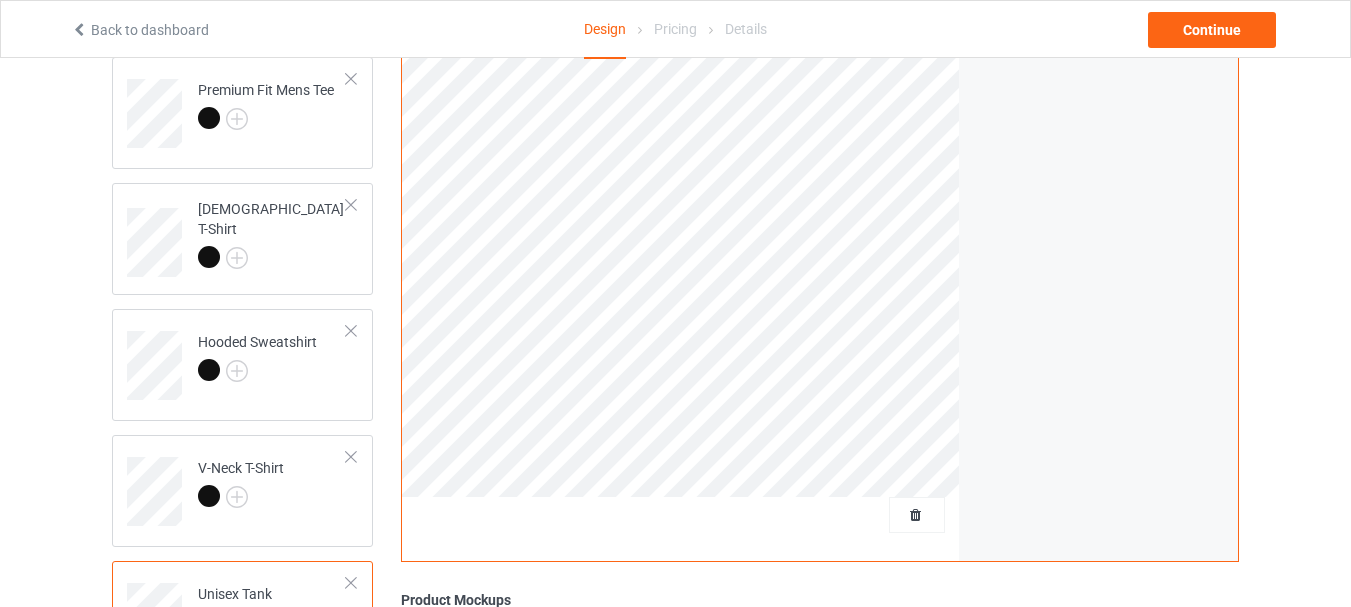 scroll, scrollTop: 0, scrollLeft: 0, axis: both 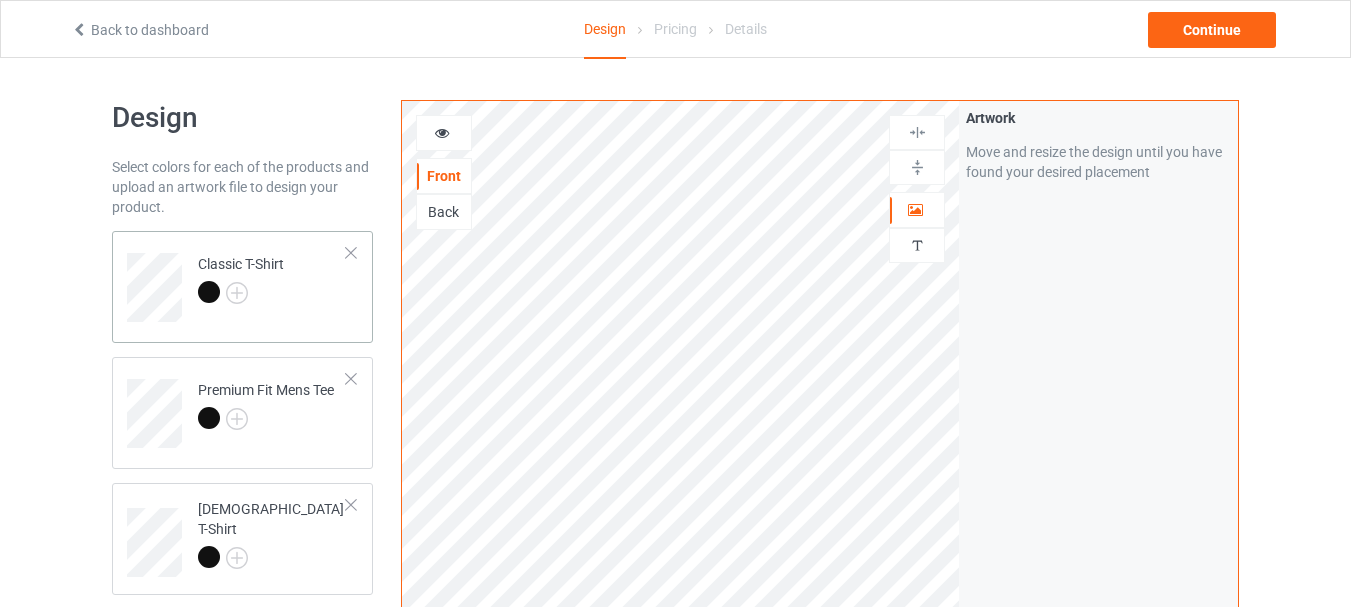 click on "Classic T-Shirt" at bounding box center (241, 278) 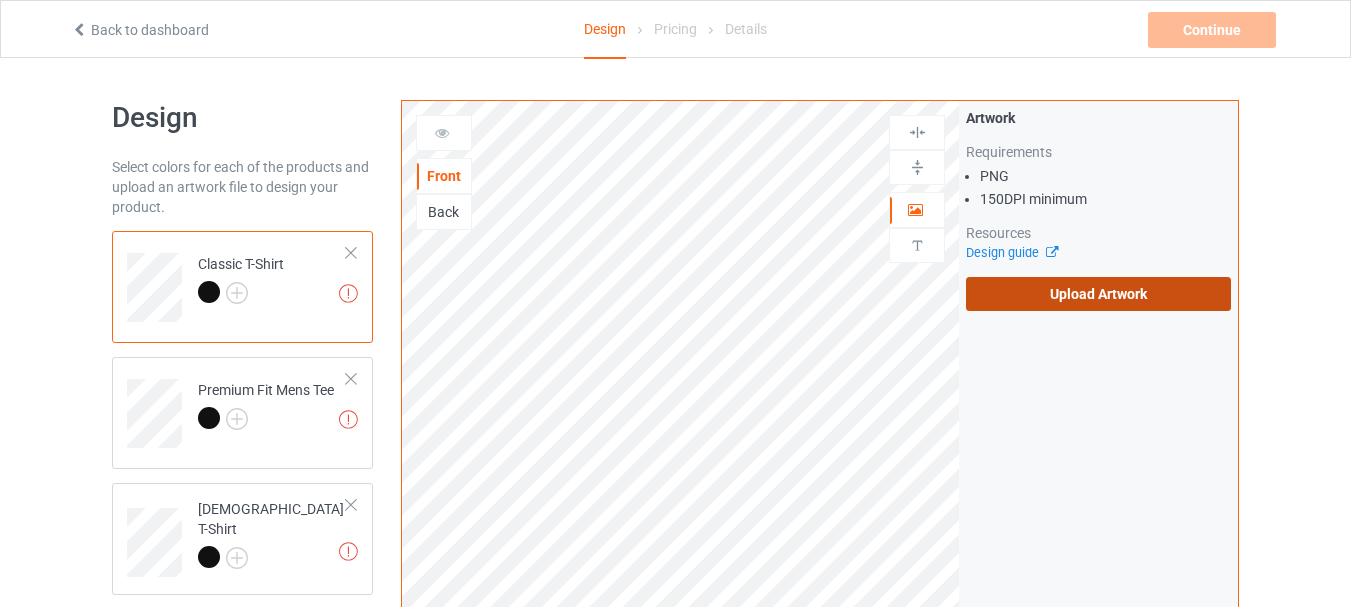 click on "Upload Artwork" at bounding box center [1098, 294] 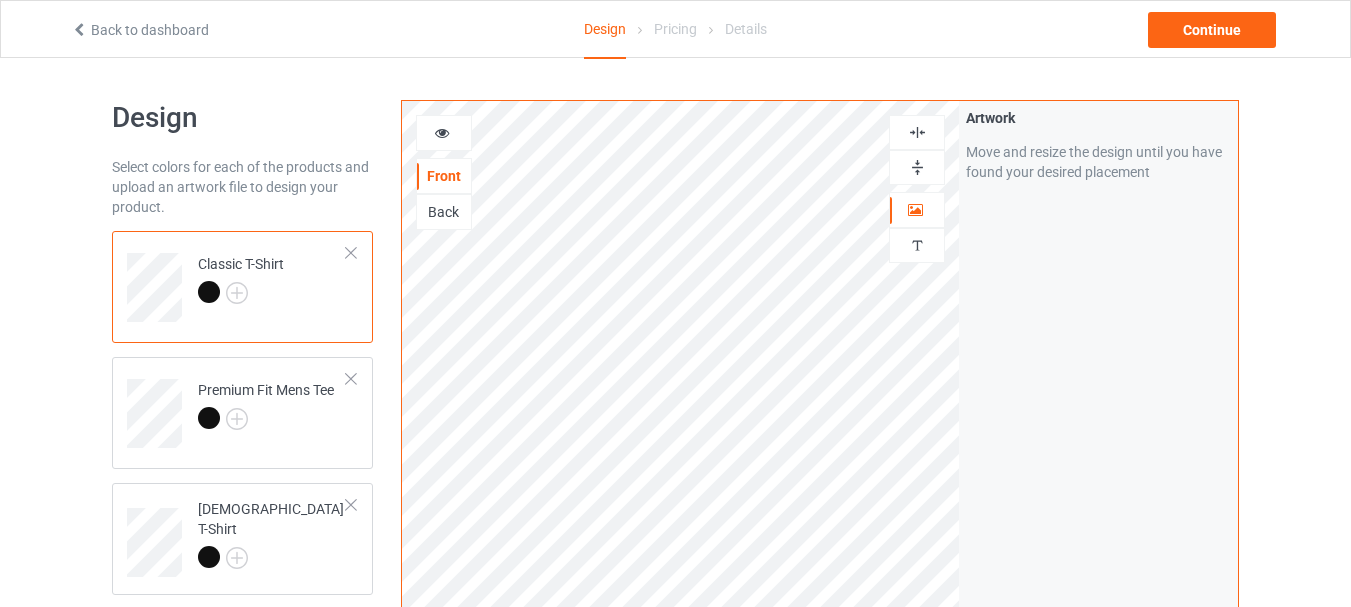 click at bounding box center (917, 167) 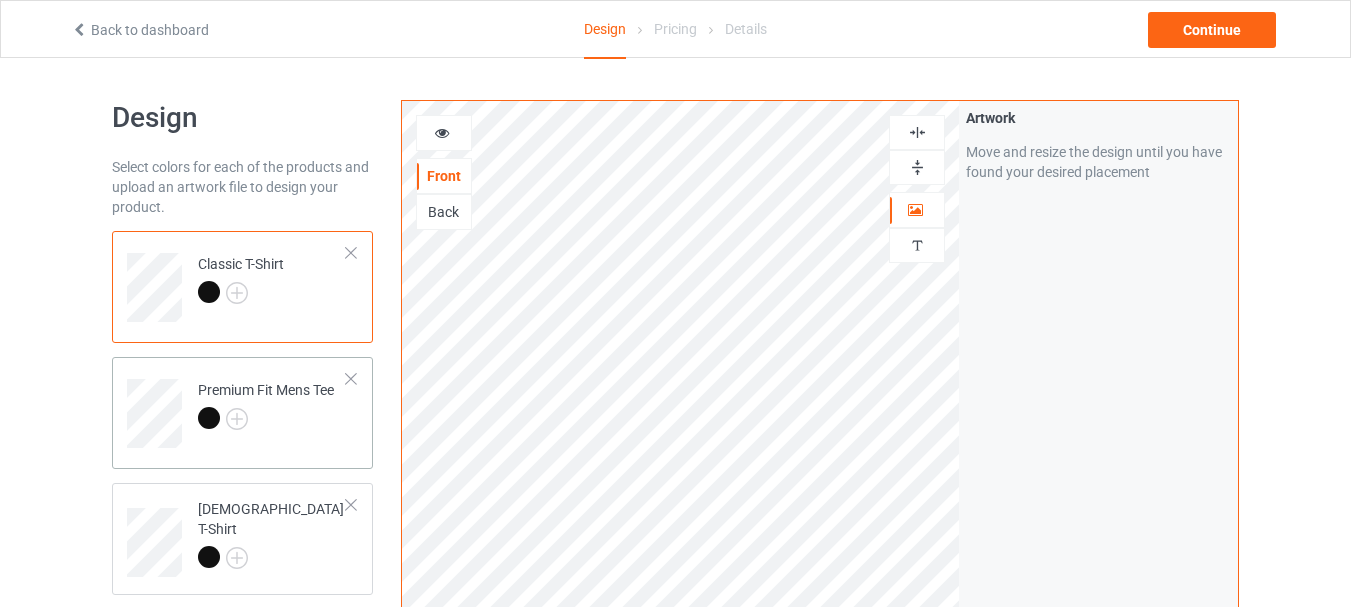 click at bounding box center (266, 421) 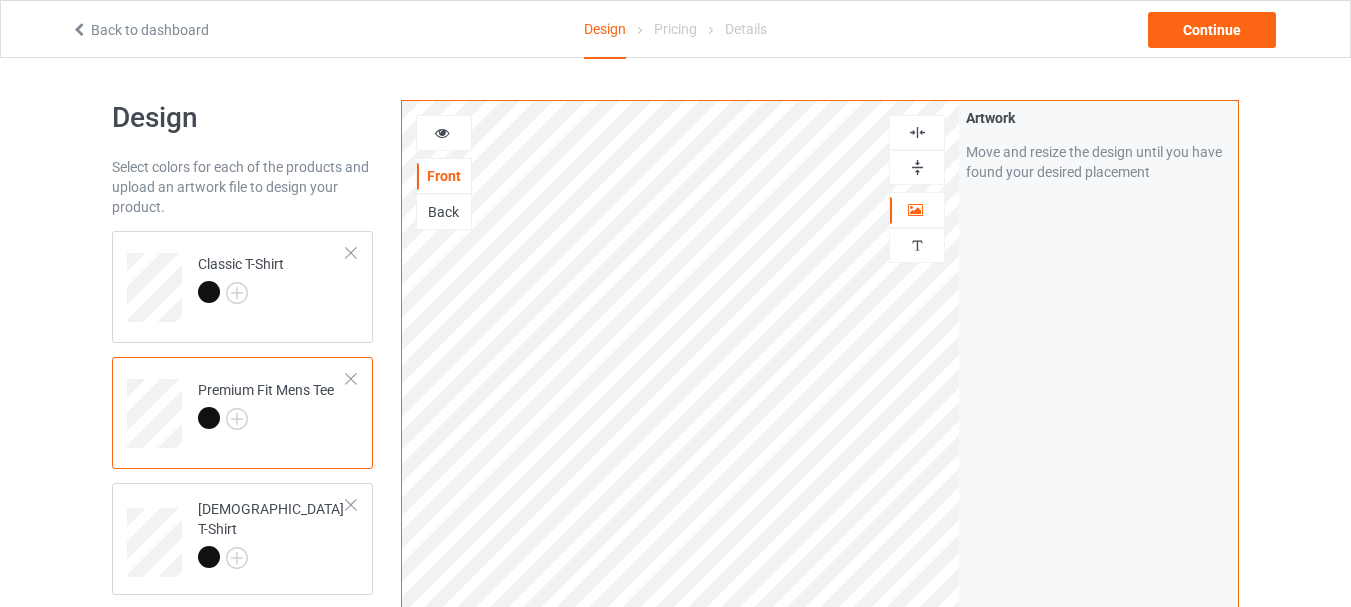 click at bounding box center (266, 421) 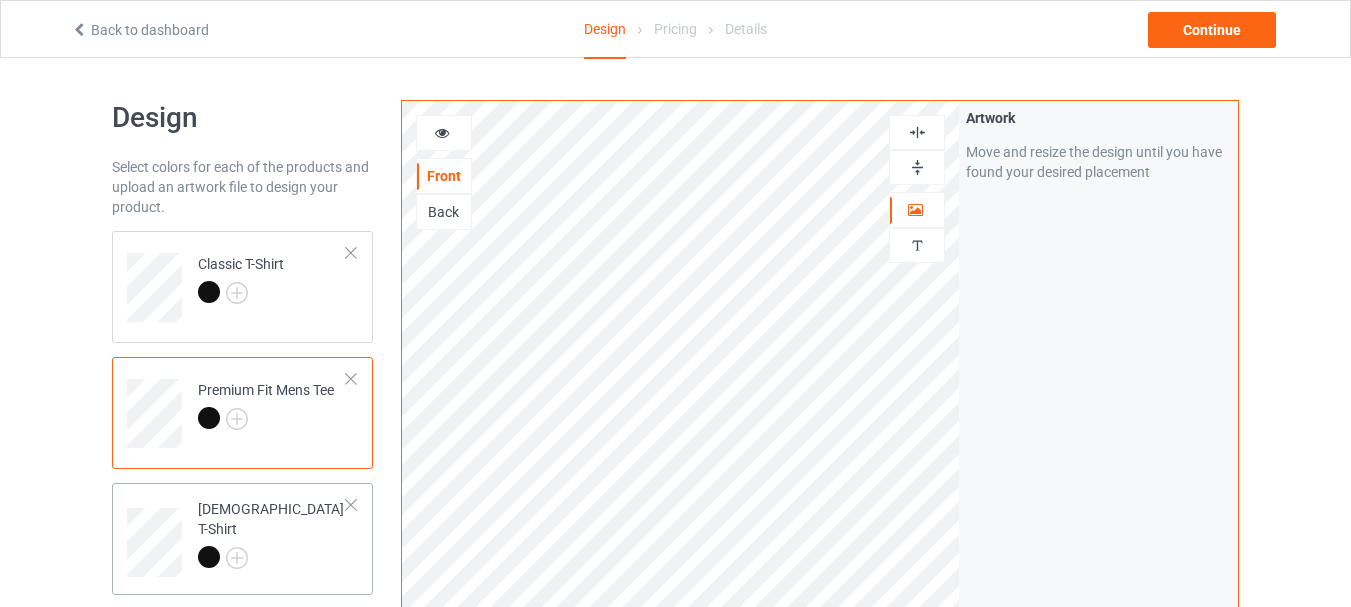 click on "[DEMOGRAPHIC_DATA] T-Shirt" at bounding box center [272, 535] 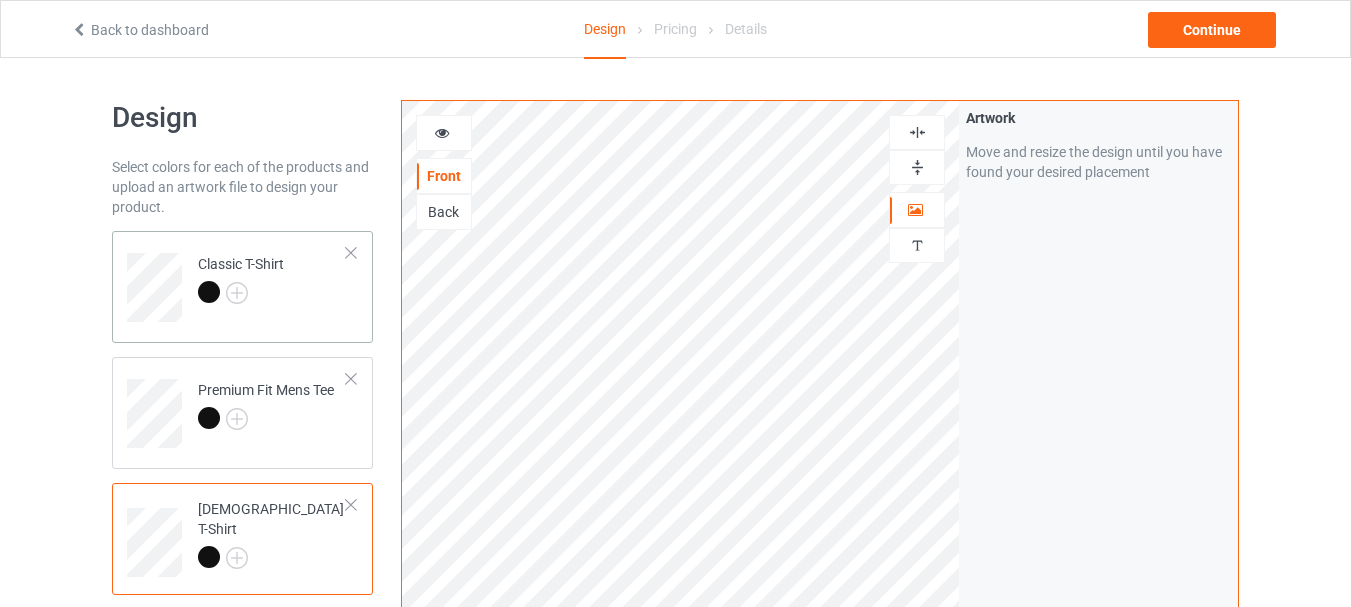click at bounding box center [241, 295] 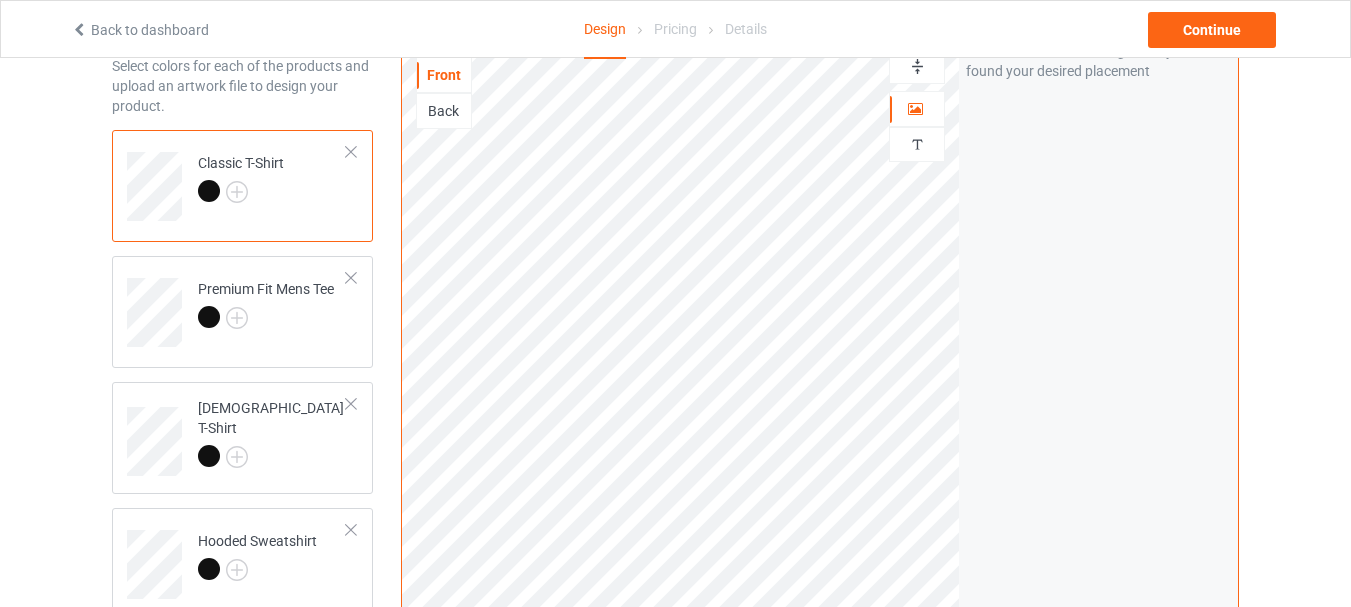 scroll, scrollTop: 100, scrollLeft: 0, axis: vertical 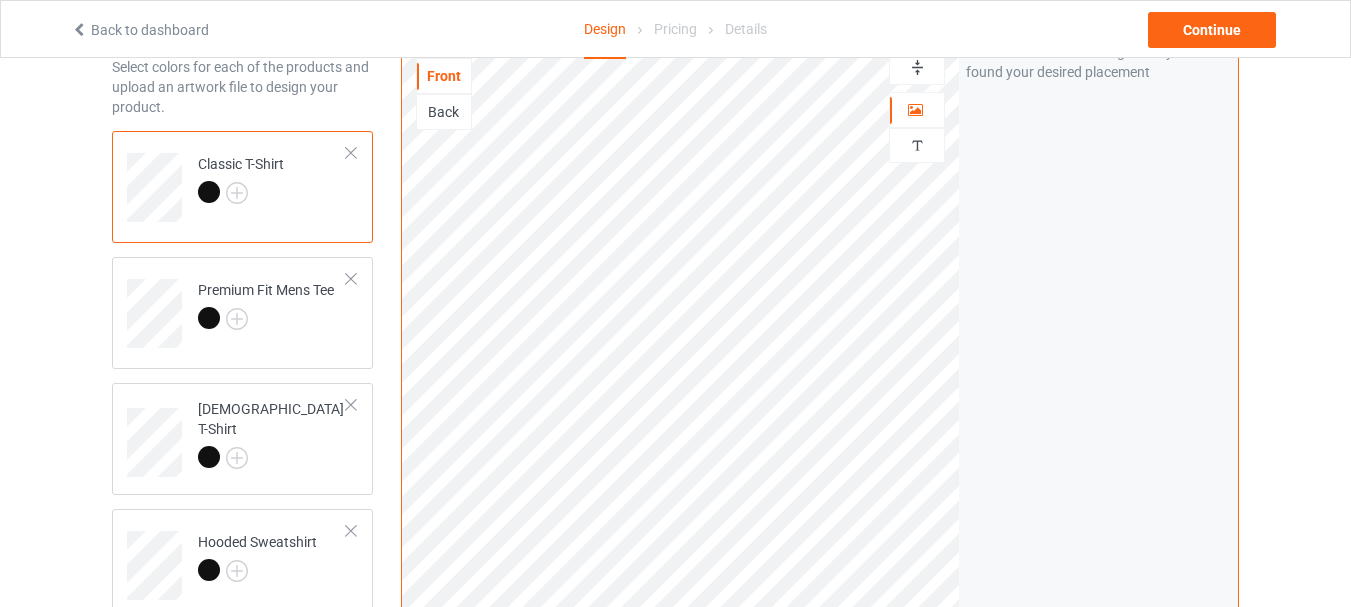 click on "Artwork Move and resize the design until you have found your desired placement" at bounding box center [1098, 381] 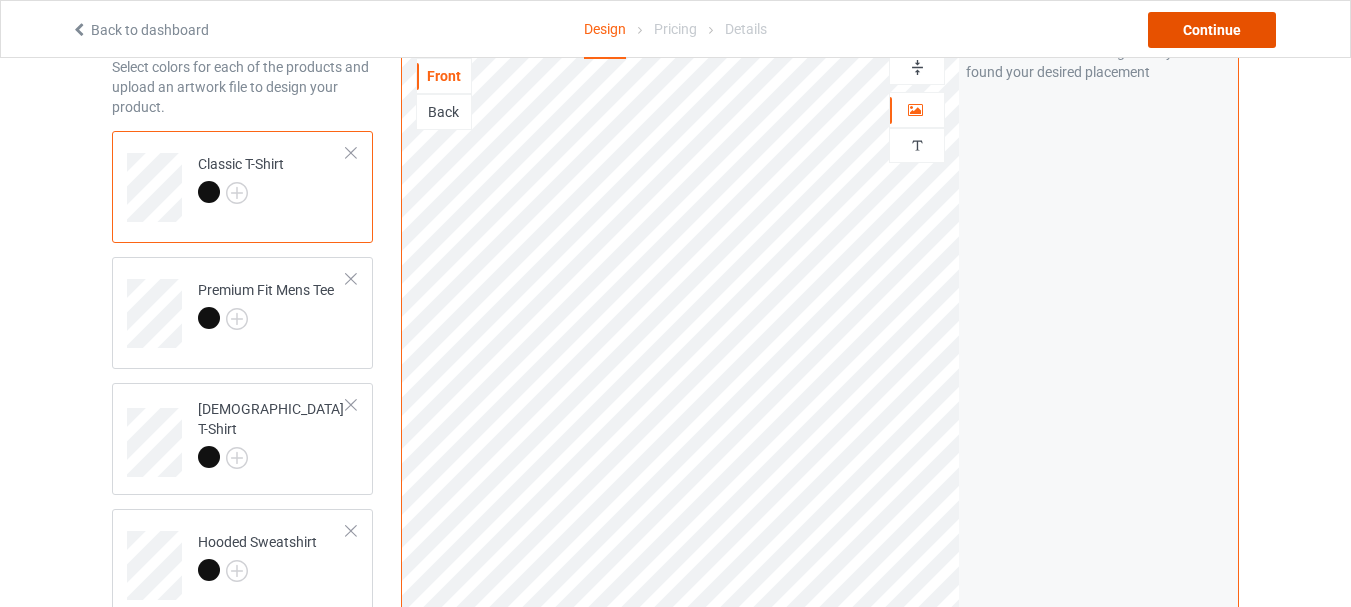 click on "Continue" at bounding box center [1212, 30] 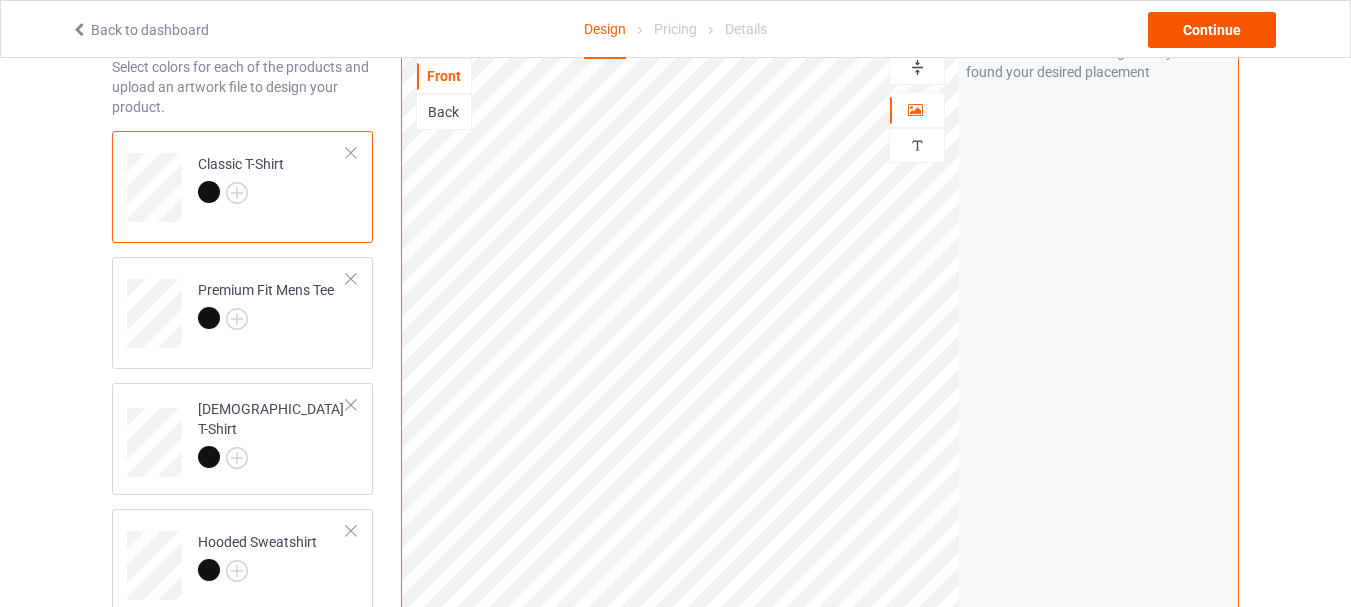 scroll, scrollTop: 0, scrollLeft: 0, axis: both 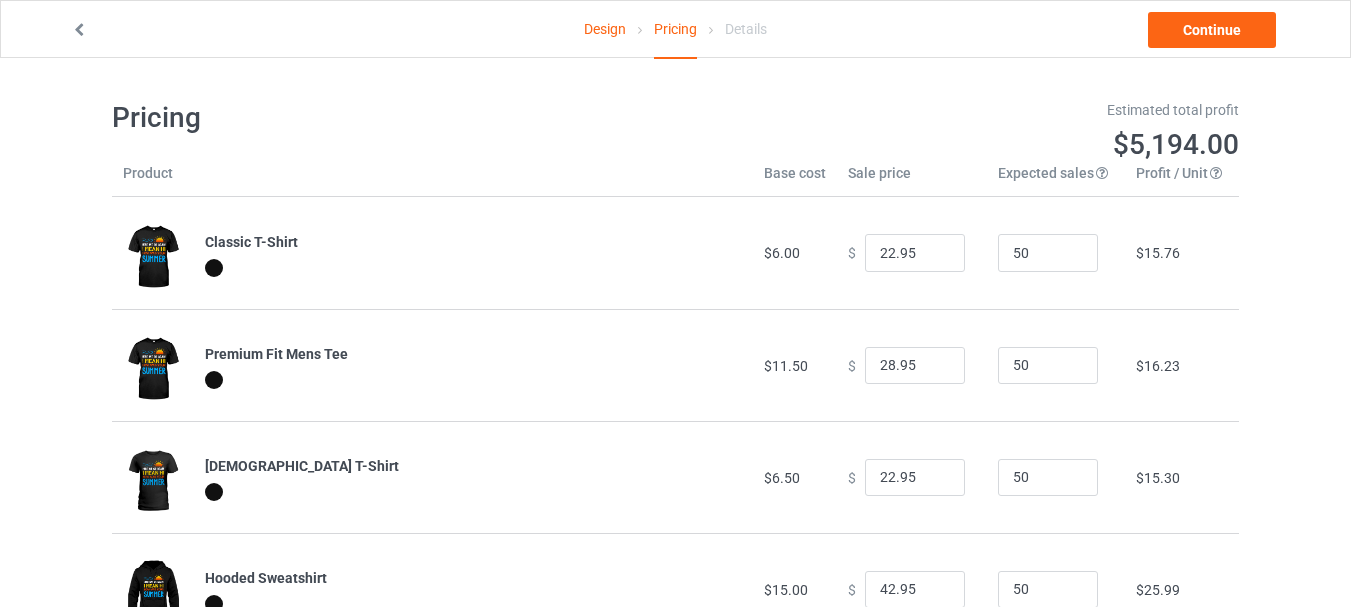 click on "Estimated total profit $5,194.00" at bounding box center [965, 131] 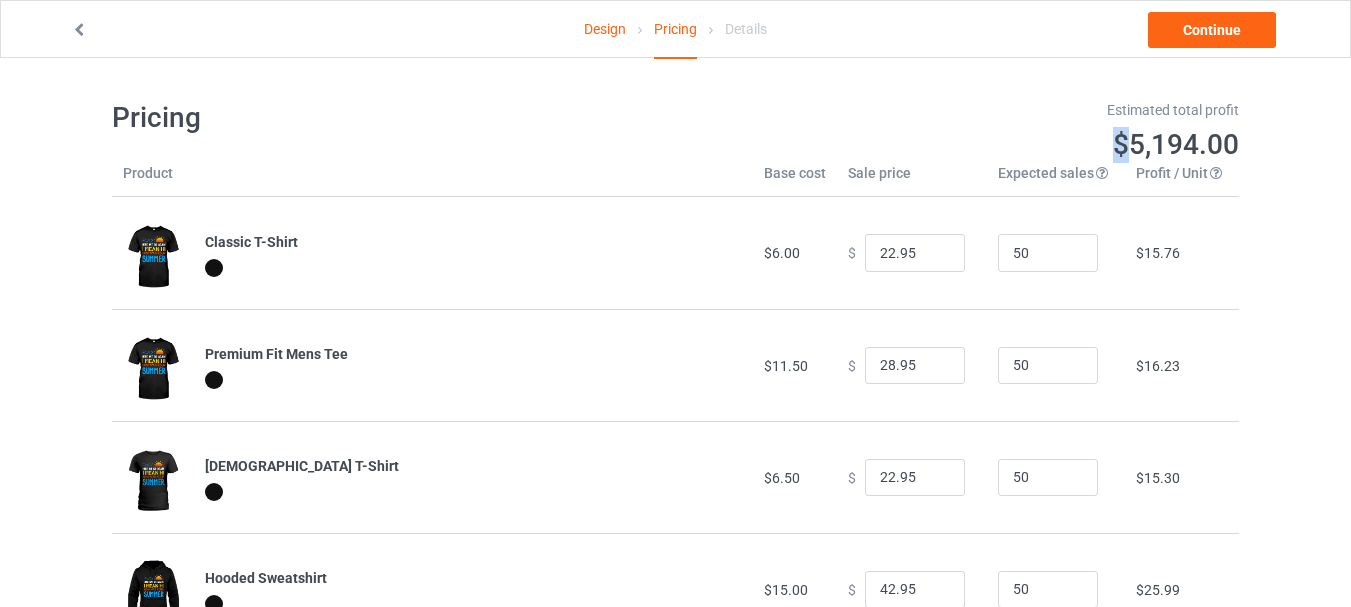 click on "Estimated total profit $5,194.00" at bounding box center [965, 131] 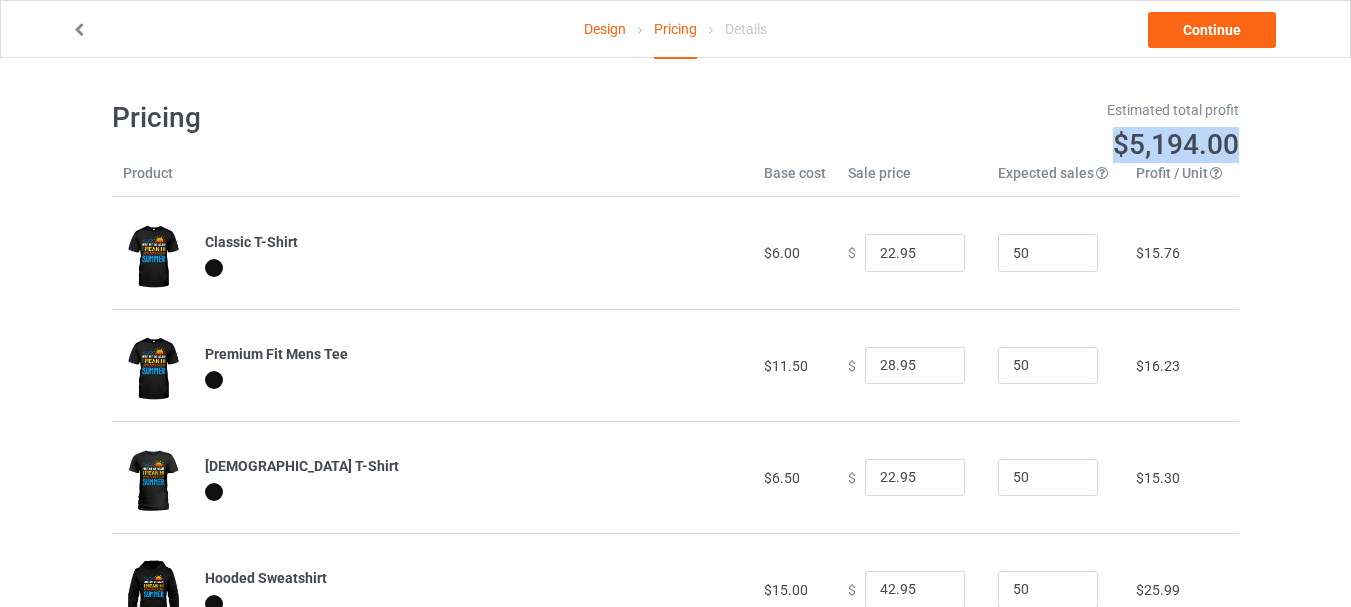 click on "Estimated total profit $5,194.00" at bounding box center [965, 131] 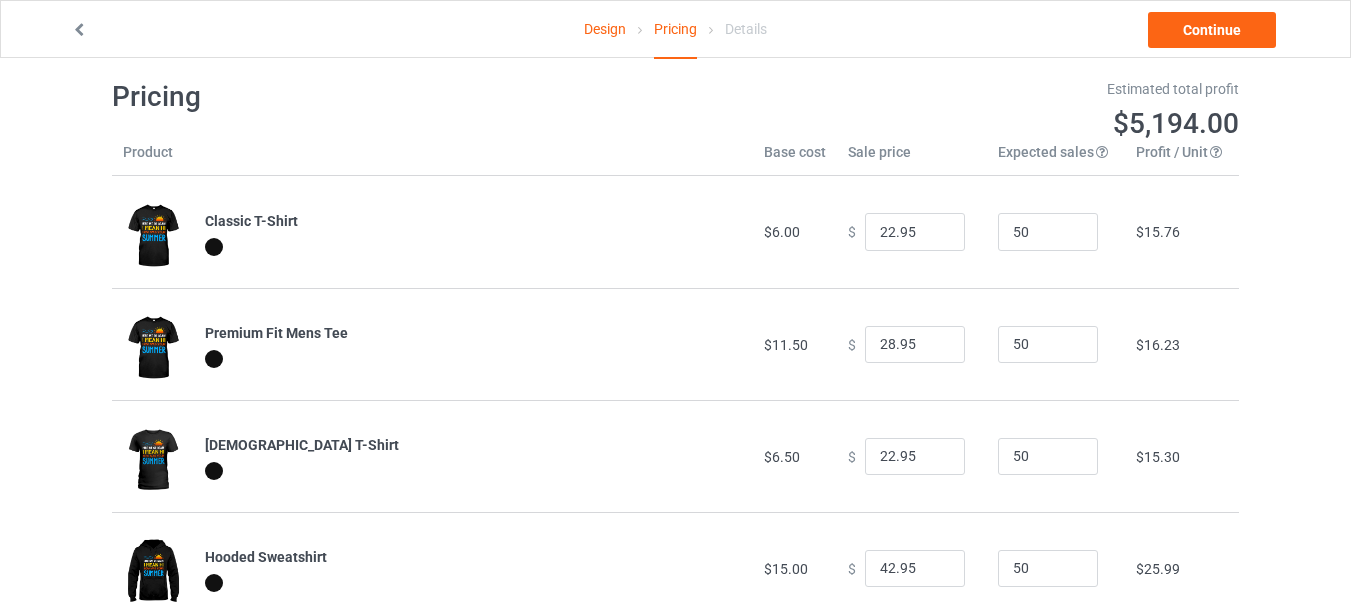 scroll, scrollTop: 0, scrollLeft: 0, axis: both 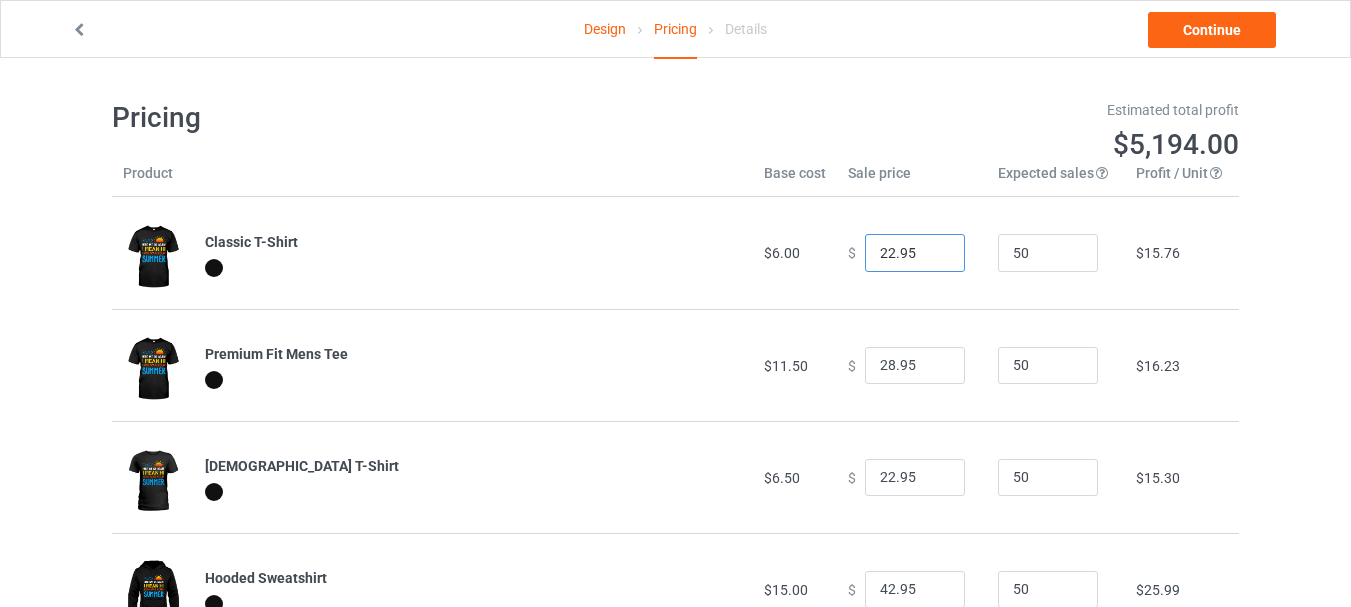 drag, startPoint x: 897, startPoint y: 255, endPoint x: 903, endPoint y: 265, distance: 11.661903 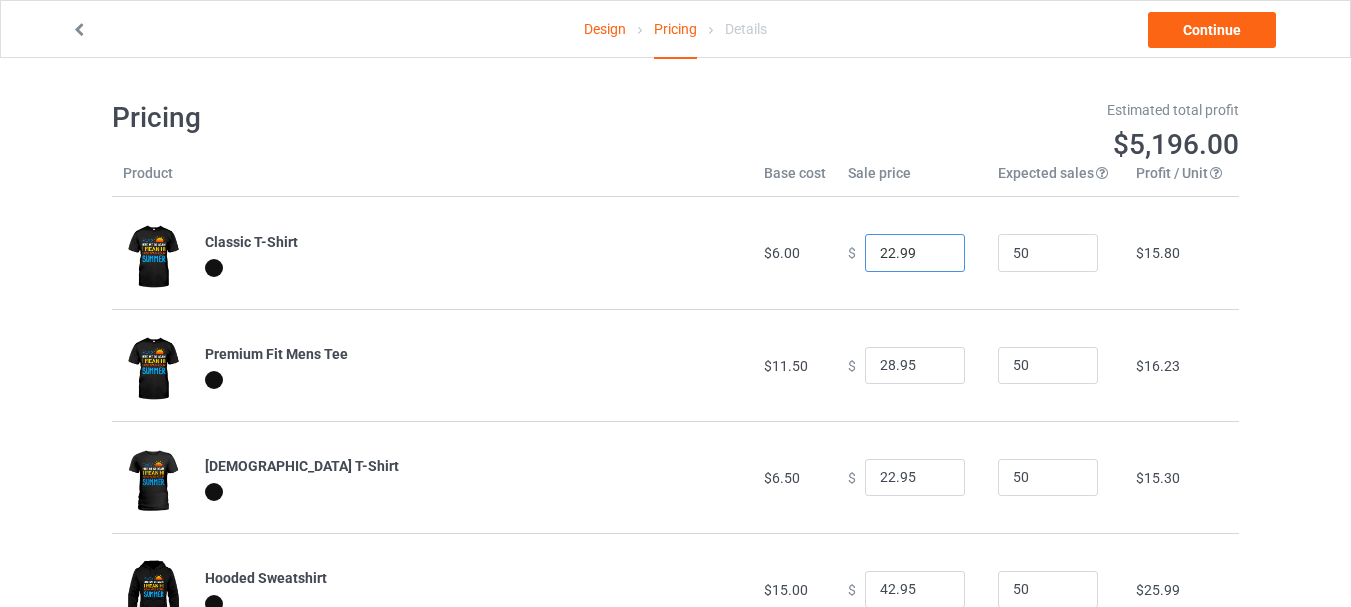drag, startPoint x: 869, startPoint y: 255, endPoint x: 883, endPoint y: 262, distance: 15.652476 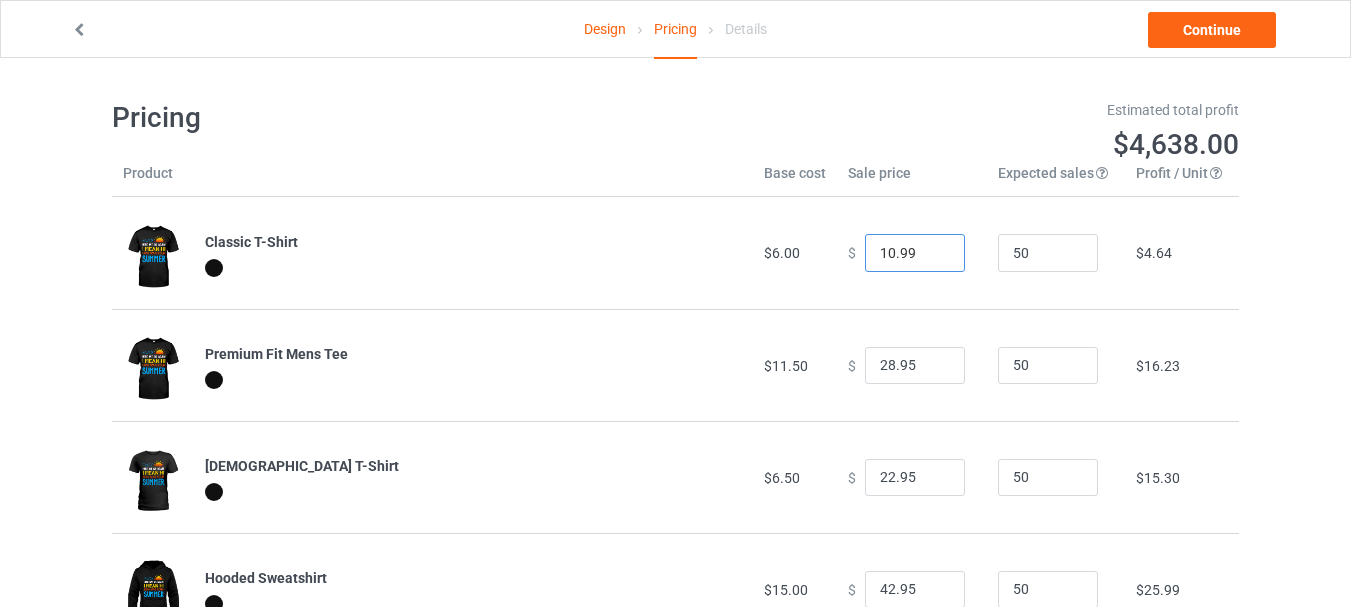 type on "10.99" 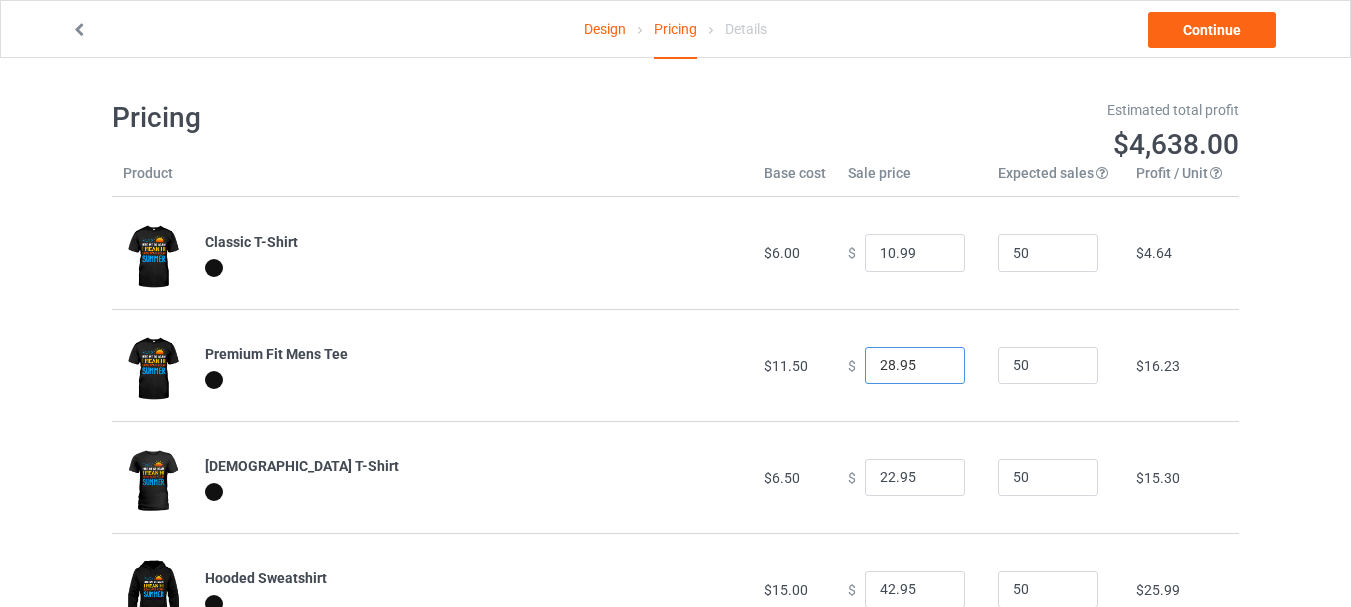 drag, startPoint x: 869, startPoint y: 368, endPoint x: 883, endPoint y: 377, distance: 16.643316 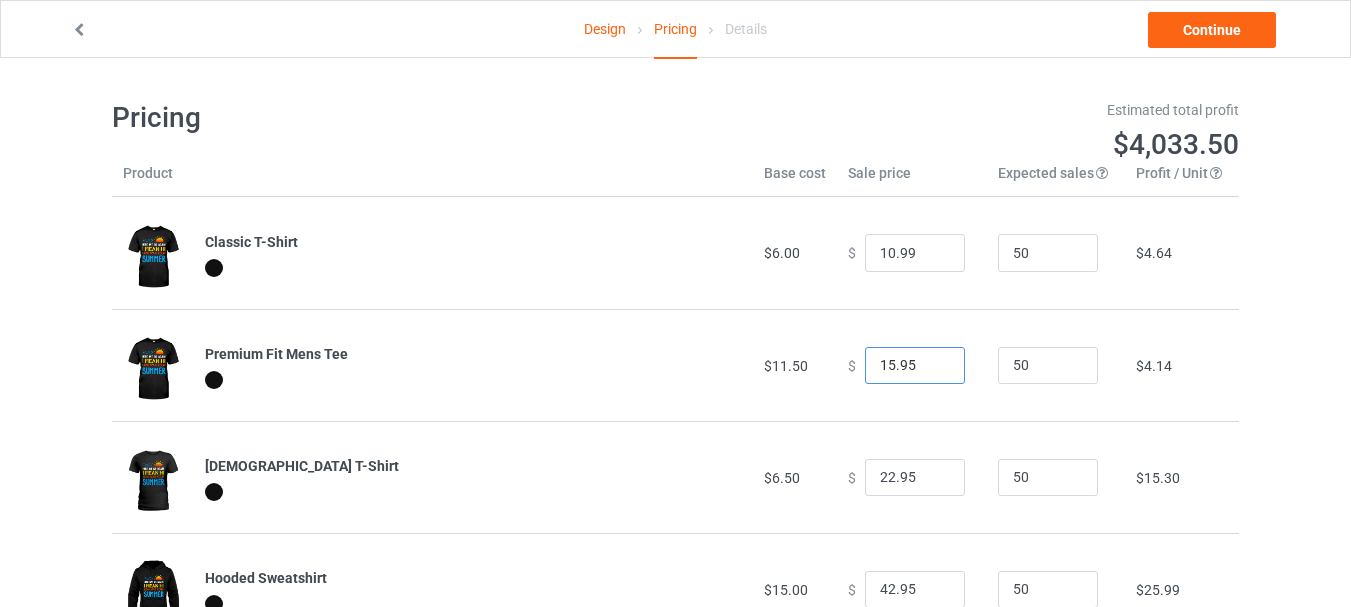 drag, startPoint x: 895, startPoint y: 366, endPoint x: 907, endPoint y: 373, distance: 13.892444 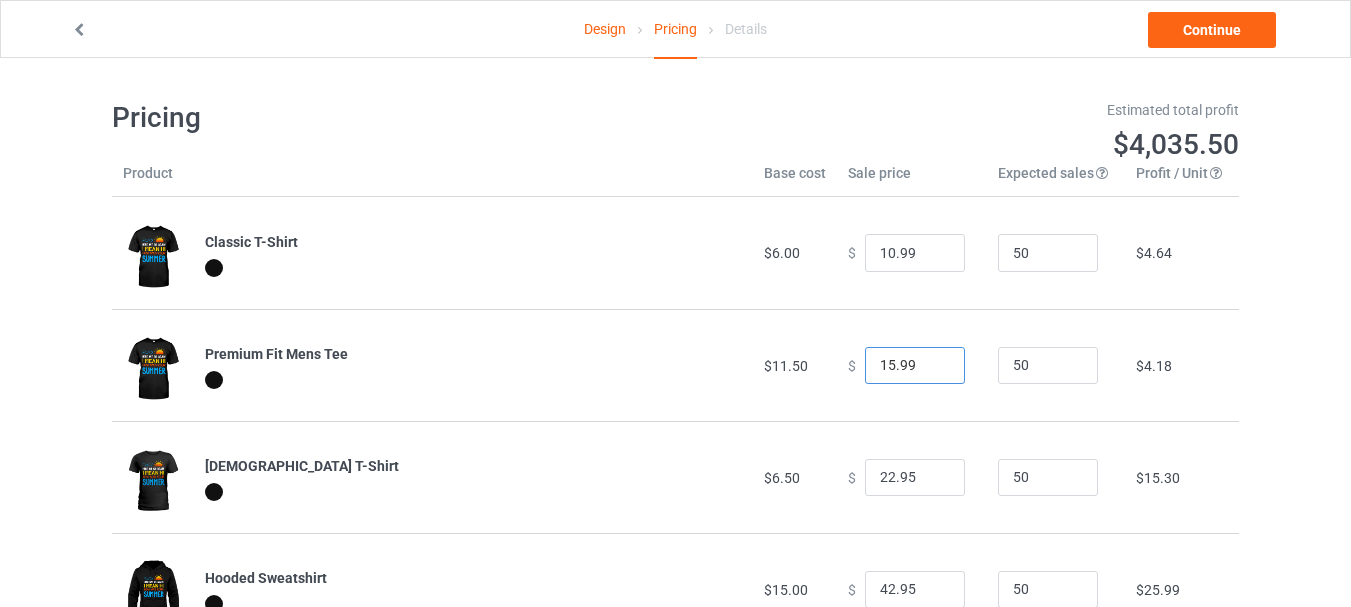 type on "15.99" 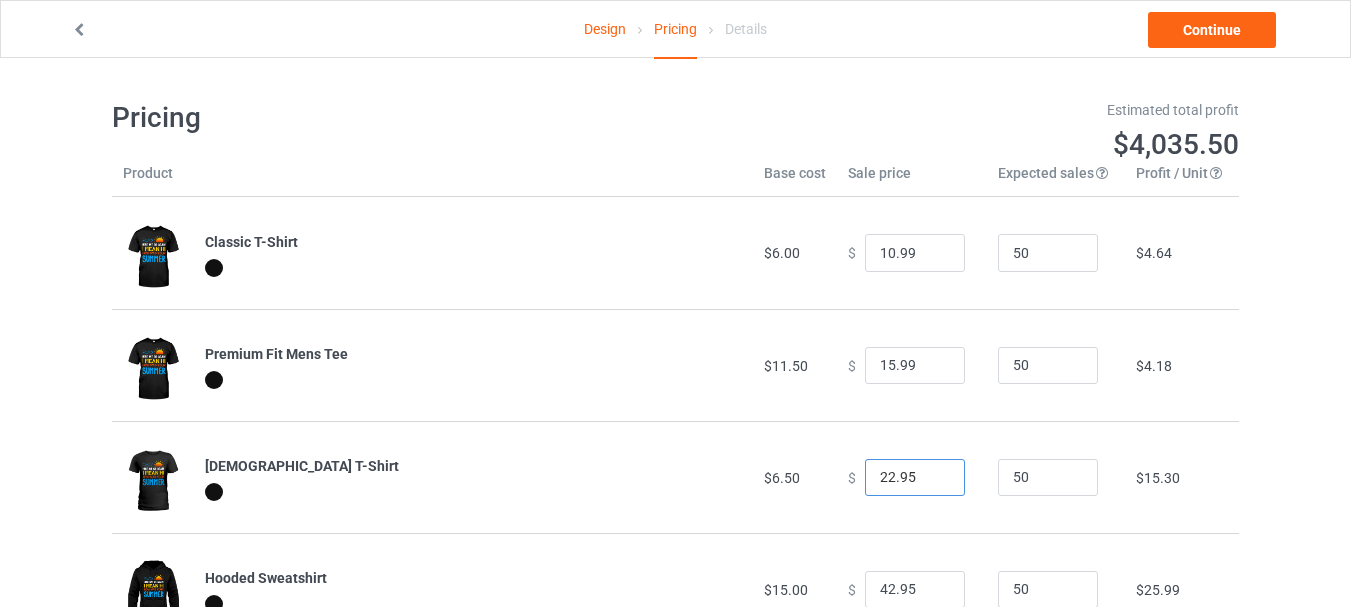 drag, startPoint x: 870, startPoint y: 477, endPoint x: 882, endPoint y: 480, distance: 12.369317 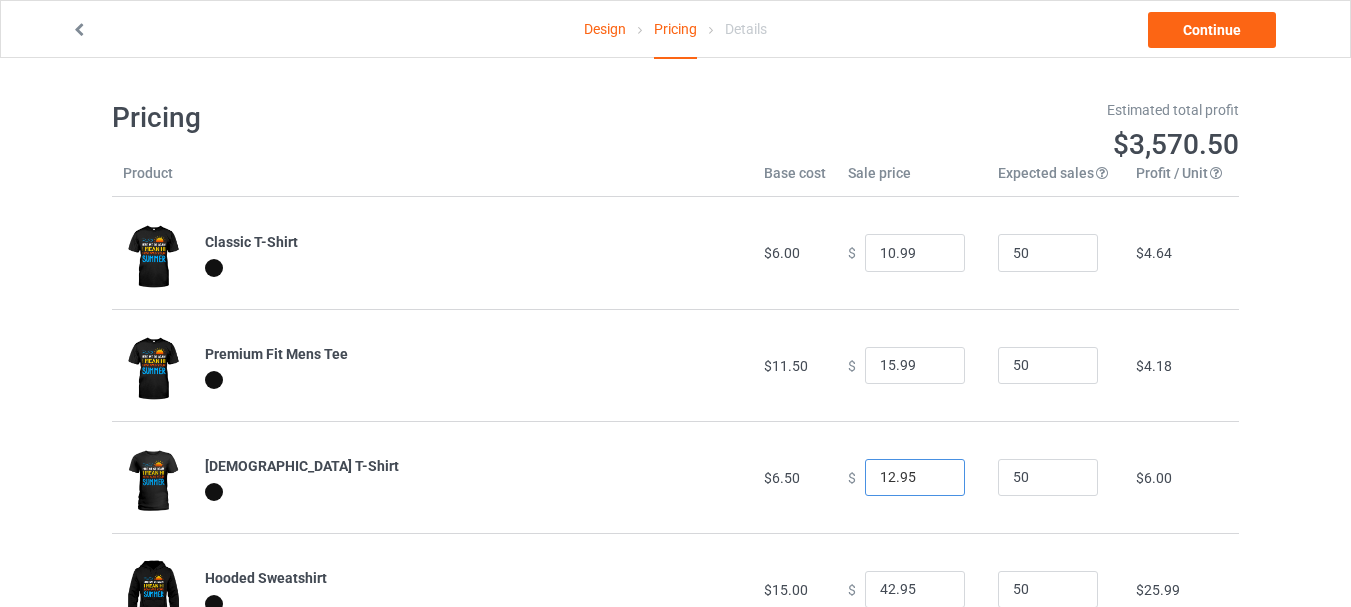 click on "12.95" at bounding box center [915, 478] 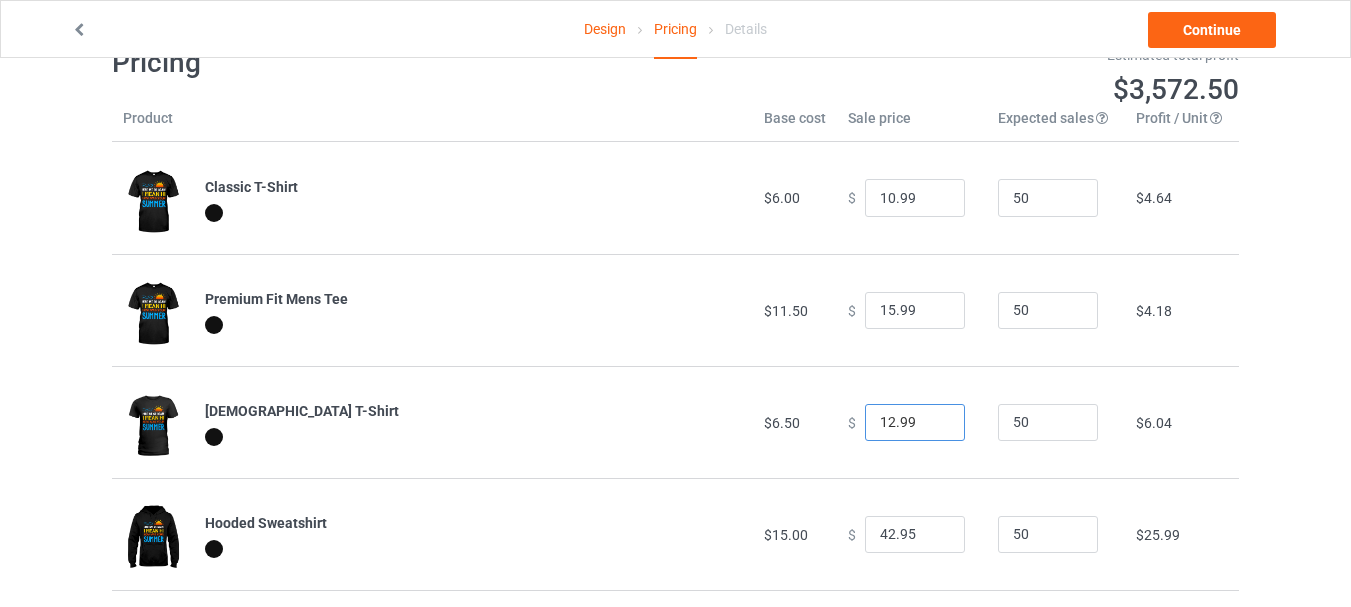scroll, scrollTop: 100, scrollLeft: 0, axis: vertical 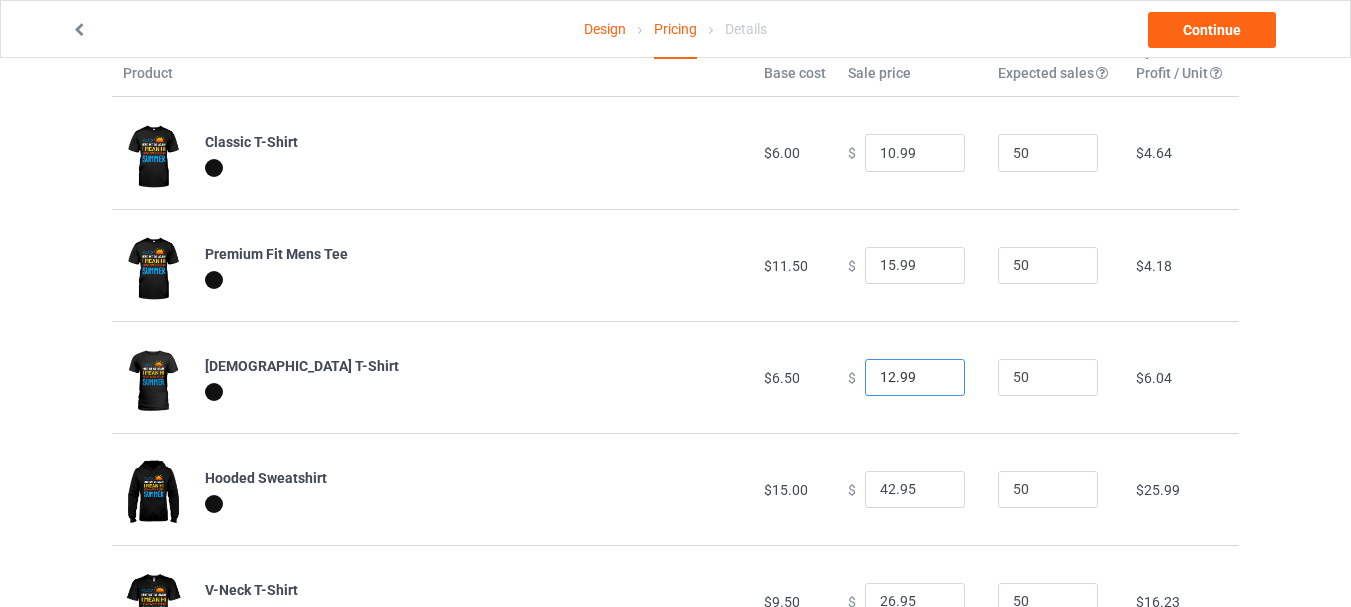type on "12.99" 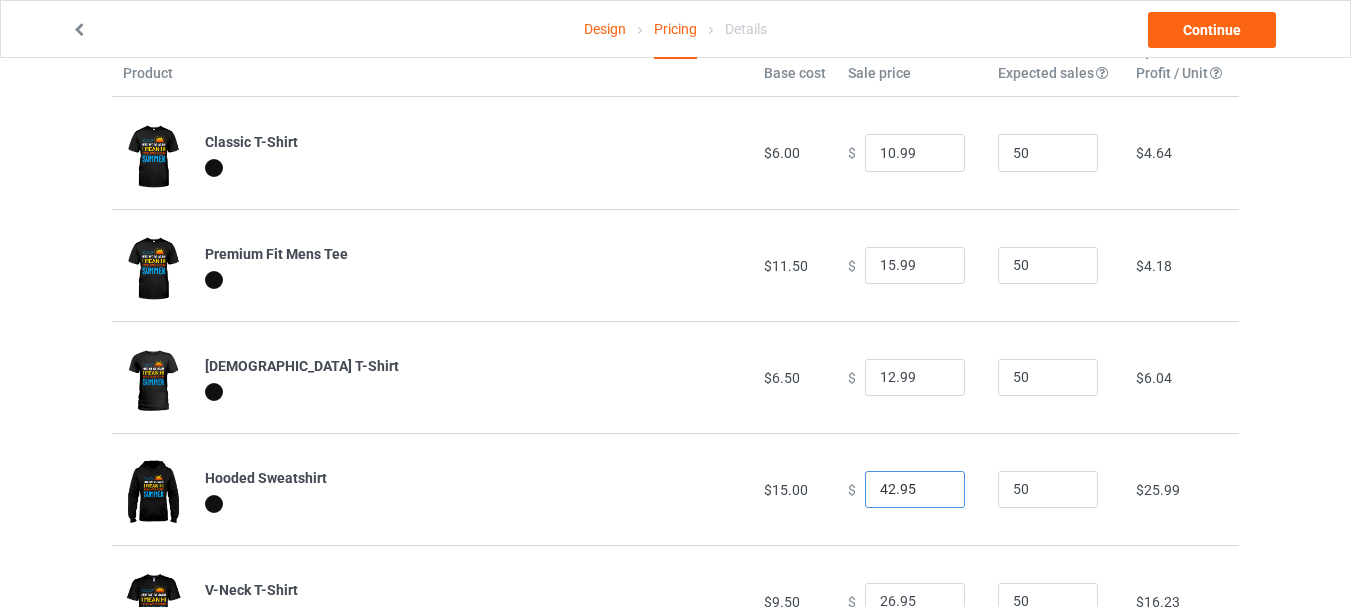 drag, startPoint x: 882, startPoint y: 491, endPoint x: 870, endPoint y: 490, distance: 12.0415945 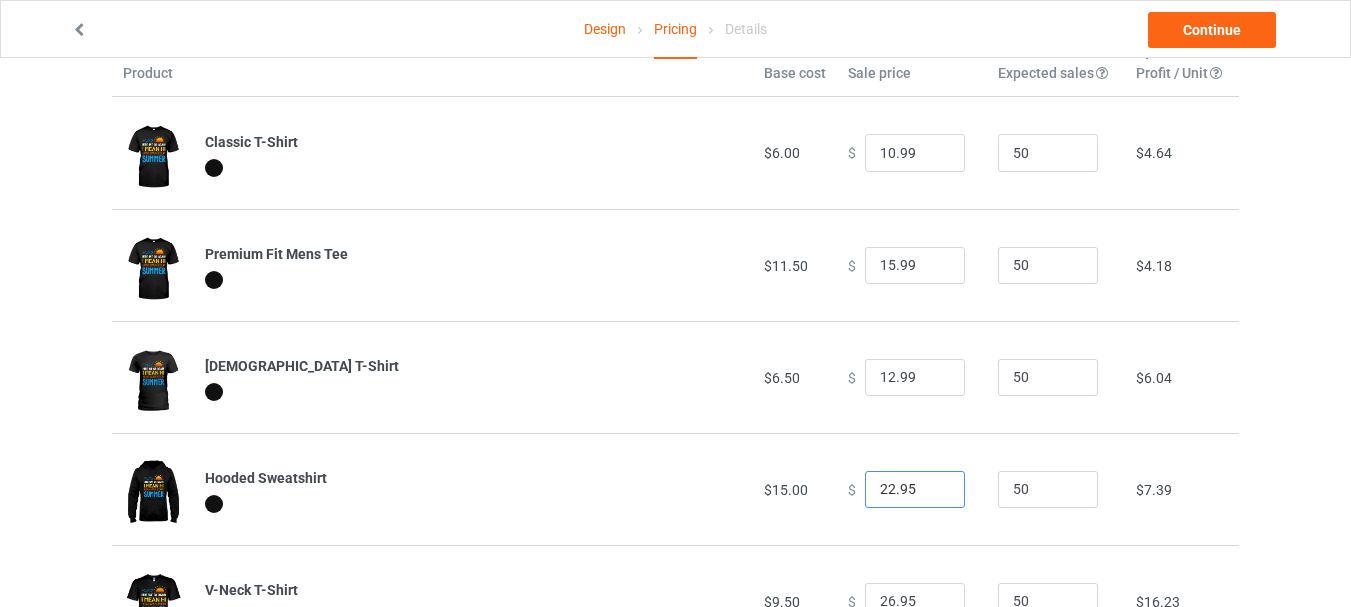 drag, startPoint x: 900, startPoint y: 493, endPoint x: 910, endPoint y: 502, distance: 13.453624 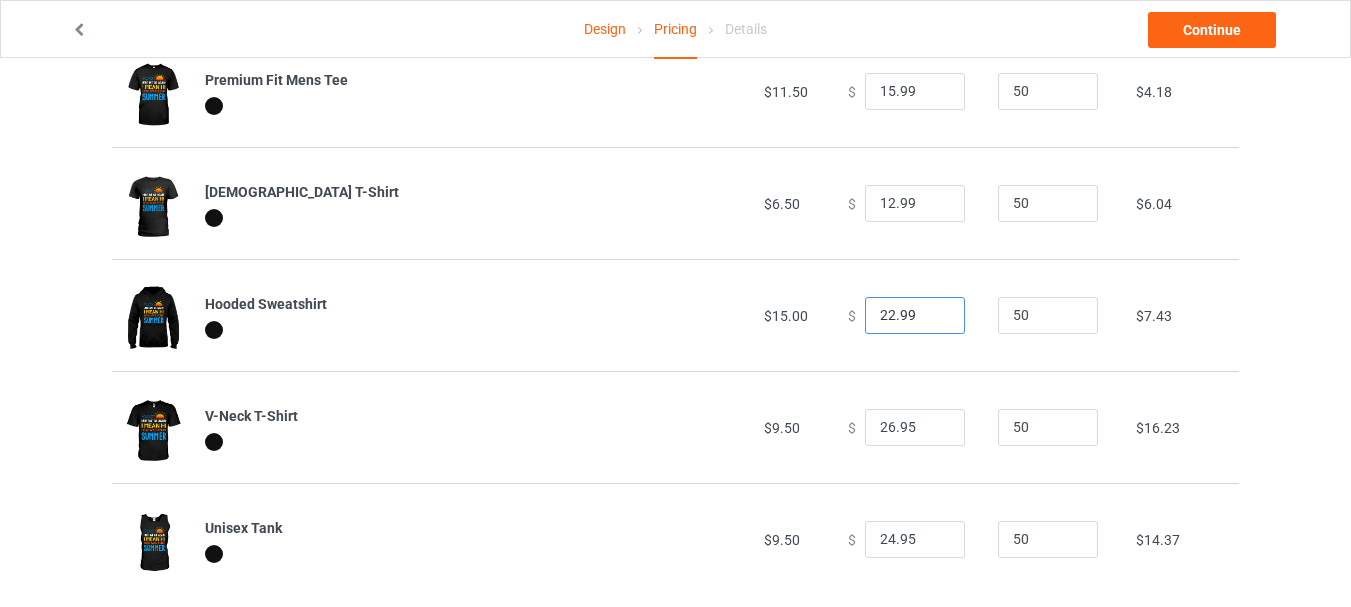 scroll, scrollTop: 300, scrollLeft: 0, axis: vertical 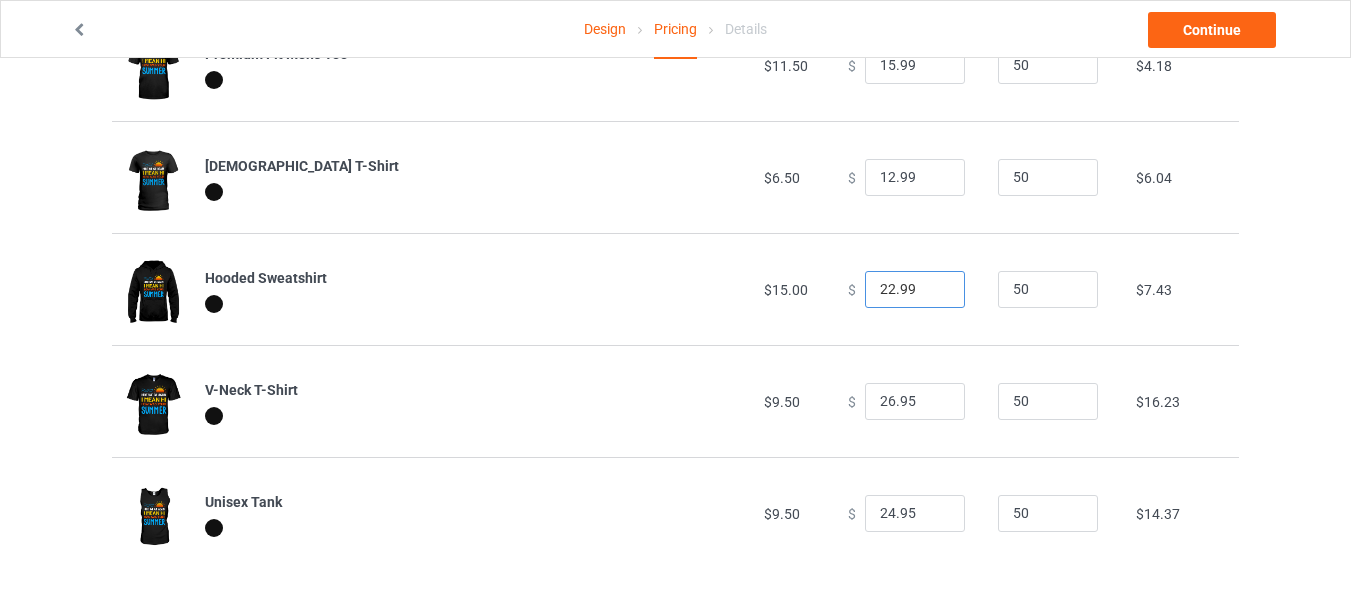 type on "22.99" 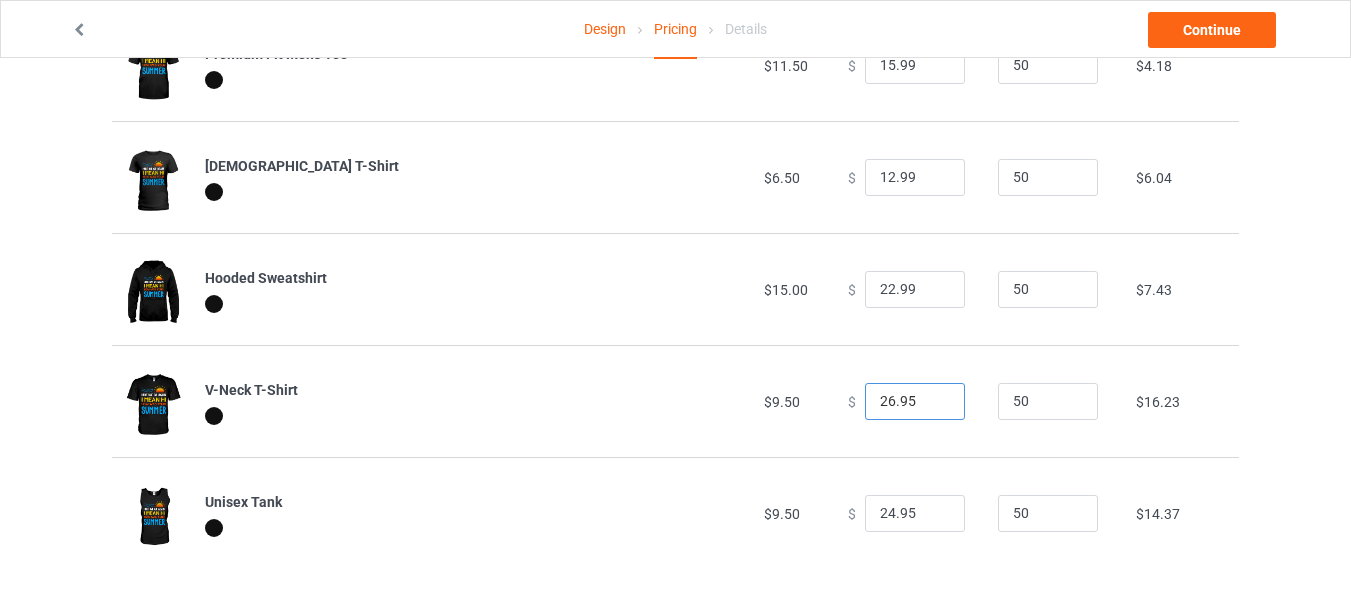 drag, startPoint x: 868, startPoint y: 402, endPoint x: 881, endPoint y: 408, distance: 14.3178215 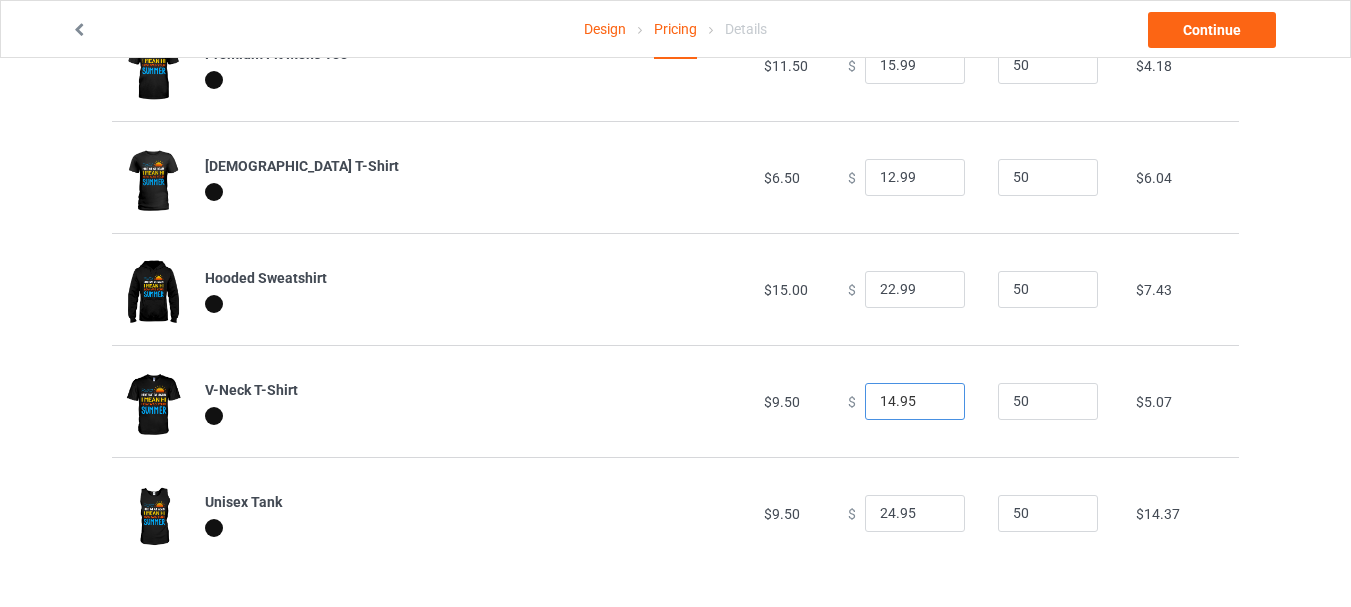 click on "14.95" at bounding box center (915, 402) 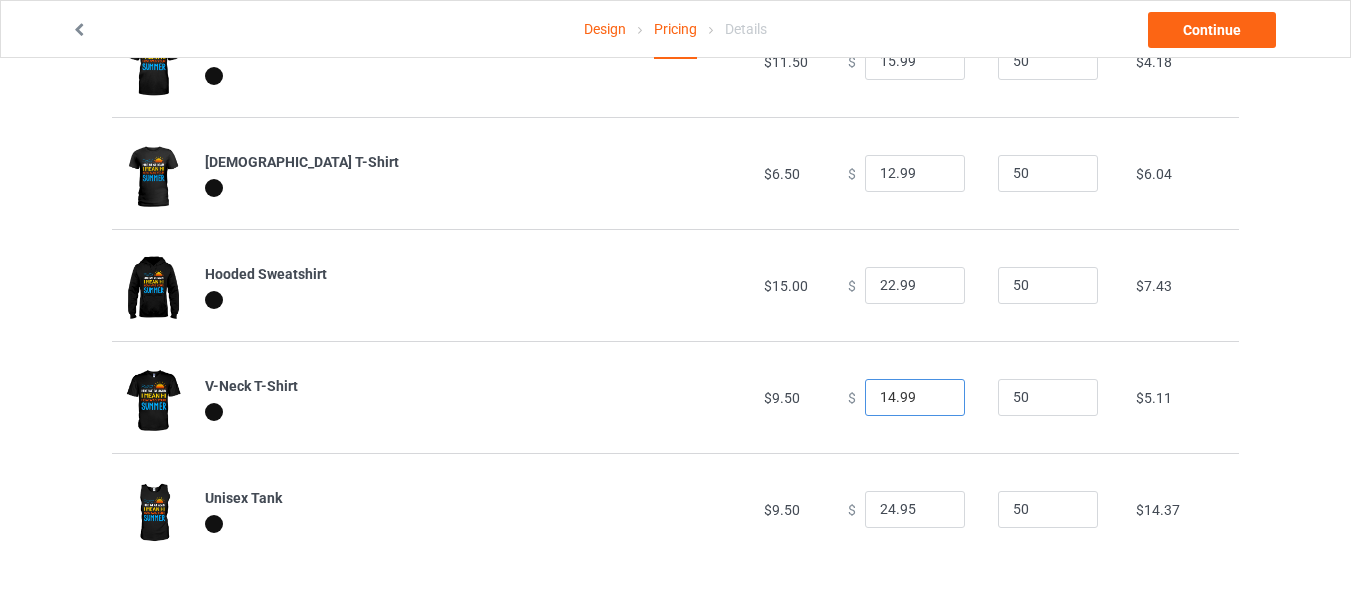 scroll, scrollTop: 305, scrollLeft: 0, axis: vertical 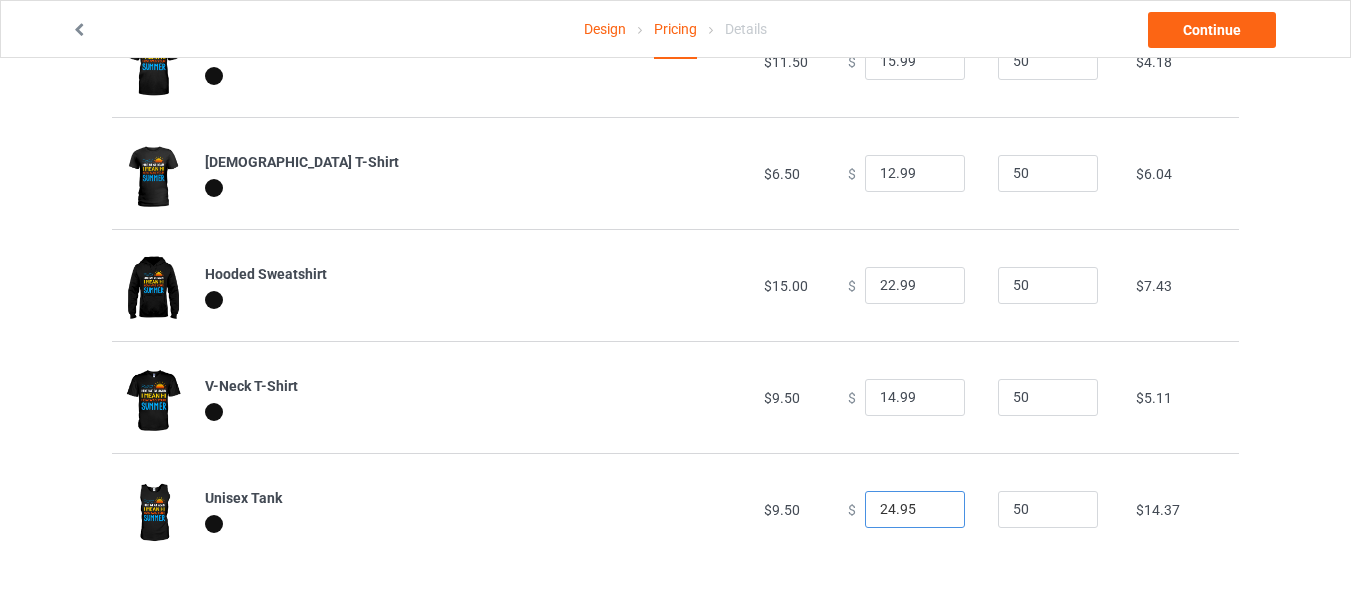 drag, startPoint x: 872, startPoint y: 506, endPoint x: 883, endPoint y: 512, distance: 12.529964 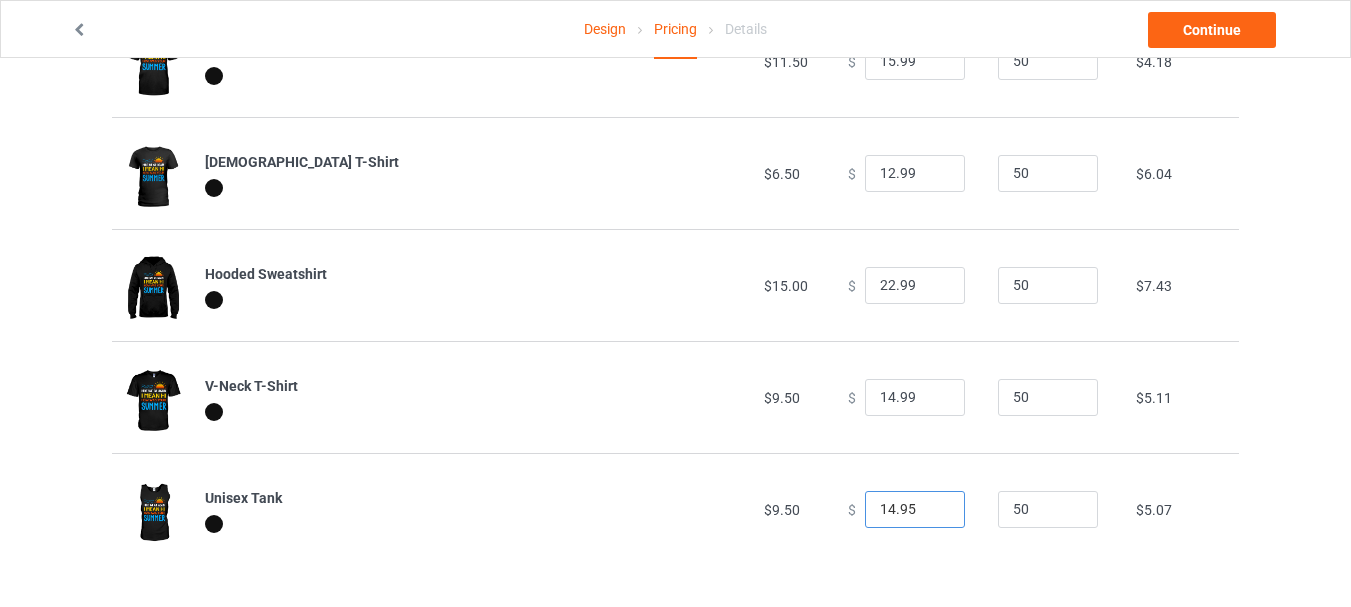drag, startPoint x: 897, startPoint y: 508, endPoint x: 912, endPoint y: 524, distance: 21.931713 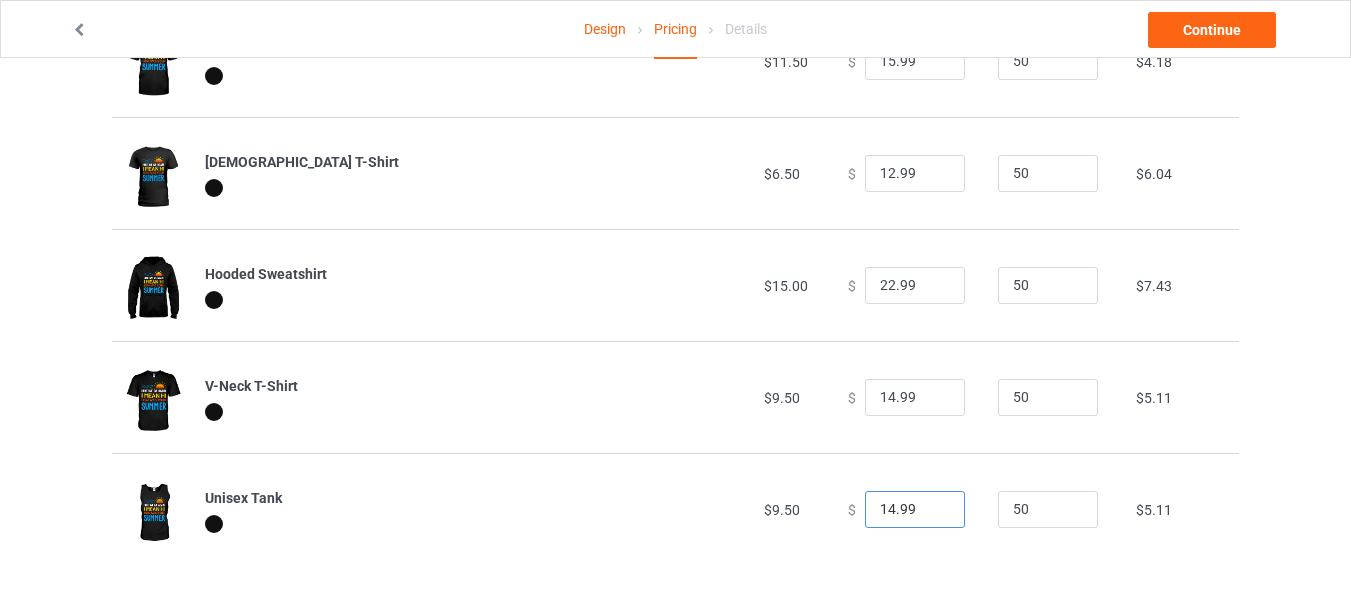 type on "14.99" 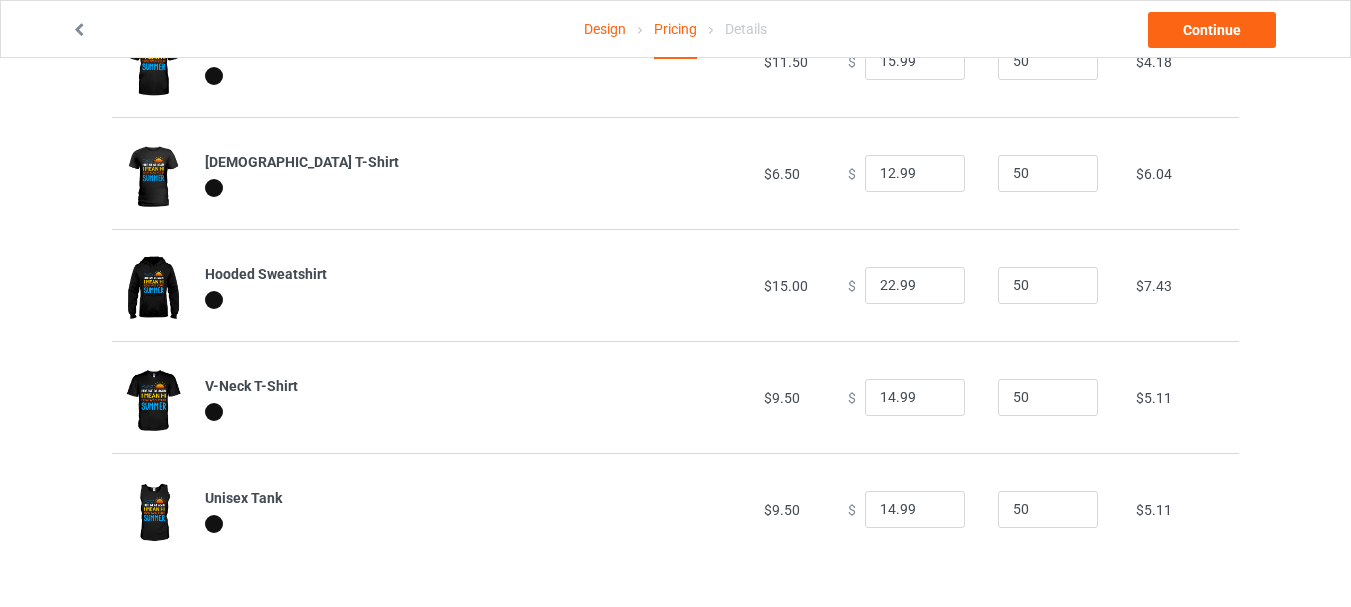 click on "$     14.99" at bounding box center (912, 509) 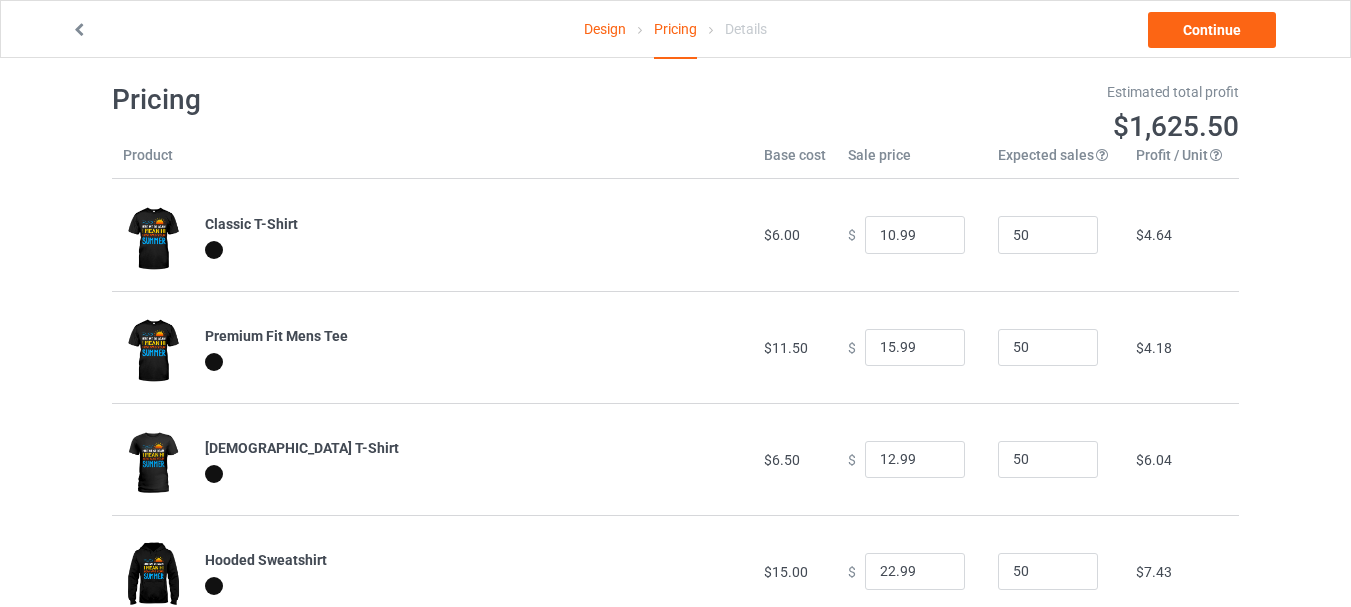 scroll, scrollTop: 0, scrollLeft: 0, axis: both 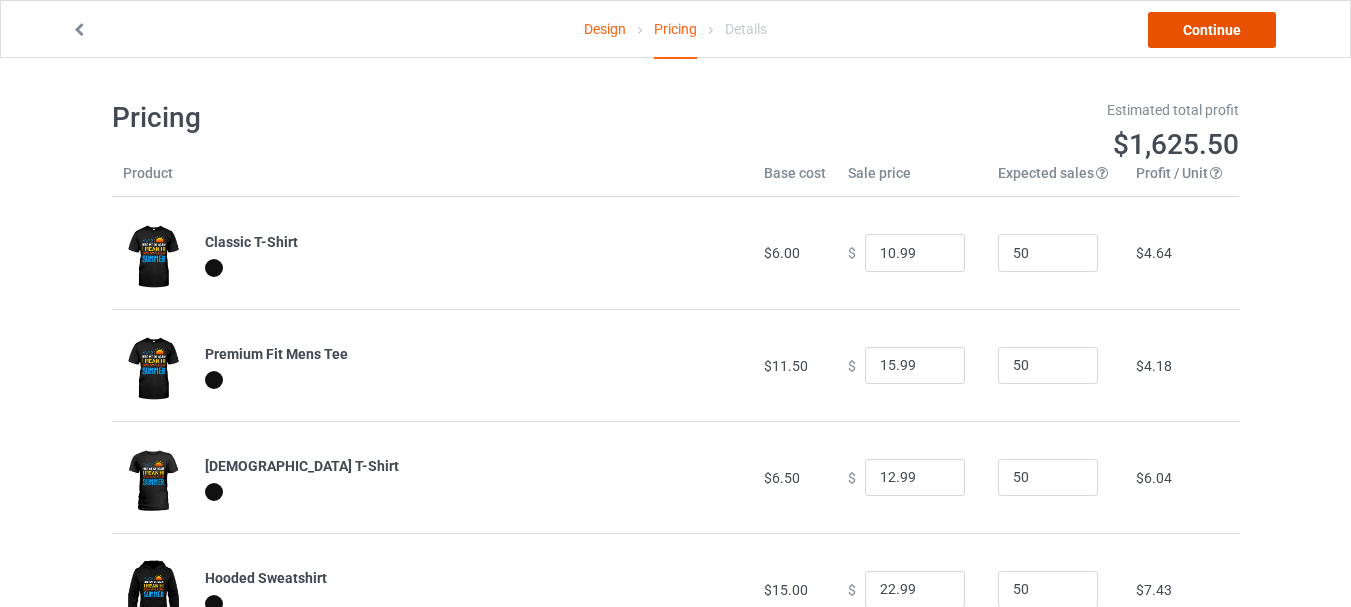 click on "Continue" at bounding box center (1212, 30) 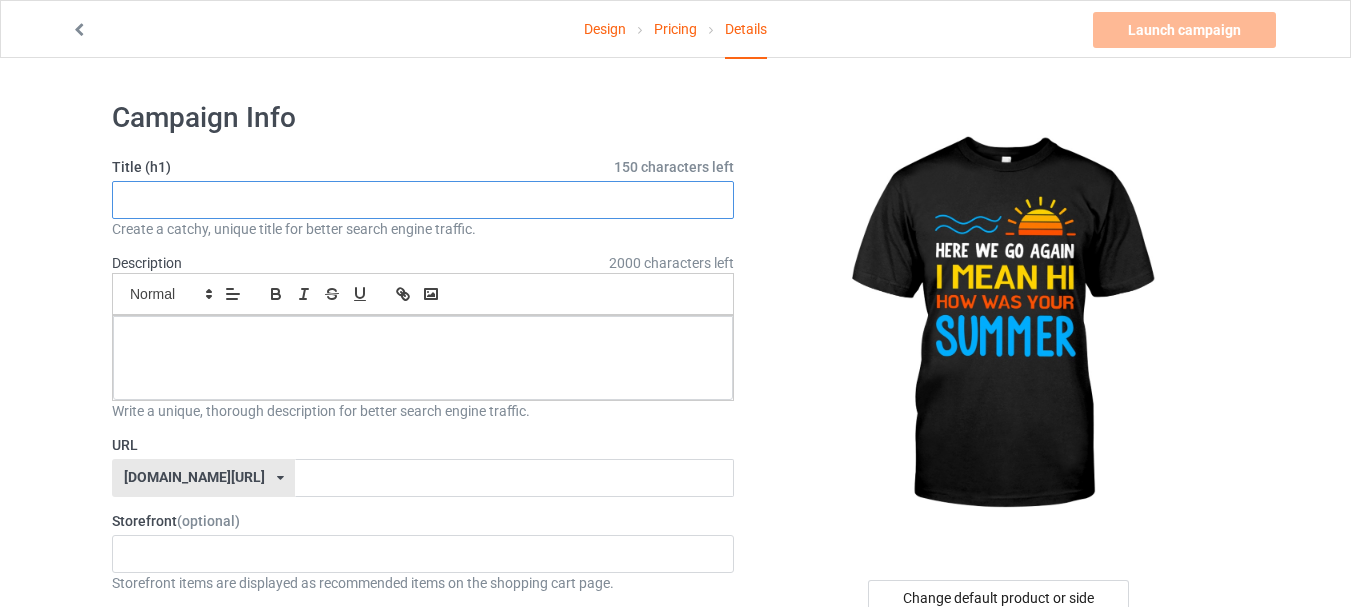 click at bounding box center [423, 200] 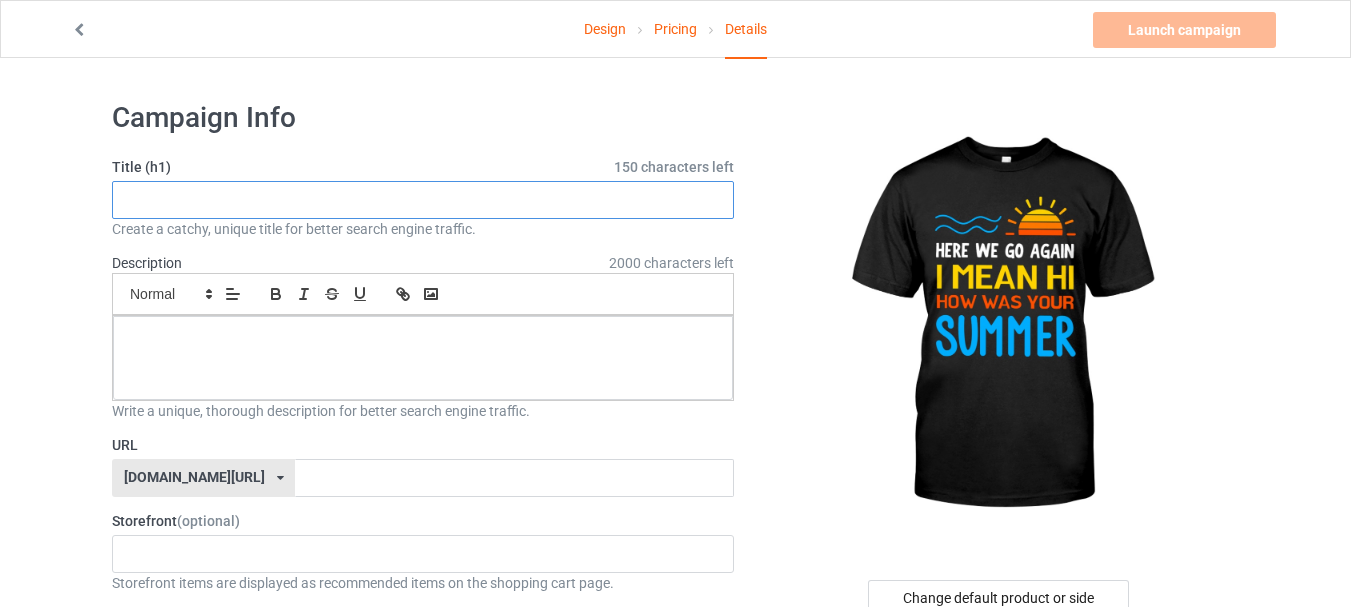 paste on "here we go again i mean hi how was your summer (2)" 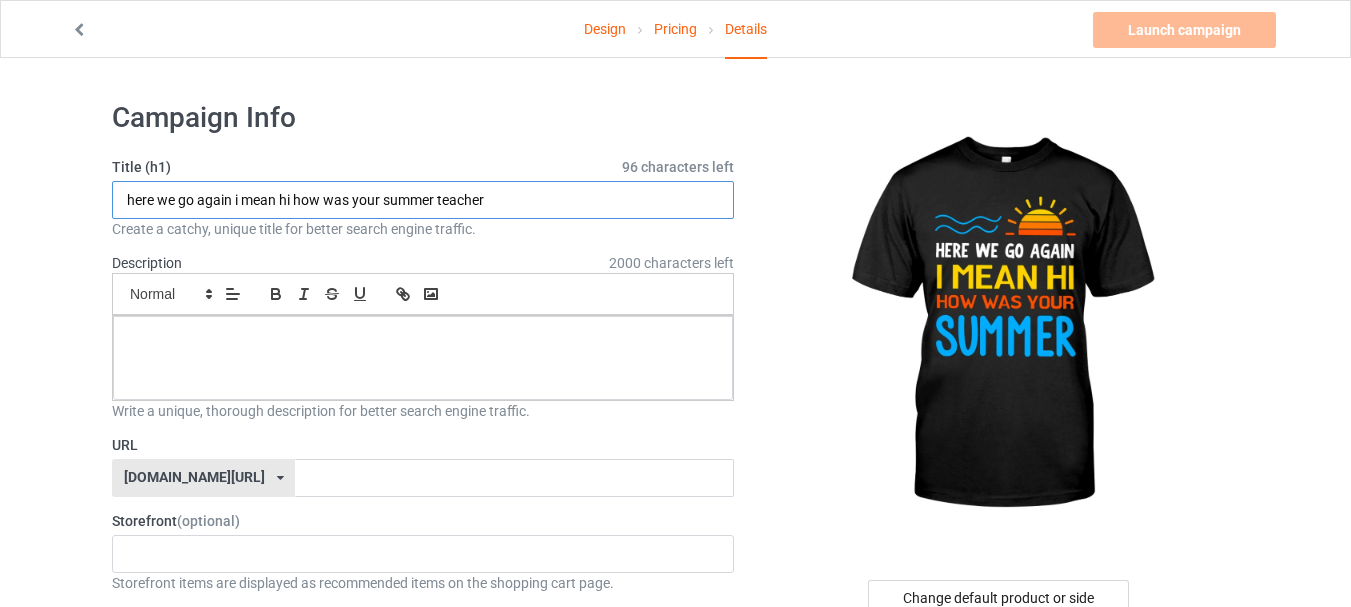 click on "here we go again i mean hi how was your summer teacher" at bounding box center [423, 200] 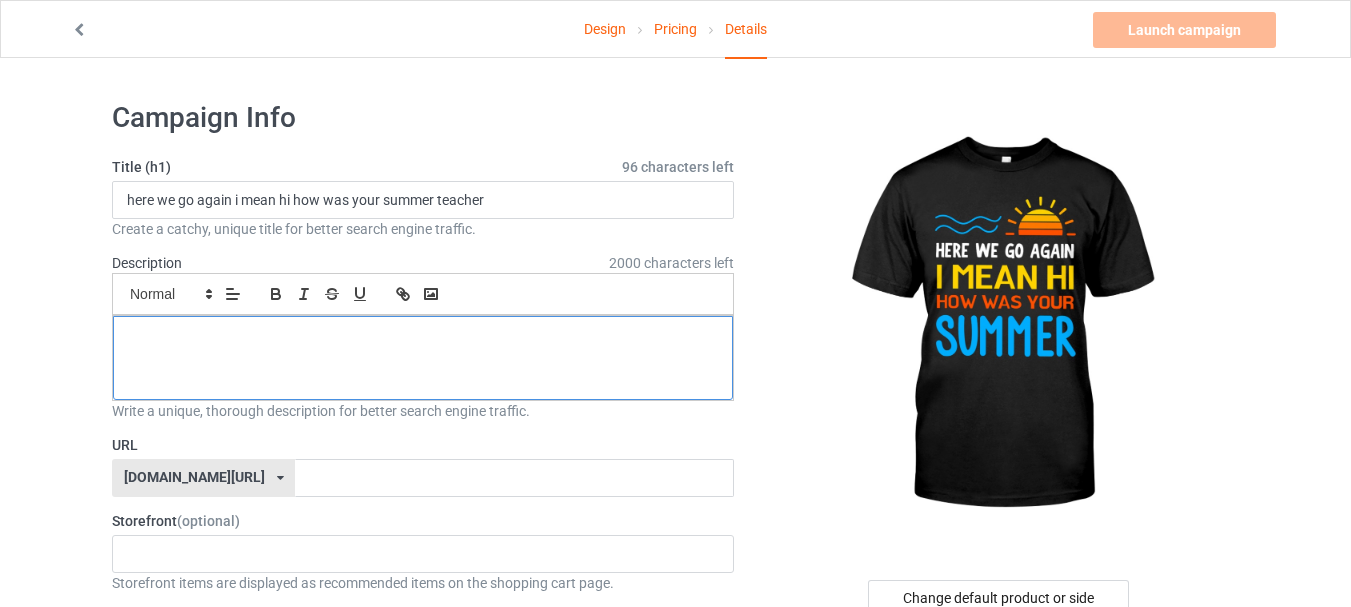 click at bounding box center [423, 358] 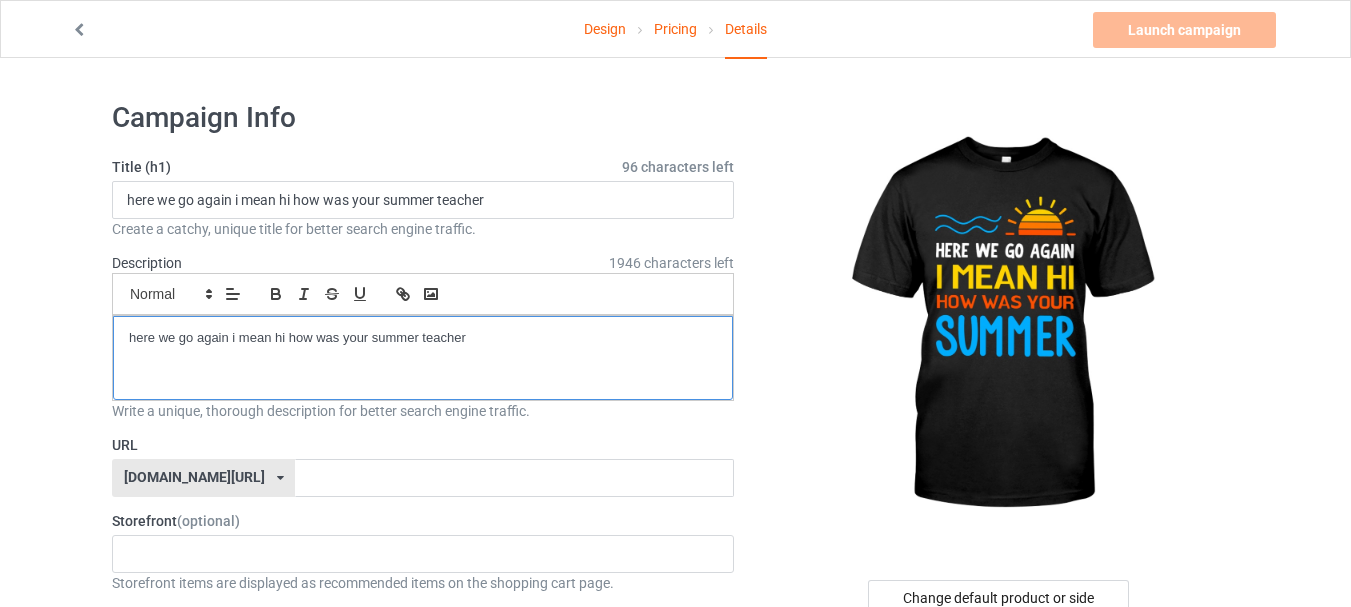 scroll, scrollTop: 0, scrollLeft: 0, axis: both 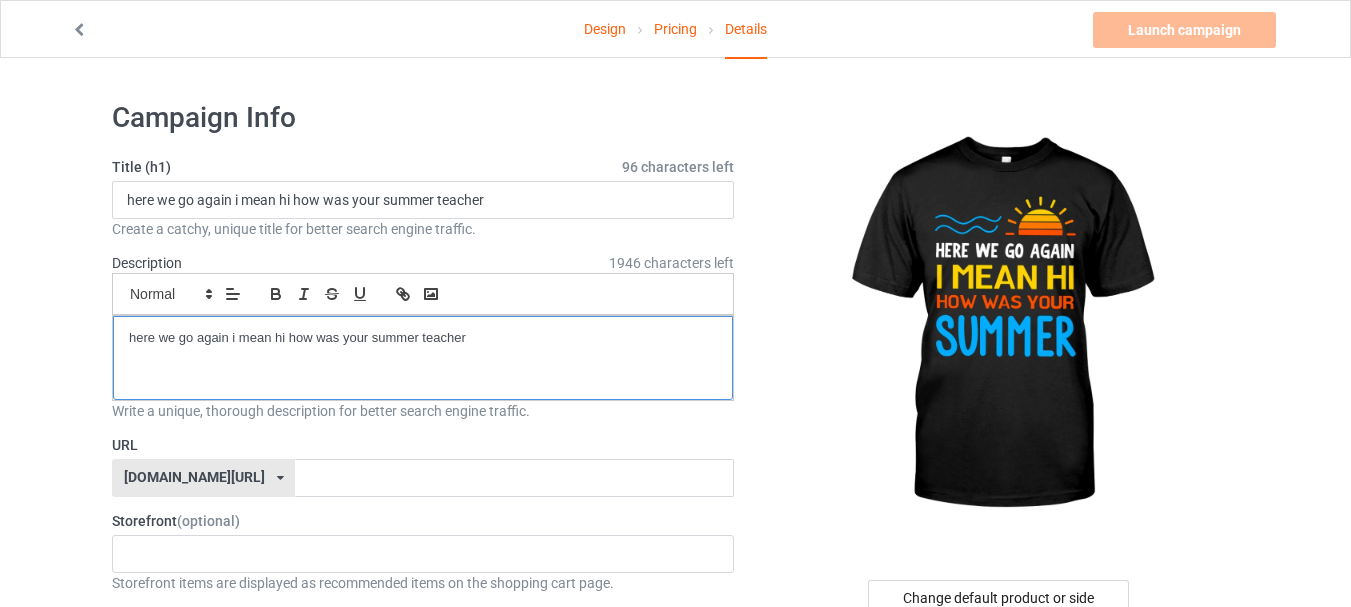 type 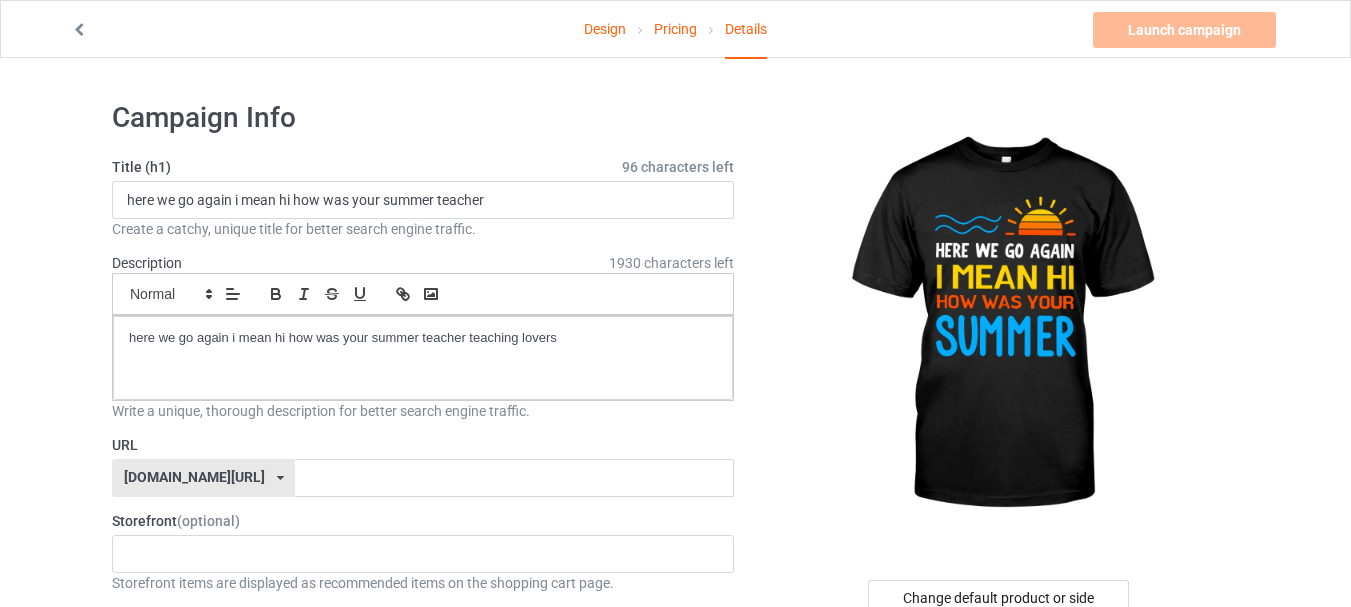 click on "Title (h1) 96   characters left here we go again i mean hi how was your summer teacher Create a catchy, unique title for better search engine traffic. Description 1930   characters left       Small Normal Large Big Huge                                                                                     here we go again i mean hi how was your summer teacher teaching lovers Write a unique, thorough description for better search engine traffic. URL [DOMAIN_NAME][URL] [DOMAIN_NAME][URL] 587d0d41cee36fd012c64a69 Storefront (optional) El [PERSON_NAME] creative 65f4d1262e8a0d0035df80e1 Storefront items are displayed as recommended items on the shopping cart page. Category tags (optional) 0 / 6 Age > [DEMOGRAPHIC_DATA] > 1 Age > [DEMOGRAPHIC_DATA] Months > 1 Month Age > [DEMOGRAPHIC_DATA] Months Age > [DEMOGRAPHIC_DATA] Age > [DEMOGRAPHIC_DATA] > 10 Age > [DEMOGRAPHIC_DATA] Months > 10 Month Age > [DEMOGRAPHIC_DATA] > 100 Sports > Running > 10K Run Age > [DEMOGRAPHIC_DATA] > 11 Age > [DEMOGRAPHIC_DATA] Months > 11 Month Age > [DEMOGRAPHIC_DATA] > 12 Age > [DEMOGRAPHIC_DATA] Months > 12 Month Age > [DEMOGRAPHIC_DATA] > 13 Age > [DEMOGRAPHIC_DATA] > 14 Age > [DEMOGRAPHIC_DATA] > 15 Sports > Running > 15K Run Age > [DEMOGRAPHIC_DATA] > 16" at bounding box center [423, 1064] 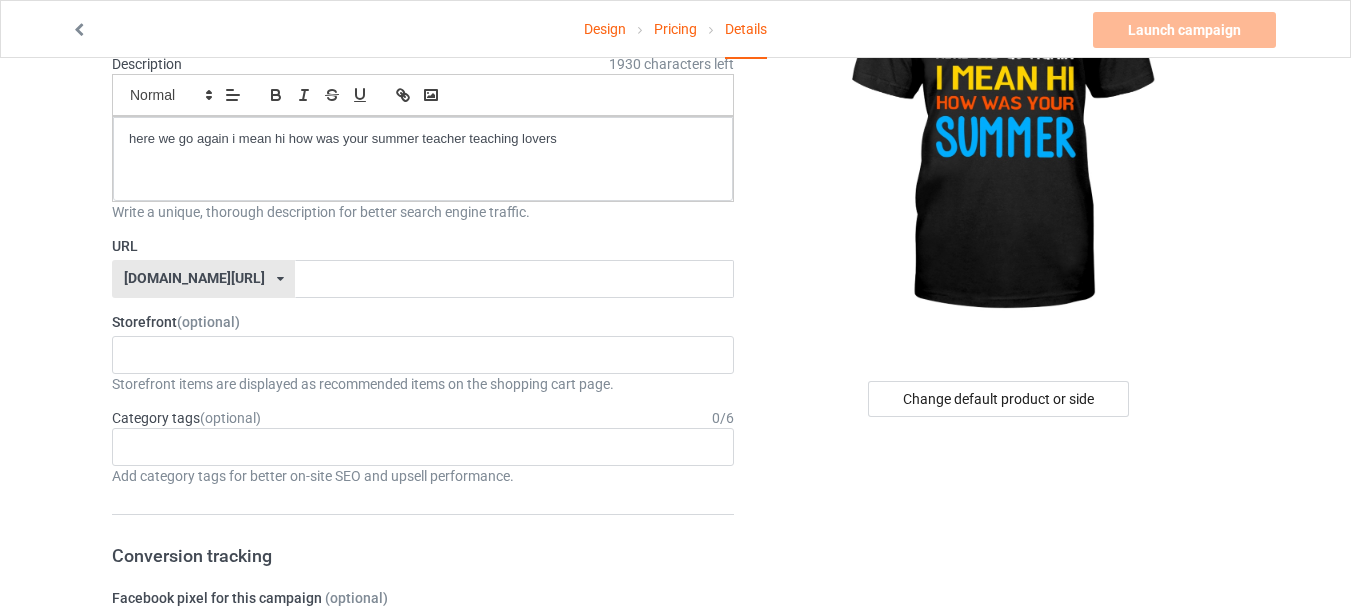 scroll, scrollTop: 200, scrollLeft: 0, axis: vertical 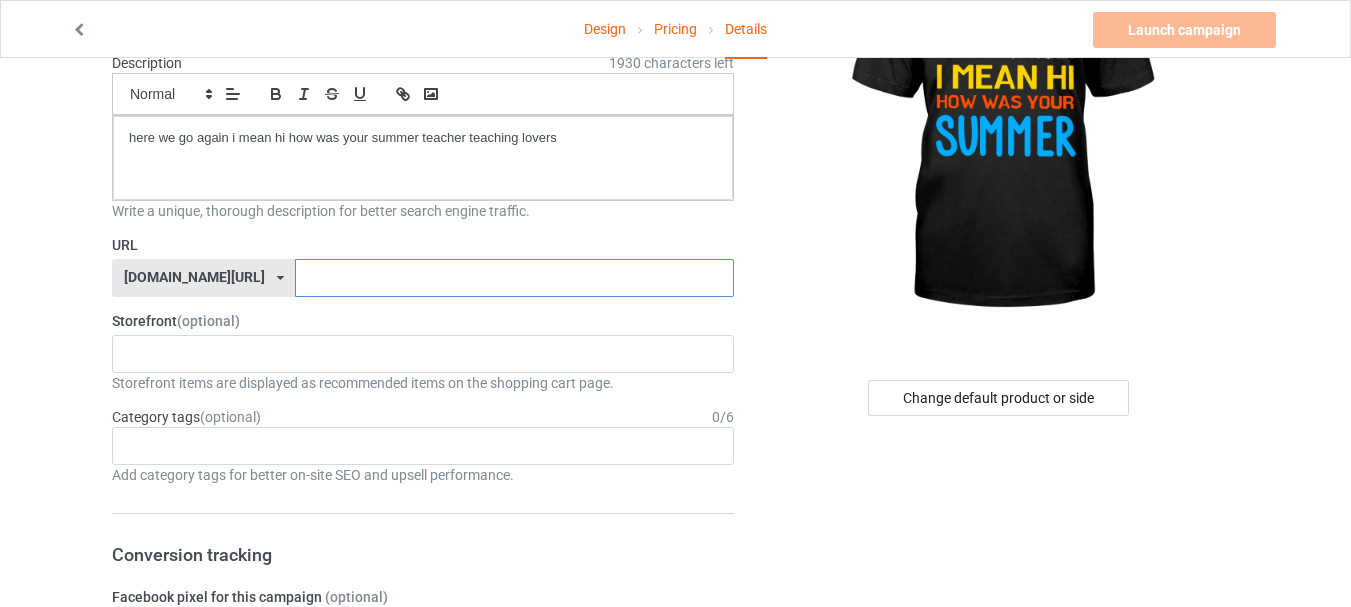click at bounding box center (514, 278) 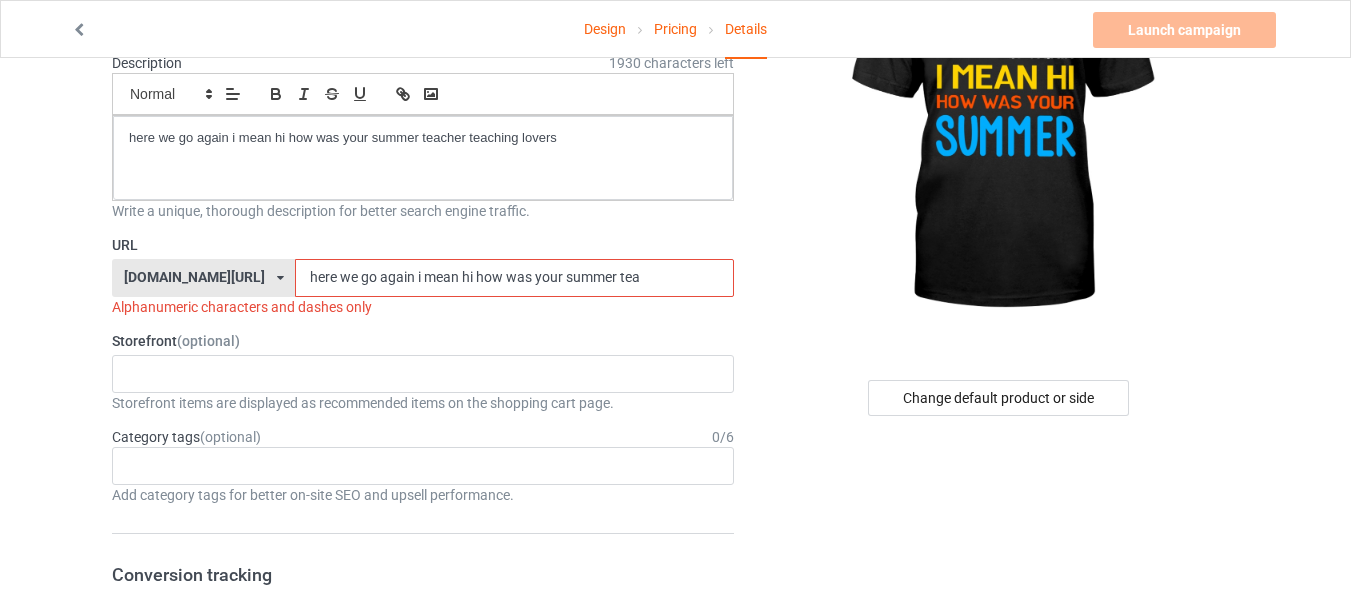 click on "here we go again i mean hi how was your summer tea" at bounding box center [514, 278] 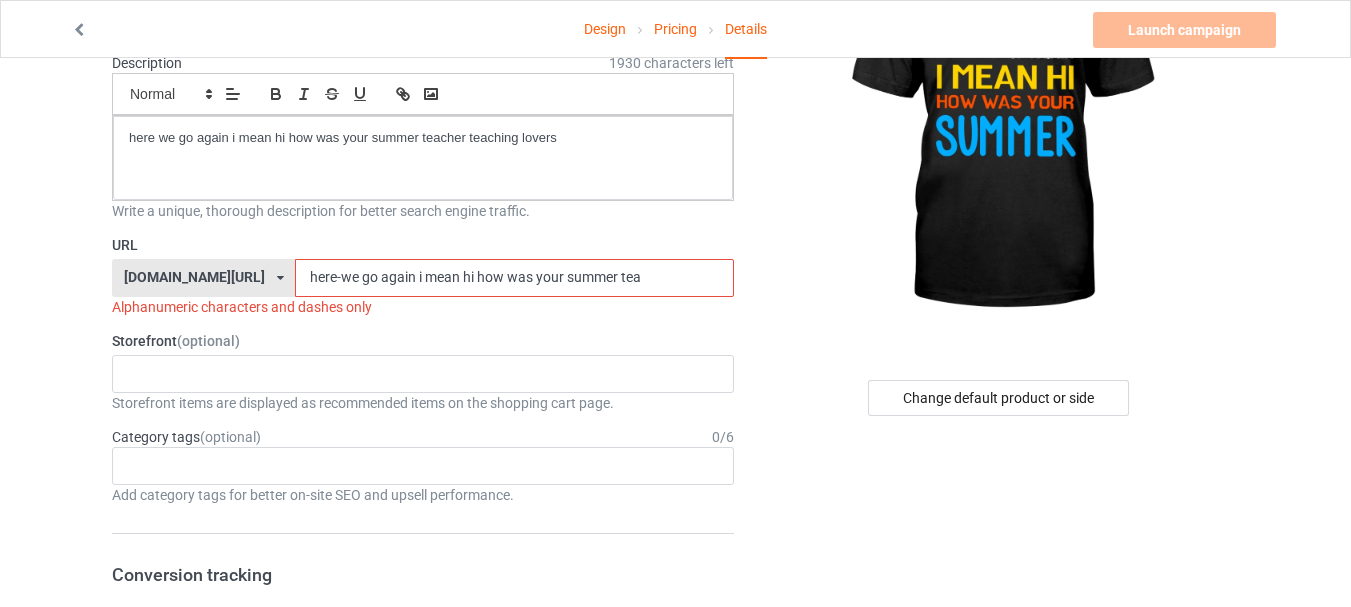 click on "here-we go again i mean hi how was your summer tea" at bounding box center [514, 278] 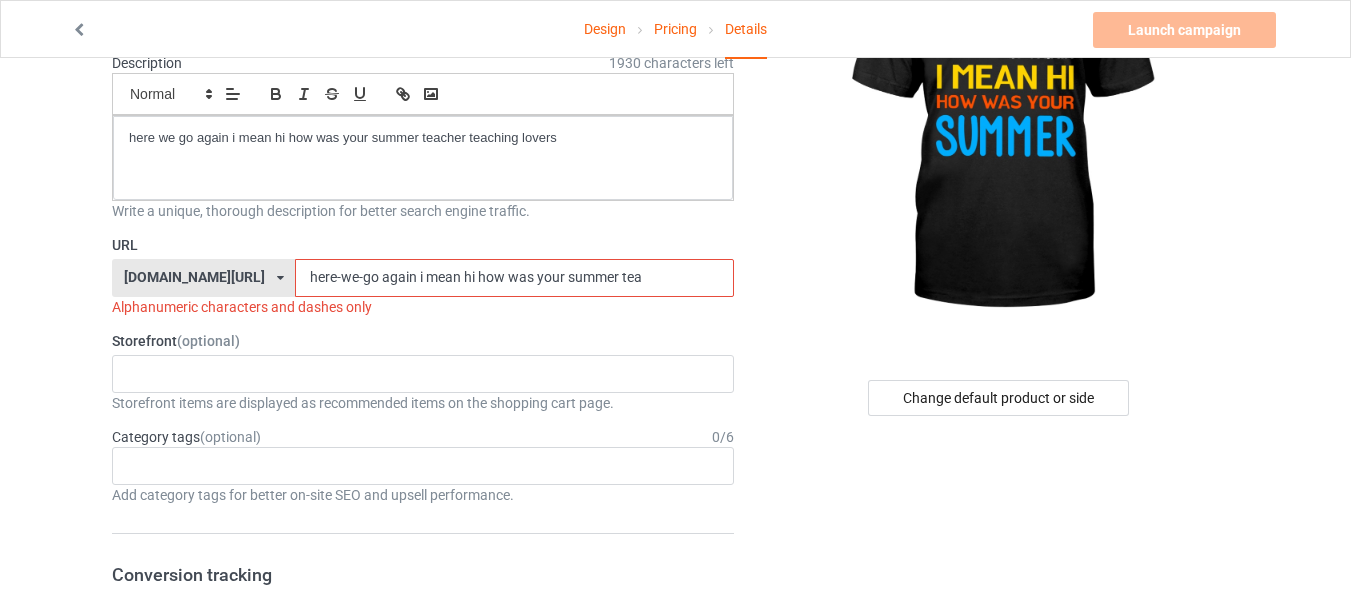 click on "here-we-go again i mean hi how was your summer tea" at bounding box center (514, 278) 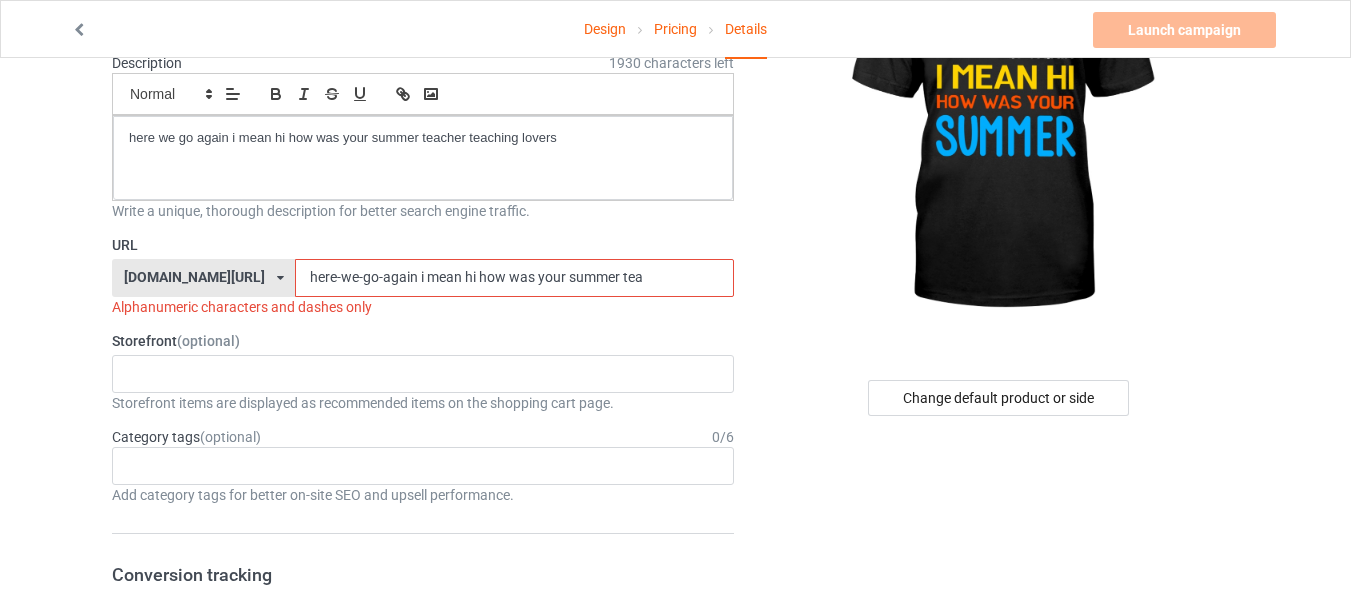 click on "here-we-go-again i mean hi how was your summer tea" at bounding box center [514, 278] 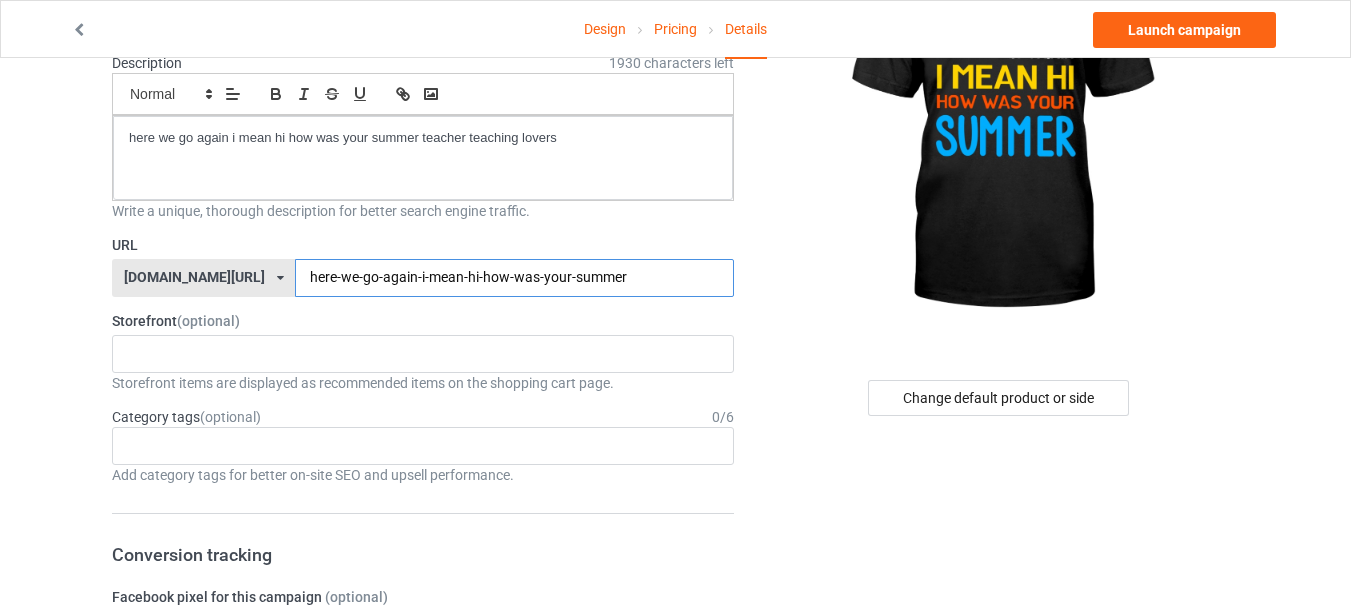 type on "here-we-go-again-i-mean-hi-how-was-your-summer" 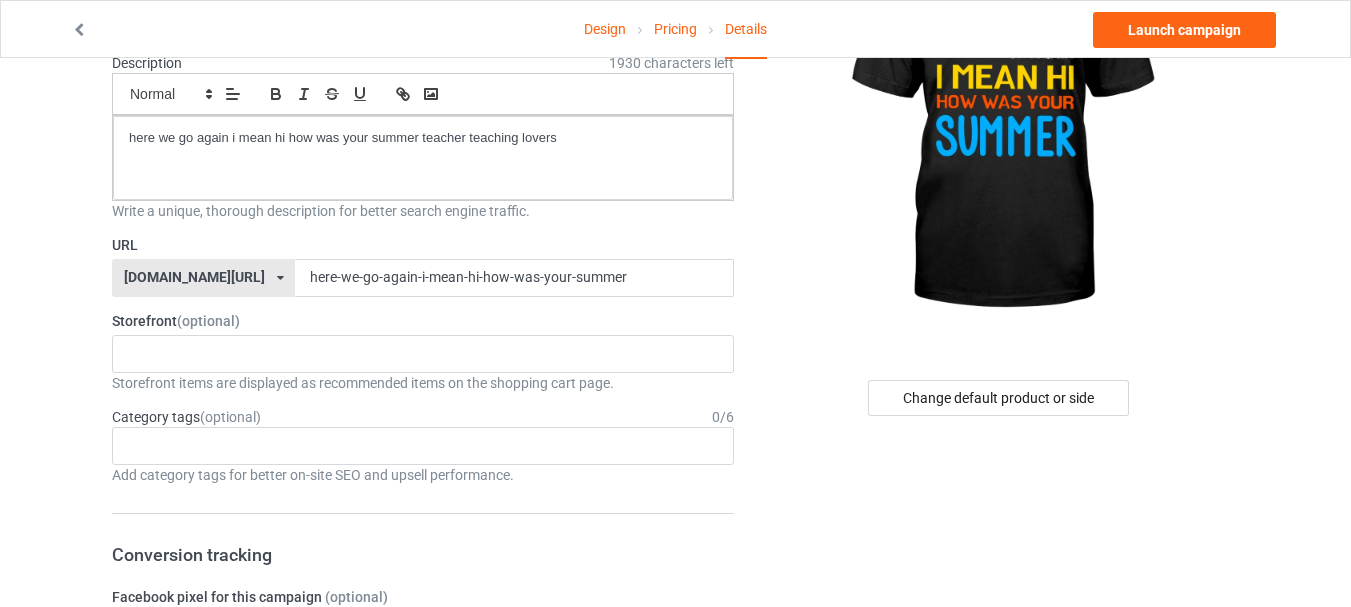 click on "Change default product or side" at bounding box center [1000, 894] 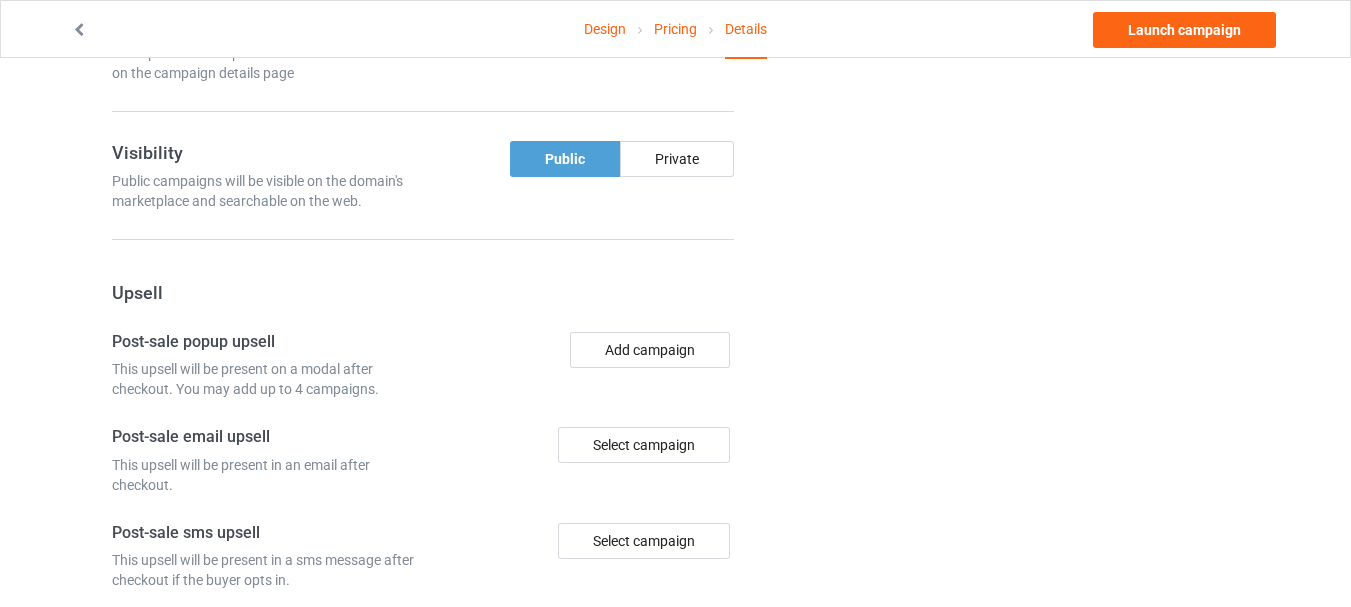 scroll, scrollTop: 1300, scrollLeft: 0, axis: vertical 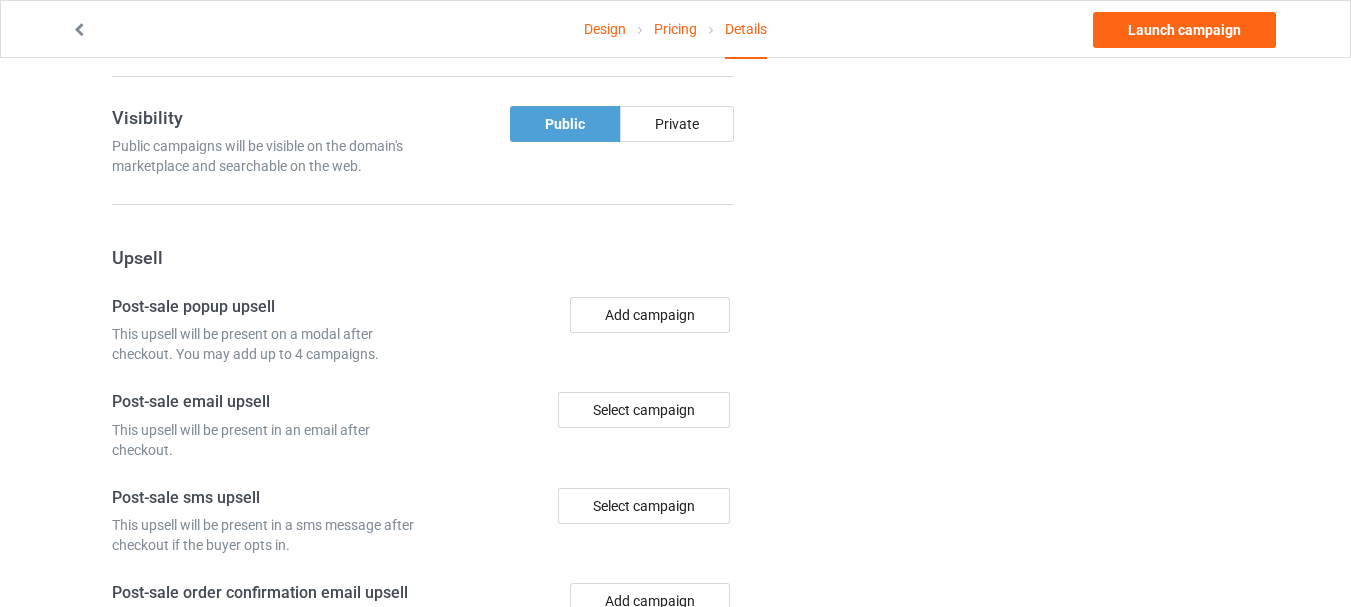 click on "This upsell will be present on a modal after checkout. You may add up to 4 campaigns." at bounding box center [264, 344] 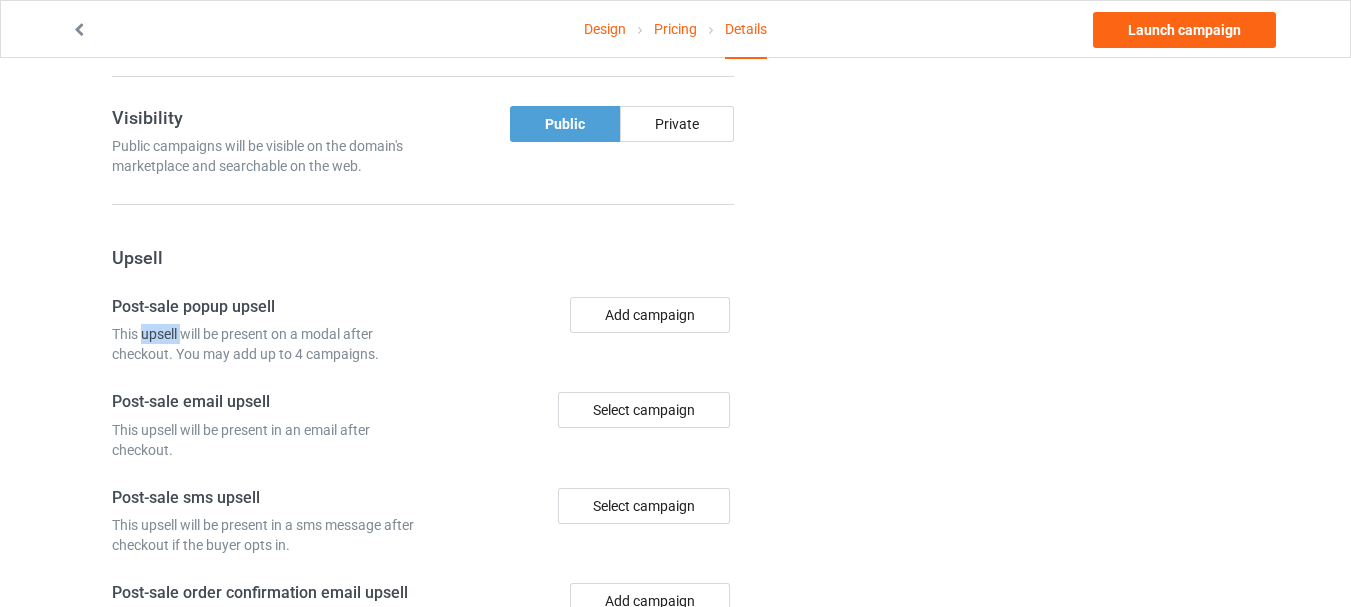 click on "This upsell will be present on a modal after checkout. You may add up to 4 campaigns." at bounding box center [264, 344] 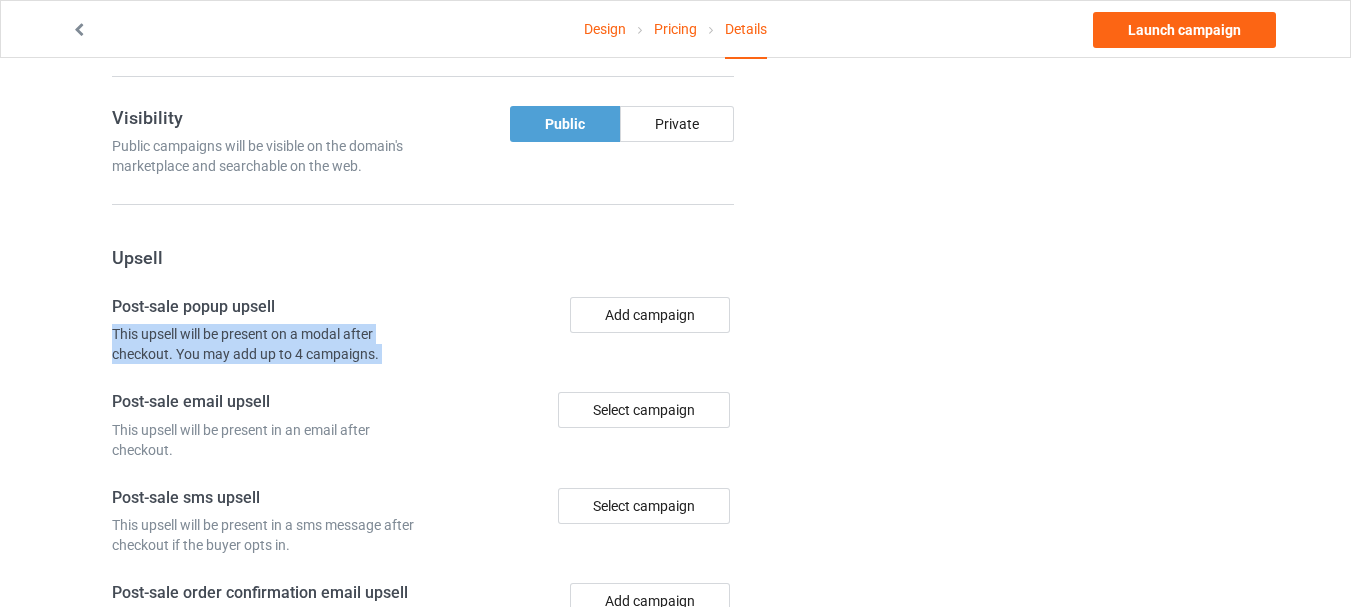 click on "This upsell will be present on a modal after checkout. You may add up to 4 campaigns." at bounding box center (264, 344) 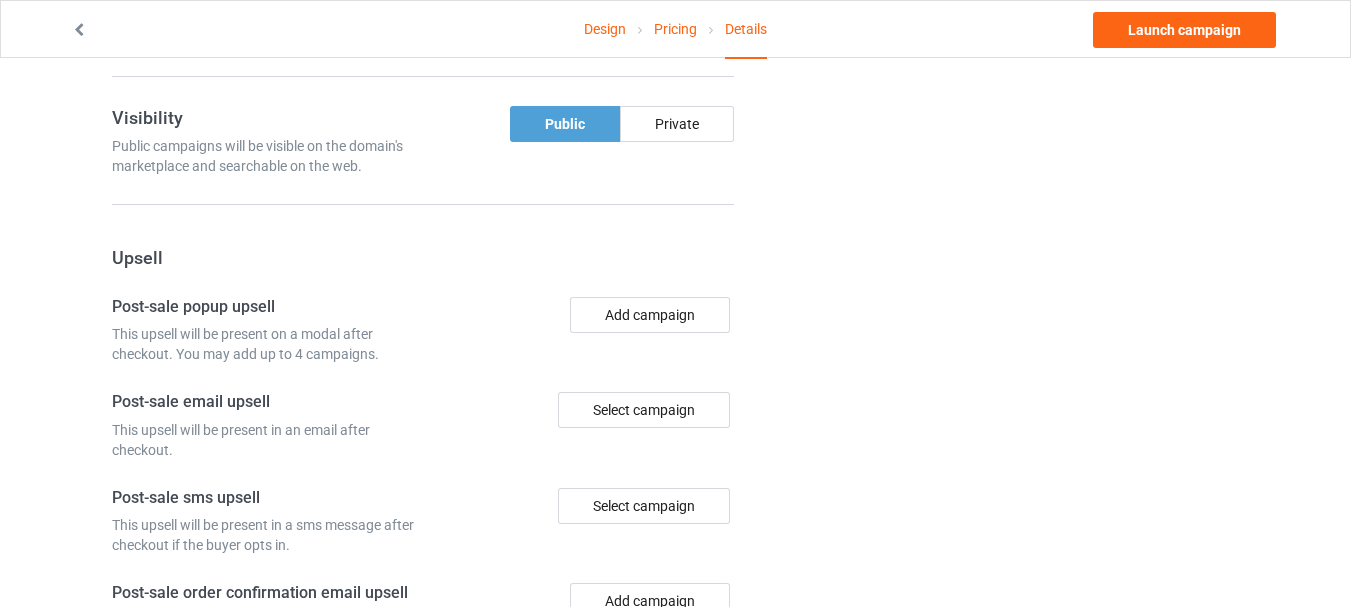 click on "Change default product or side" at bounding box center (1000, -206) 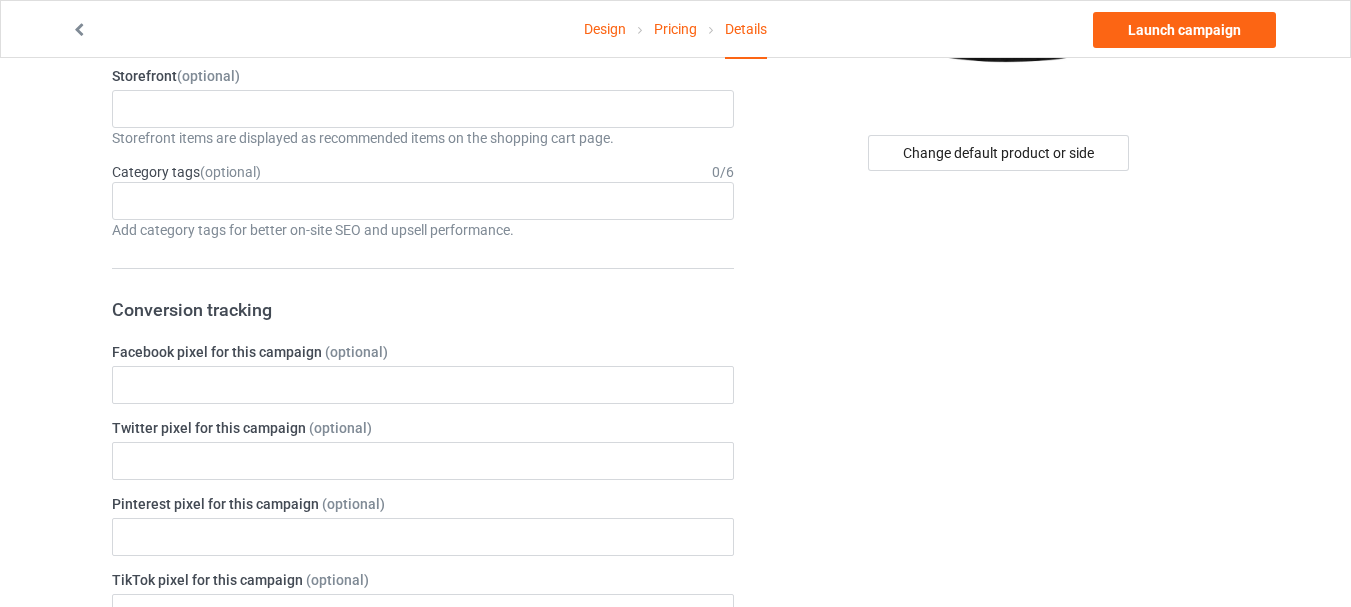 scroll, scrollTop: 424, scrollLeft: 0, axis: vertical 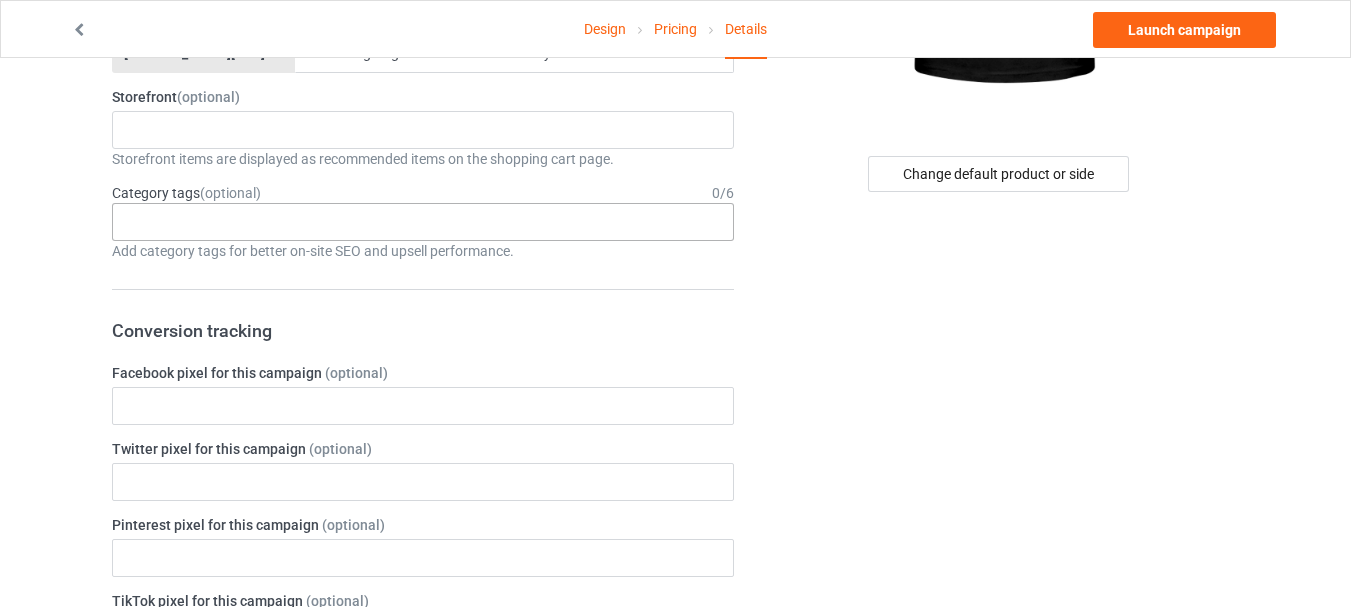 click on "Age > [DEMOGRAPHIC_DATA] > 1 Age > [DEMOGRAPHIC_DATA] Months > 1 Month Age > [DEMOGRAPHIC_DATA] Months Age > [DEMOGRAPHIC_DATA] Age > [DEMOGRAPHIC_DATA] > 10 Age > [DEMOGRAPHIC_DATA] Months > 10 Month Age > [DEMOGRAPHIC_DATA] > 100 Sports > Running > 10K Run Age > [DEMOGRAPHIC_DATA] > 11 Age > [DEMOGRAPHIC_DATA] Months > 11 Month Age > [DEMOGRAPHIC_DATA] > 12 Age > [DEMOGRAPHIC_DATA] Months > 12 Month Age > [DEMOGRAPHIC_DATA] > 13 Age > [DEMOGRAPHIC_DATA] > 14 Age > [DEMOGRAPHIC_DATA] > 15 Sports > Running > 15K Run Age > [DEMOGRAPHIC_DATA] > 16 Age > [DEMOGRAPHIC_DATA] > 17 Age > [DEMOGRAPHIC_DATA] > 18 Age > [DEMOGRAPHIC_DATA] > 19 Age > Decades > 1920s Age > Decades > 1930s Age > Decades > 1940s Age > Decades > 1950s Age > Decades > 1960s Age > Decades > 1970s Age > Decades > 1980s Age > Decades > 1990s Age > [DEMOGRAPHIC_DATA] > 2 Age > [DEMOGRAPHIC_DATA] Months > 2 Month Age > [DEMOGRAPHIC_DATA] > 20 Age > [DEMOGRAPHIC_DATA] Age > Decades > 2000s Age > Decades > 2010s Age > [DEMOGRAPHIC_DATA] > 21 Age > [DEMOGRAPHIC_DATA] > 22 Age > [DEMOGRAPHIC_DATA] > 23 Age > [DEMOGRAPHIC_DATA] > 24 Age > [DEMOGRAPHIC_DATA] > 25 Age > [DEMOGRAPHIC_DATA] > 26 Age > [DEMOGRAPHIC_DATA] > 27 Age > [DEMOGRAPHIC_DATA] > 28 Age > [DEMOGRAPHIC_DATA] > 29 Age > [DEMOGRAPHIC_DATA] > 3 Age > [DEMOGRAPHIC_DATA] Months > 3 Month Sports > Basketball > 3-Pointer Age > [DEMOGRAPHIC_DATA] > 30 Age > [DEMOGRAPHIC_DATA] > 31 Age > [DEMOGRAPHIC_DATA] > 32 Age > [DEMOGRAPHIC_DATA] > 33 Age > [DEMOGRAPHIC_DATA] > 34 Age > [DEMOGRAPHIC_DATA] > 35 Age Jobs 1" at bounding box center (423, 222) 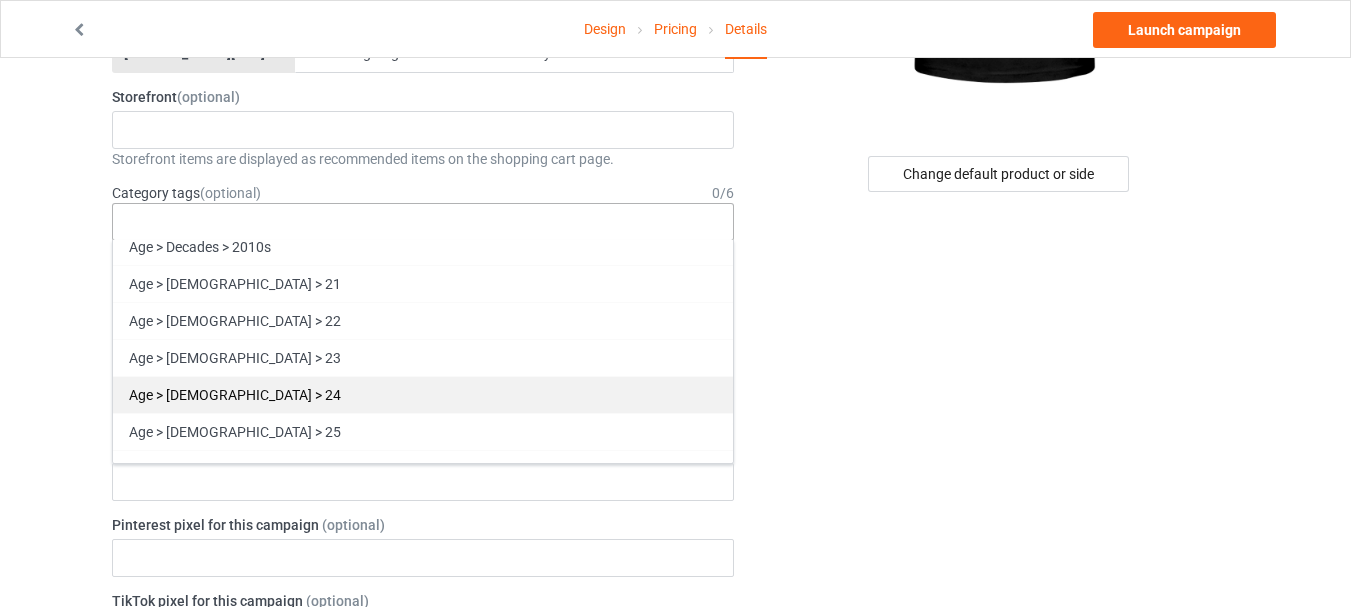 scroll, scrollTop: 1200, scrollLeft: 0, axis: vertical 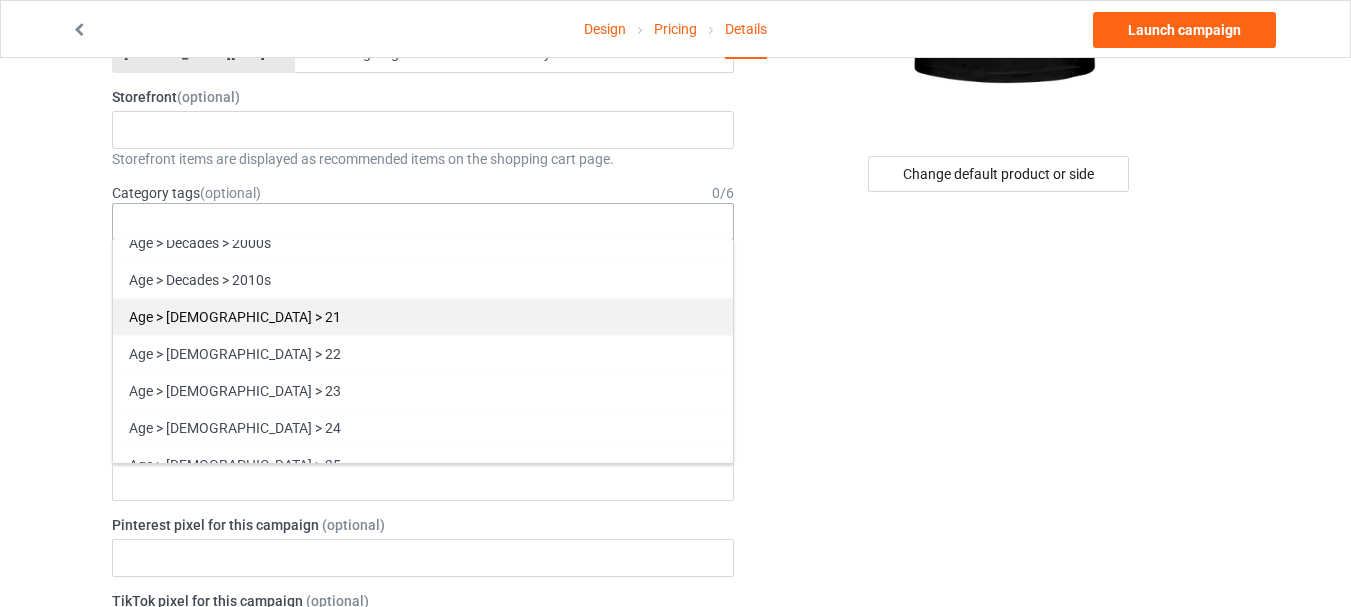 click on "Age > [DEMOGRAPHIC_DATA] > 21" at bounding box center [423, 316] 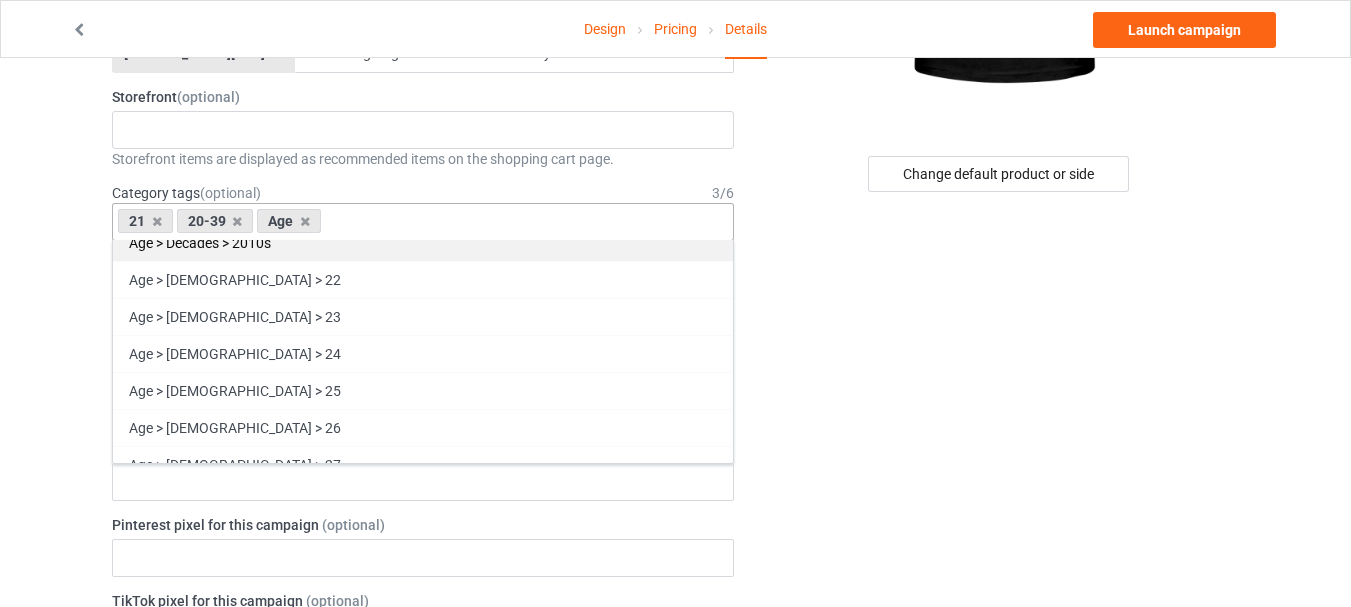 scroll, scrollTop: 1163, scrollLeft: 0, axis: vertical 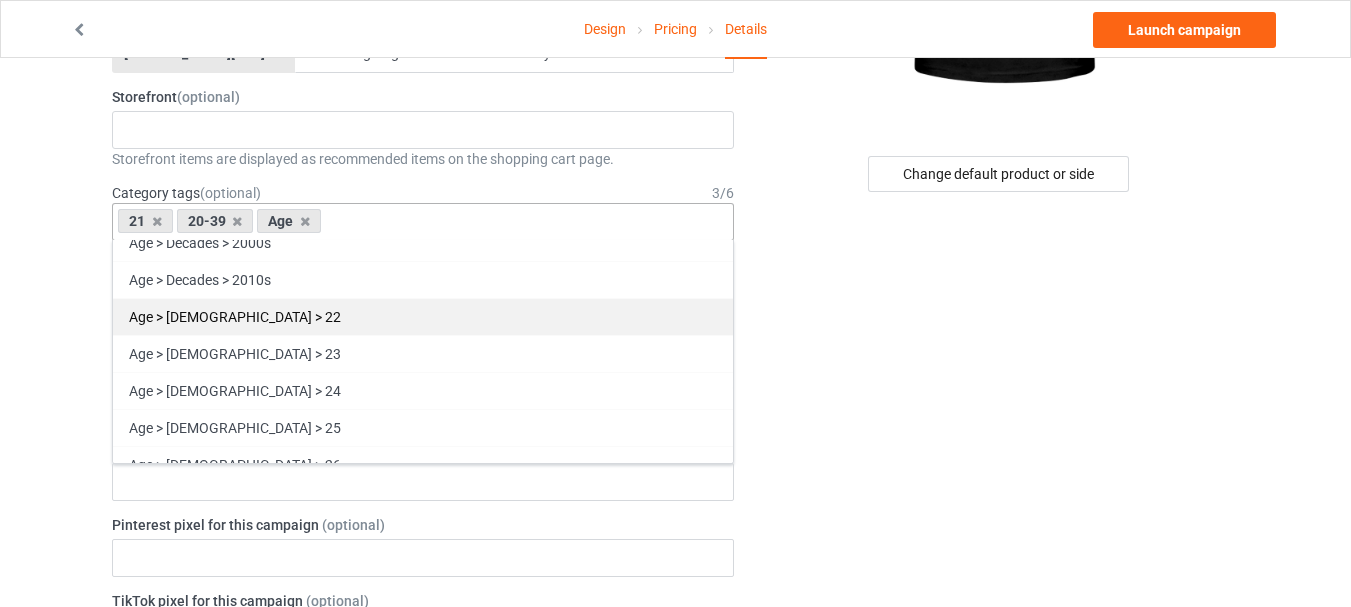 click on "Age > [DEMOGRAPHIC_DATA] > 22" at bounding box center (423, 316) 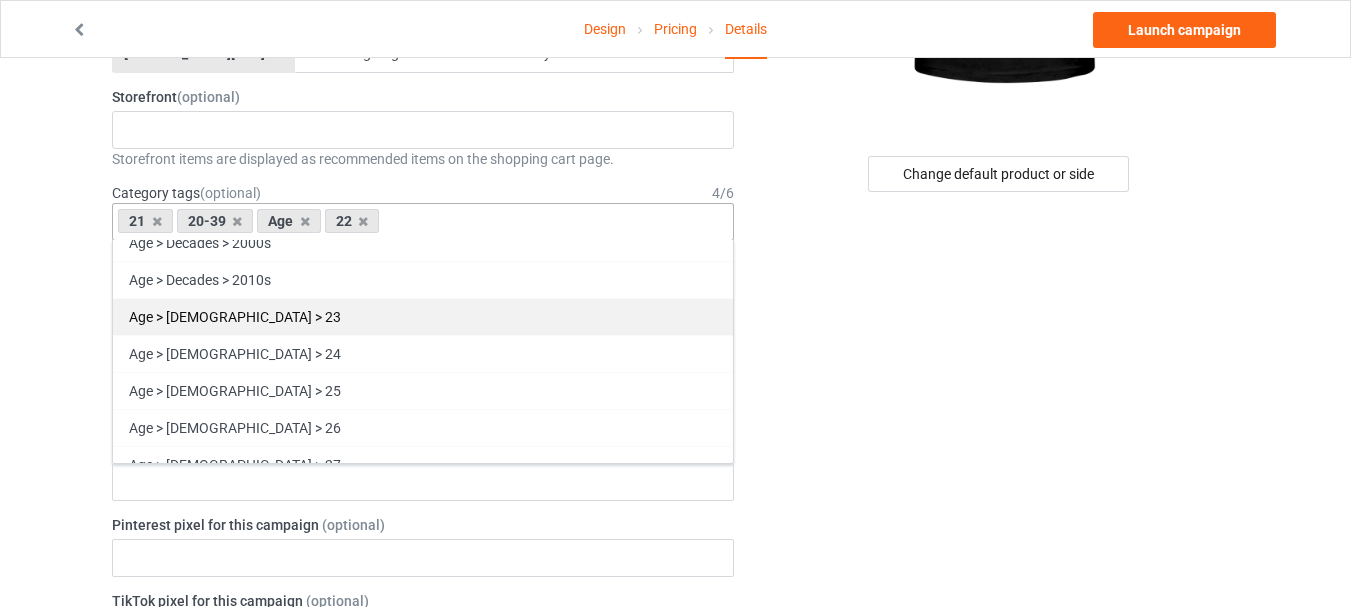 click on "Age > [DEMOGRAPHIC_DATA] > 23" at bounding box center [423, 316] 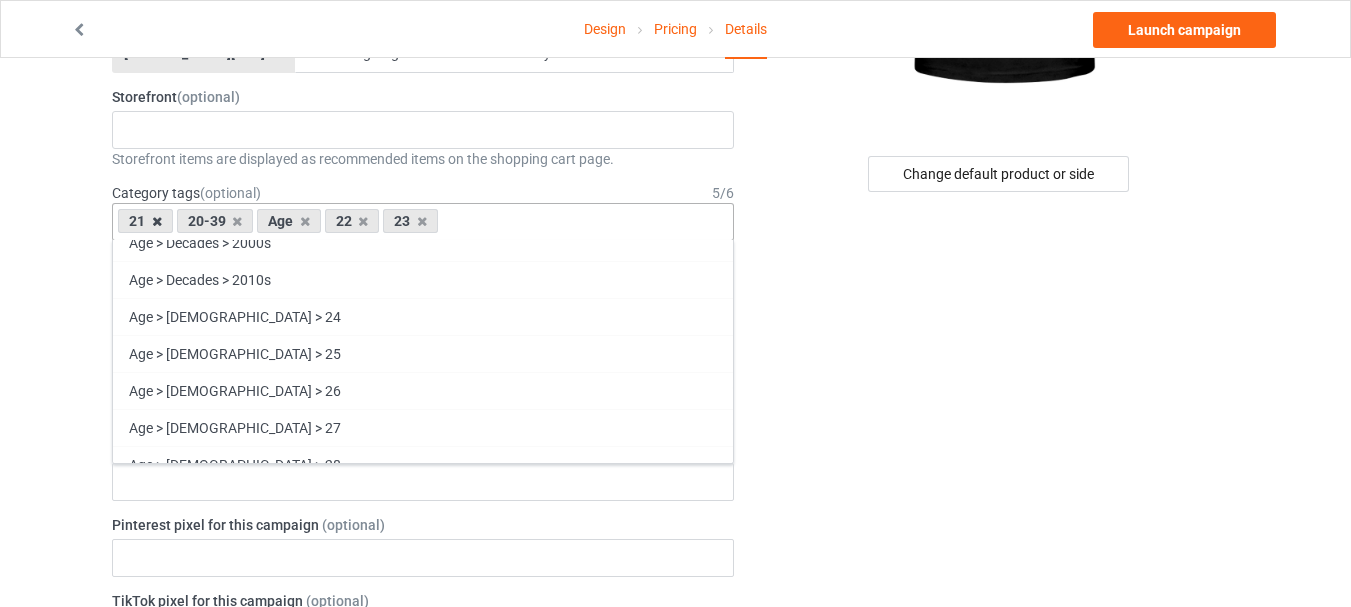 click at bounding box center (157, 221) 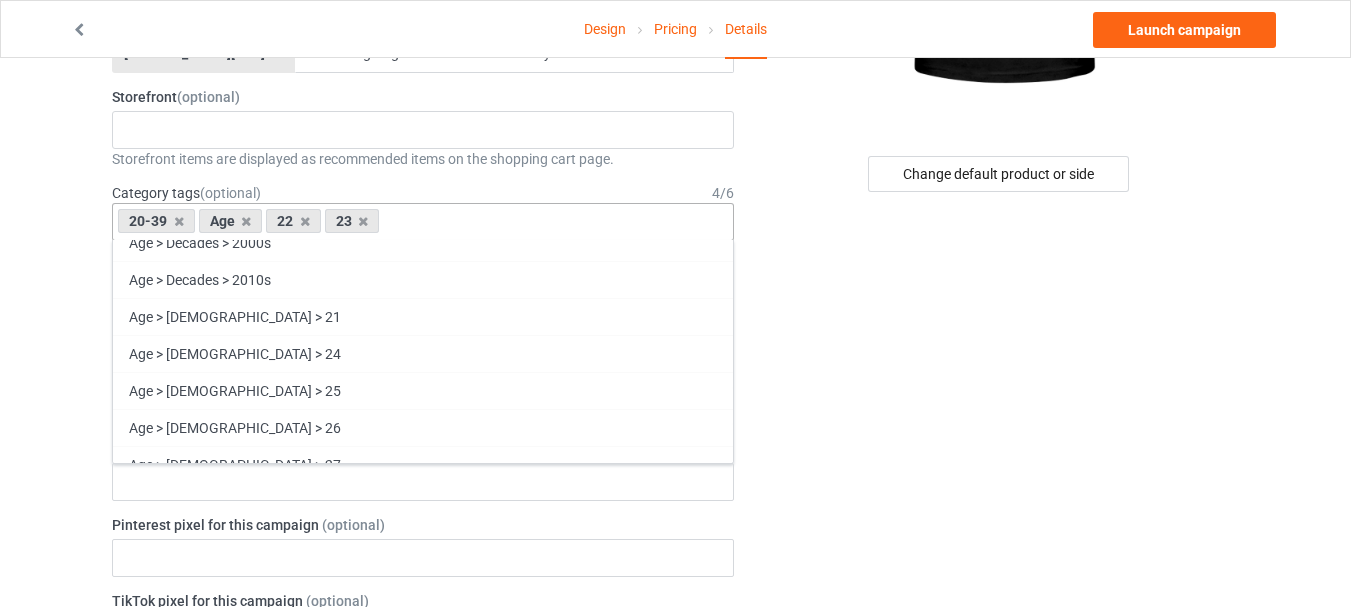 click on "20-39" at bounding box center (156, 221) 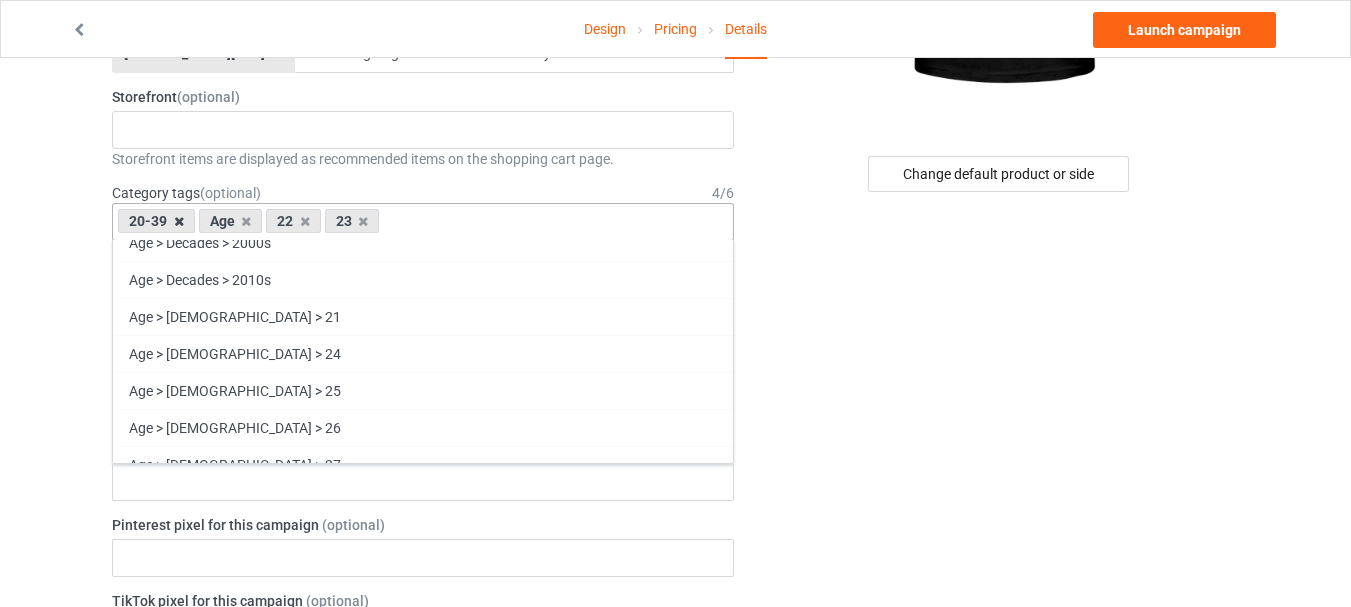 click at bounding box center [179, 221] 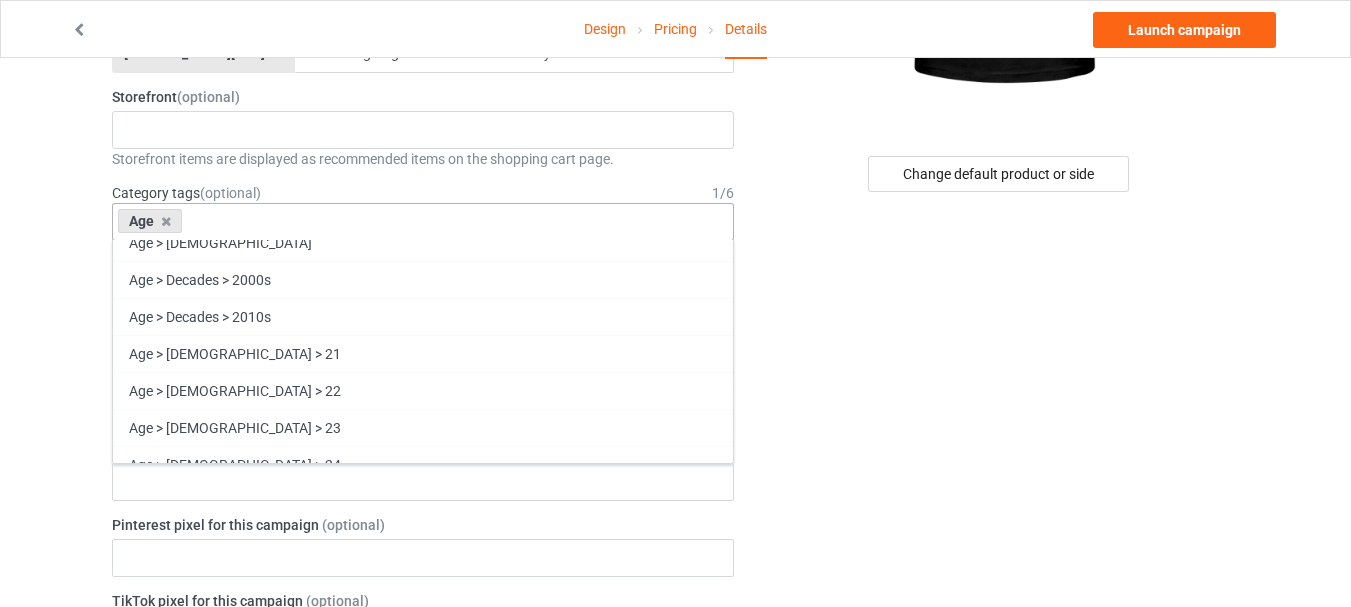 scroll, scrollTop: 1200, scrollLeft: 0, axis: vertical 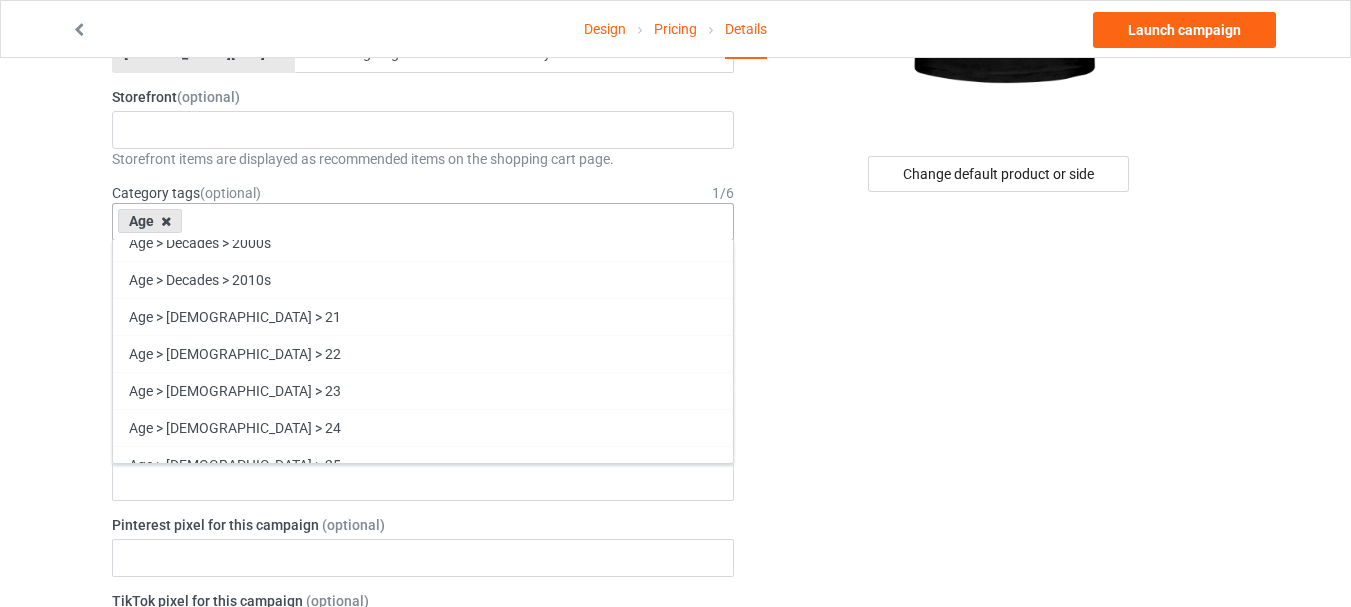 click at bounding box center [166, 221] 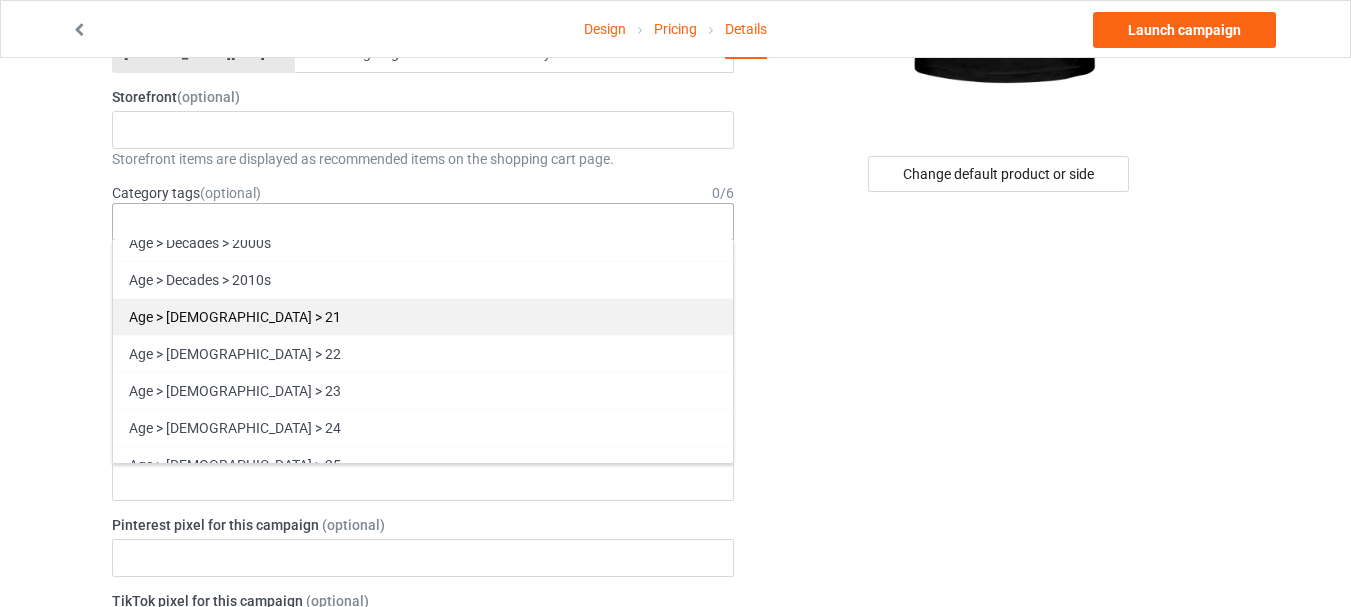 click on "Age > [DEMOGRAPHIC_DATA] > 21" at bounding box center [423, 316] 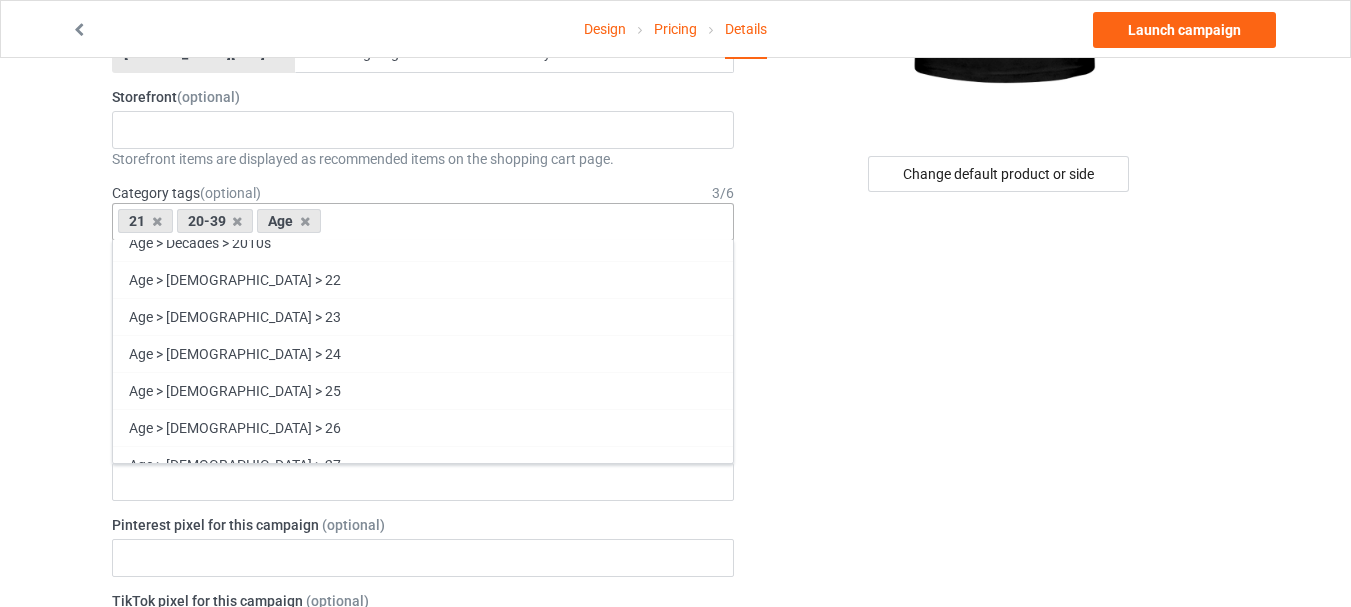 scroll, scrollTop: 1163, scrollLeft: 0, axis: vertical 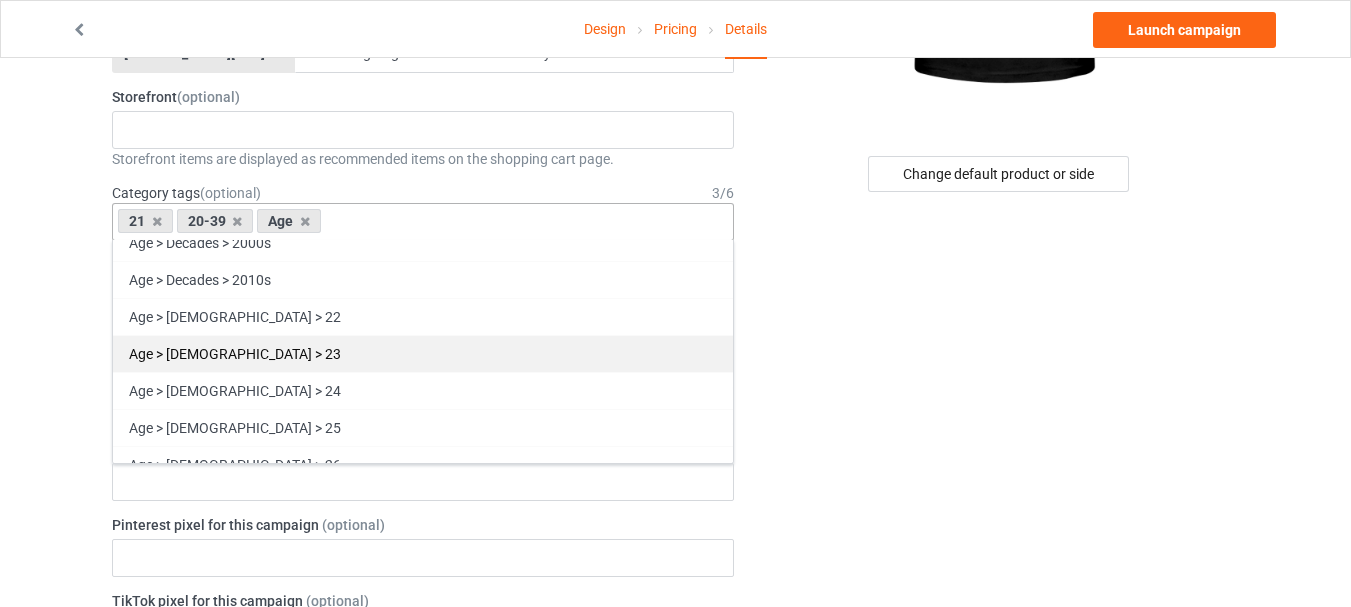 click on "Age > [DEMOGRAPHIC_DATA] > 23" at bounding box center (423, 353) 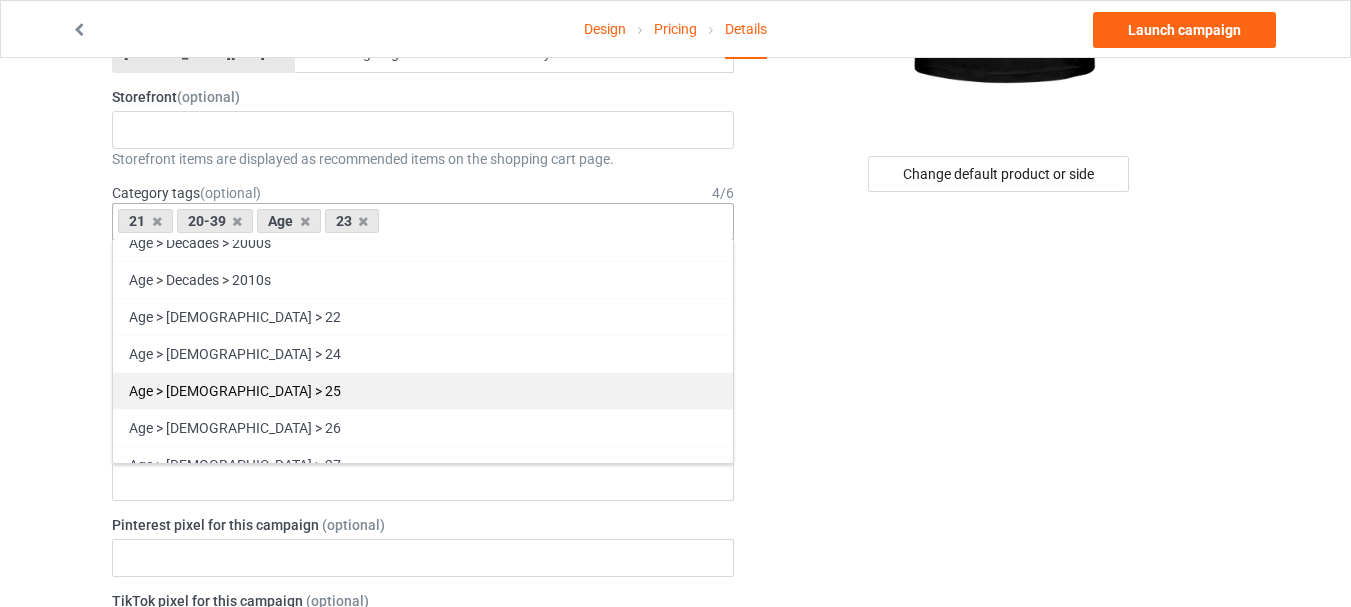 click on "Age > [DEMOGRAPHIC_DATA] > 25" at bounding box center (423, 390) 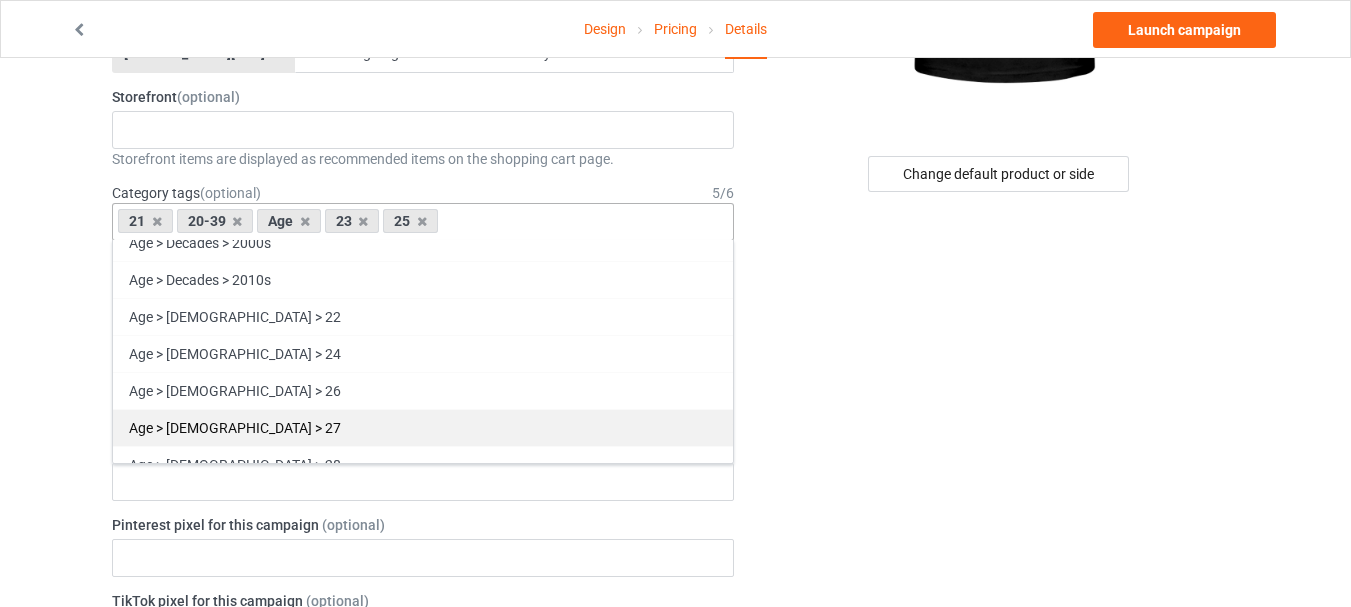 click on "Age > [DEMOGRAPHIC_DATA] > 27" at bounding box center (423, 427) 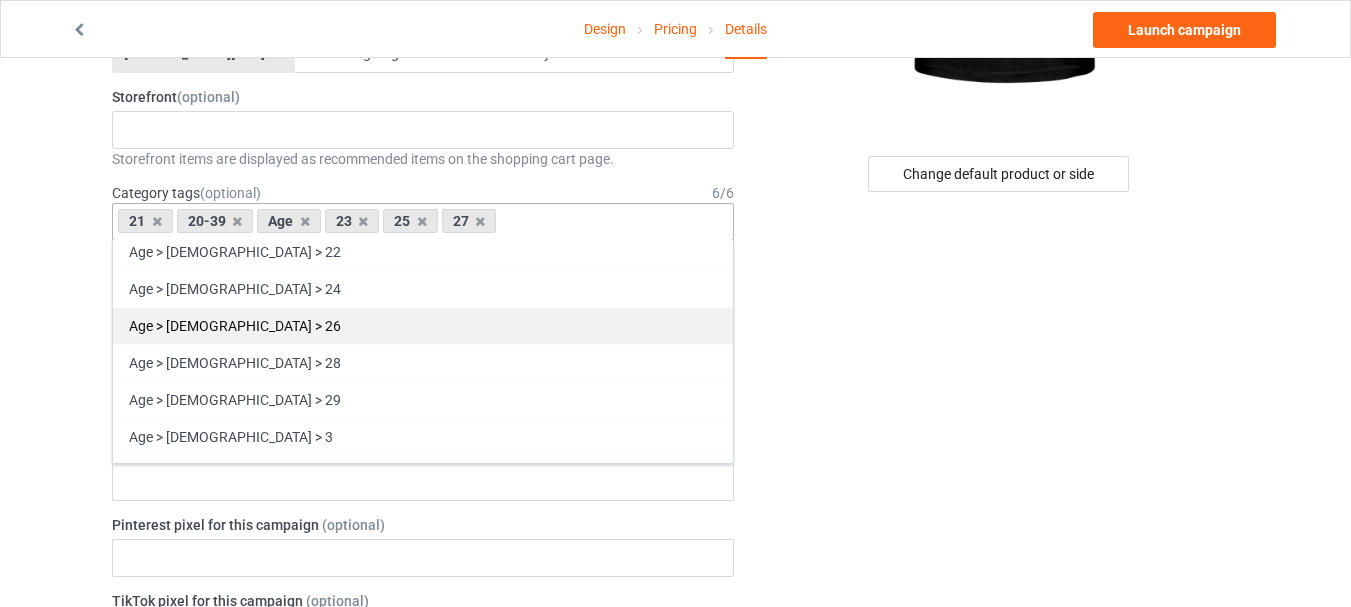 scroll, scrollTop: 1263, scrollLeft: 0, axis: vertical 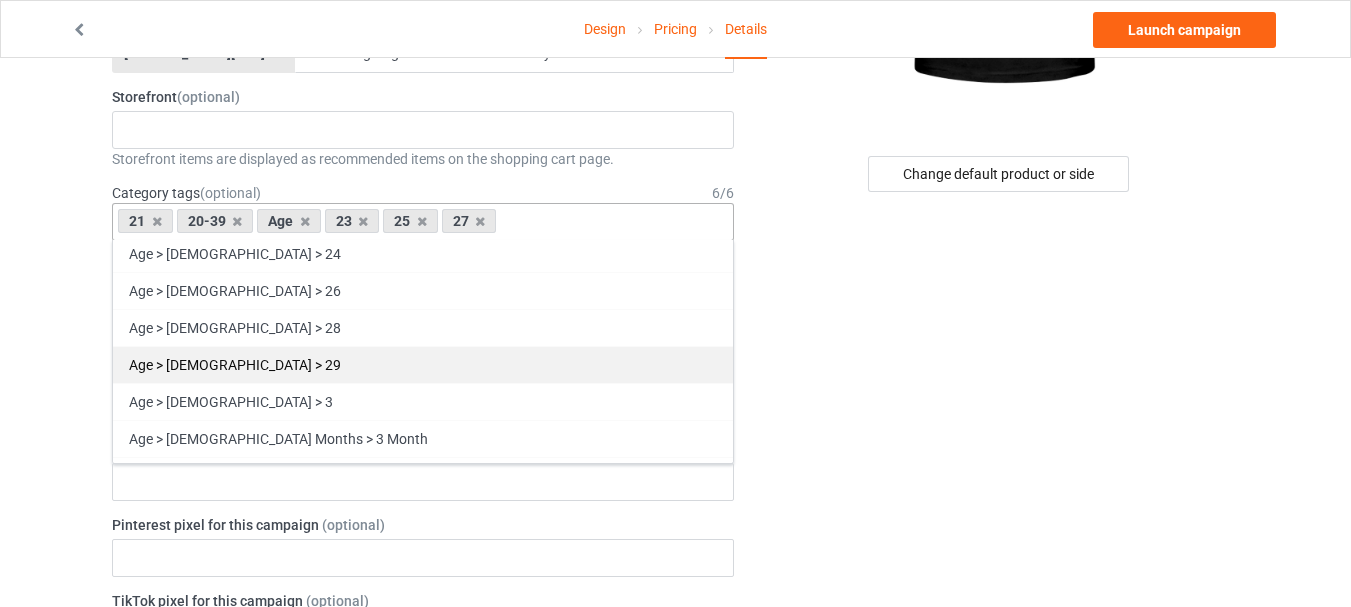 click on "Age > [DEMOGRAPHIC_DATA] > 29" at bounding box center [423, 364] 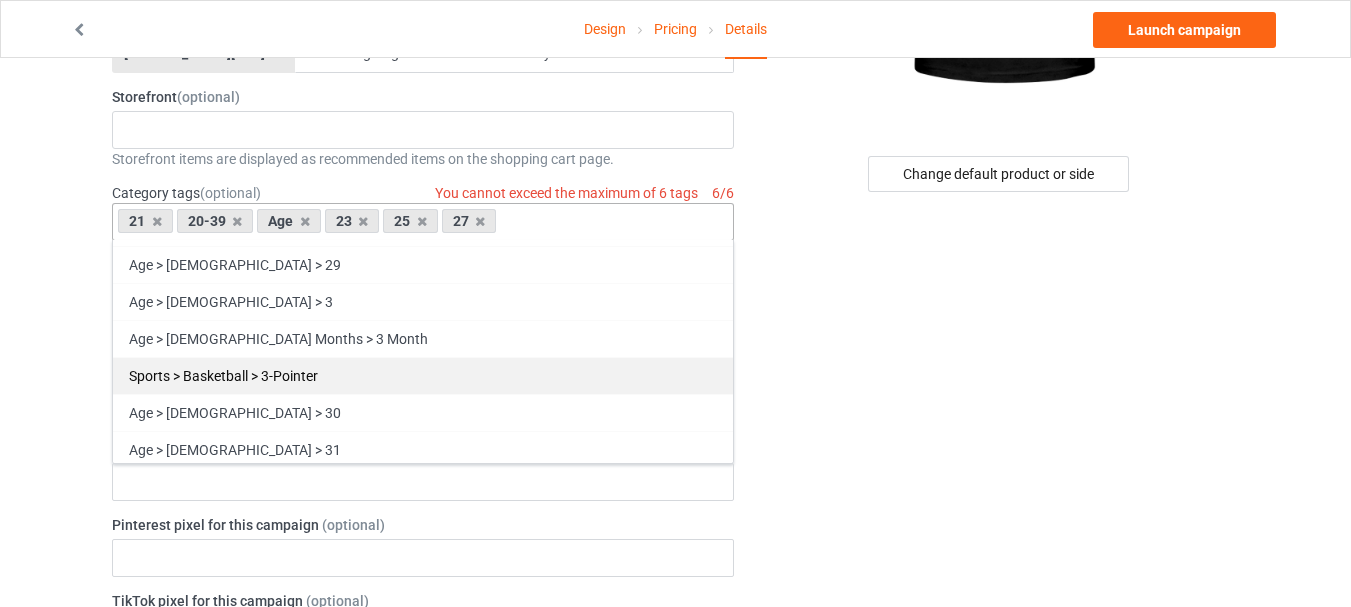 scroll, scrollTop: 1463, scrollLeft: 0, axis: vertical 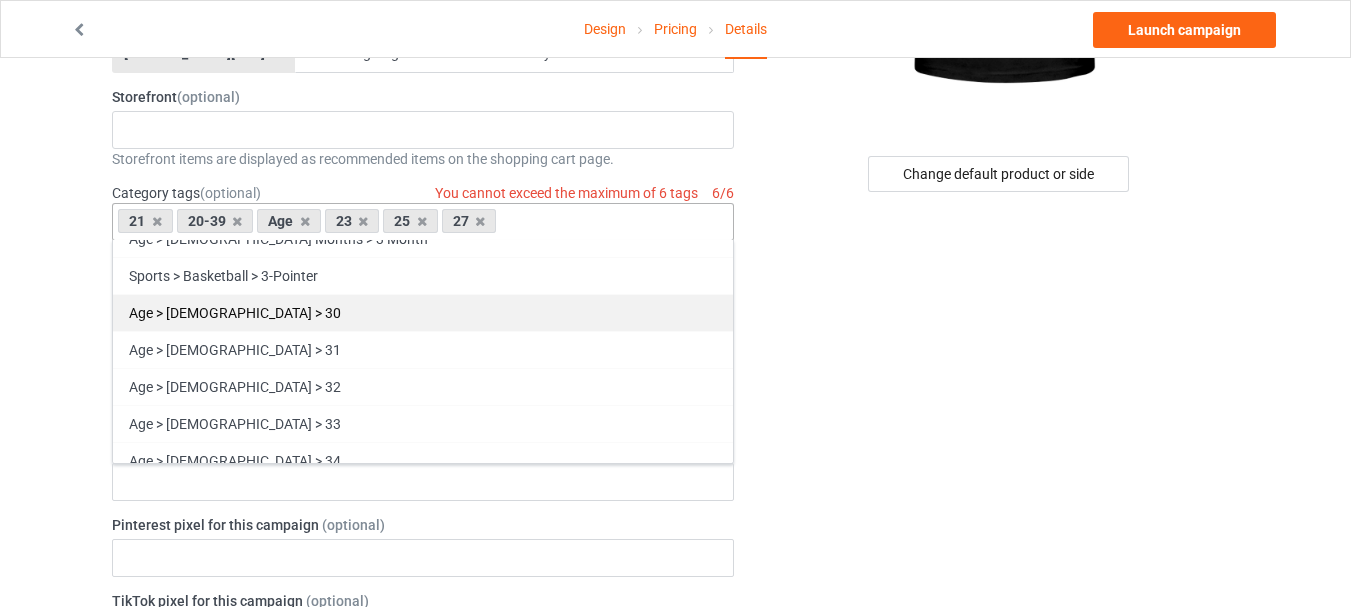 click on "Age > [DEMOGRAPHIC_DATA] > 30" at bounding box center [423, 312] 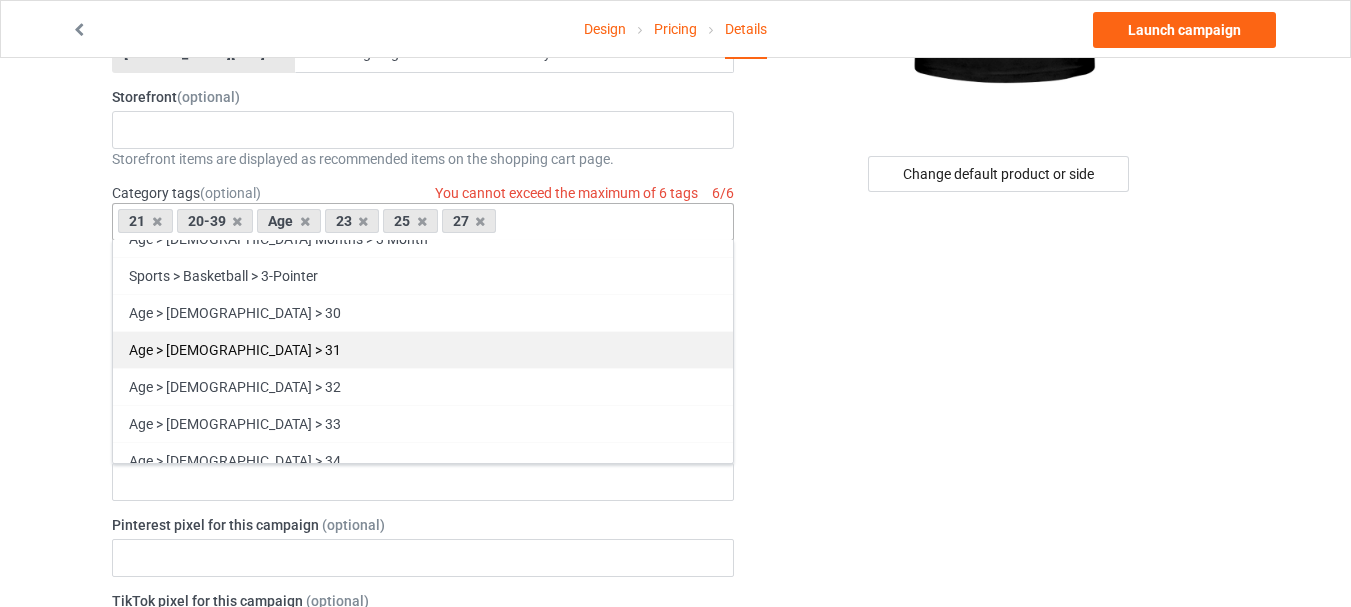 click on "Age > [DEMOGRAPHIC_DATA] > 31" at bounding box center [423, 349] 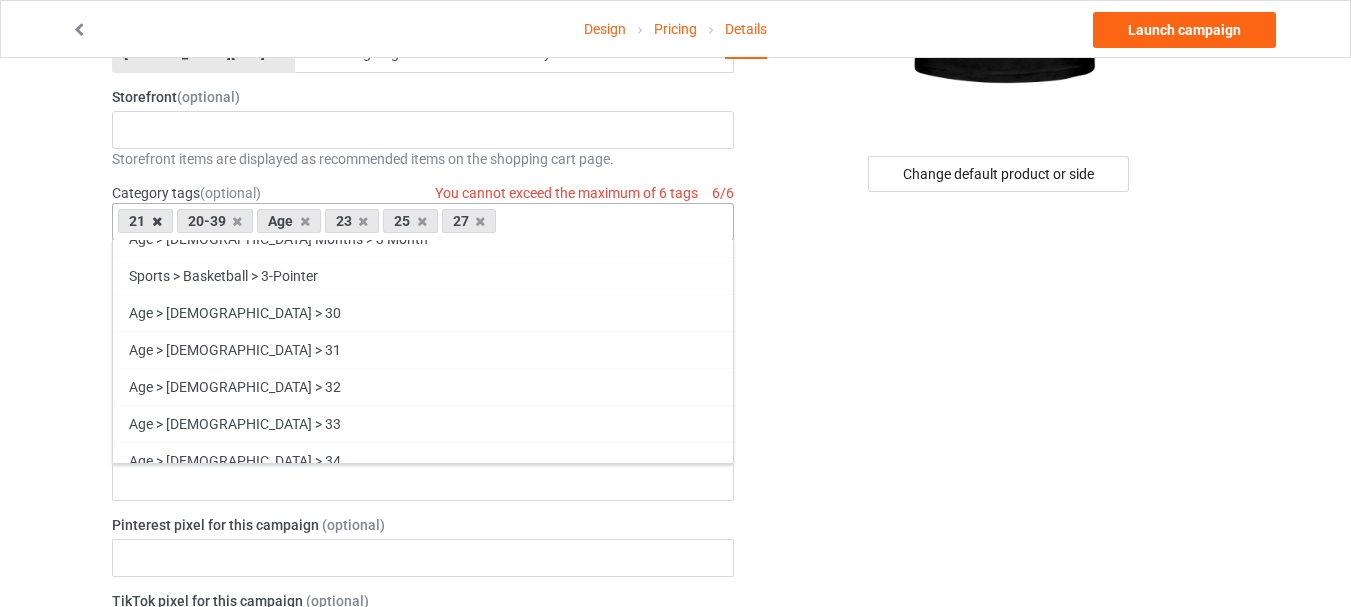 click at bounding box center [157, 221] 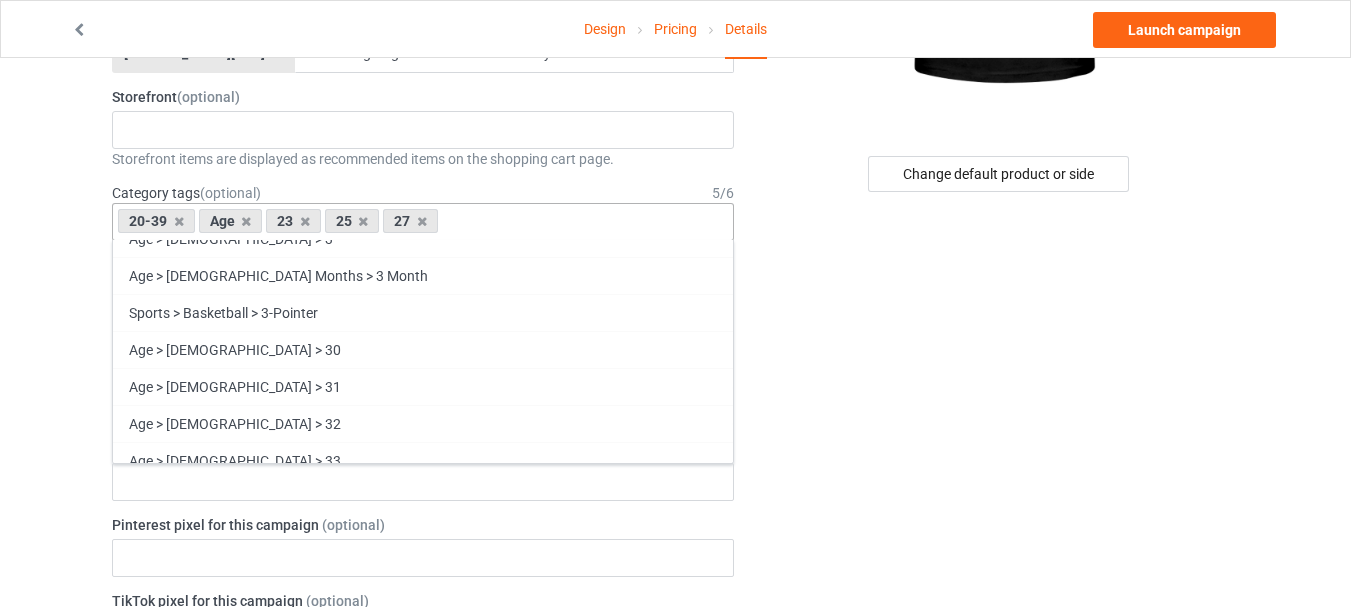 scroll, scrollTop: 1500, scrollLeft: 0, axis: vertical 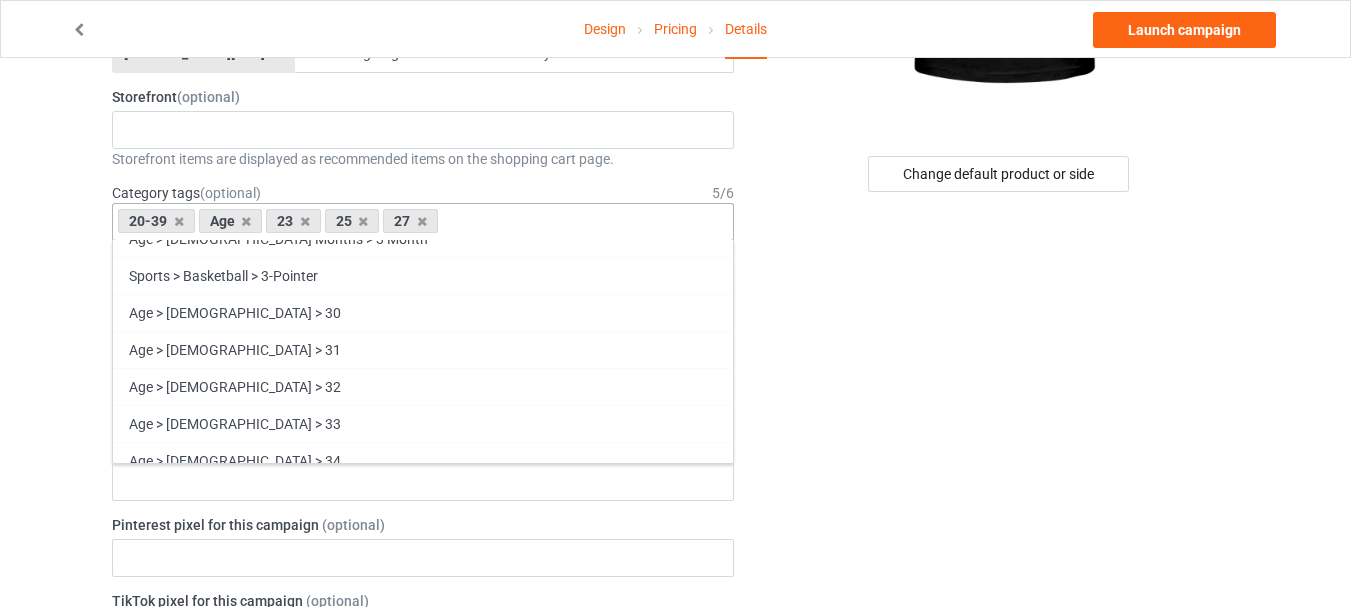 click on "20-39" at bounding box center (156, 221) 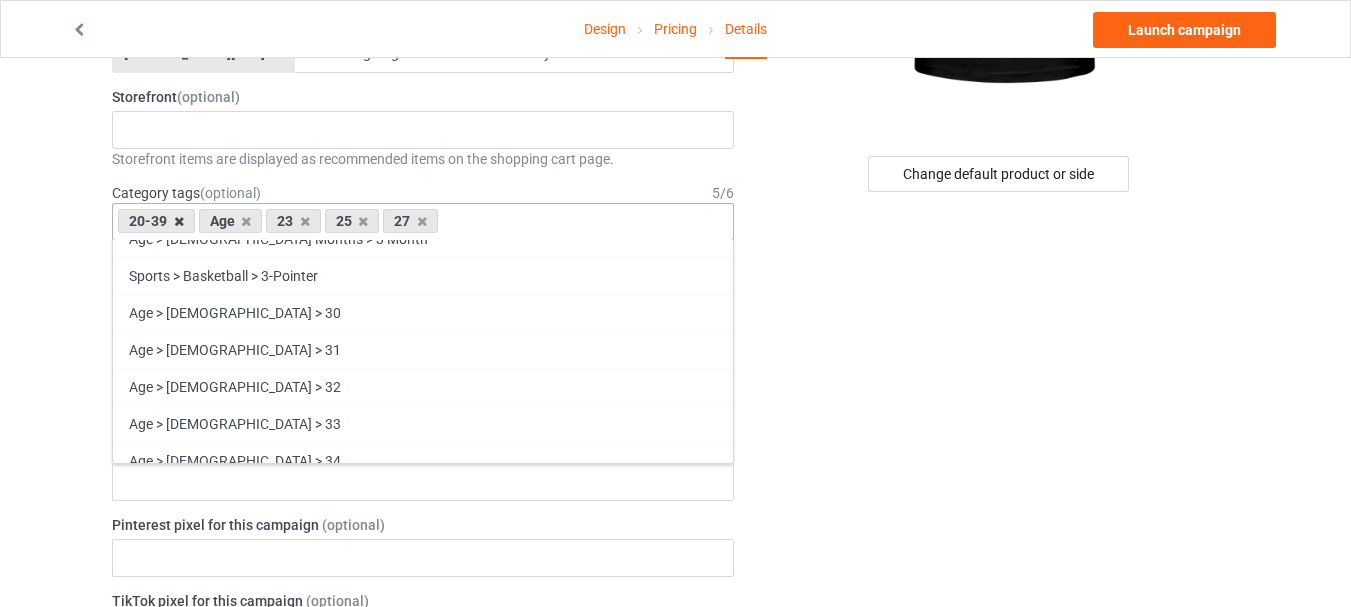 click at bounding box center (179, 221) 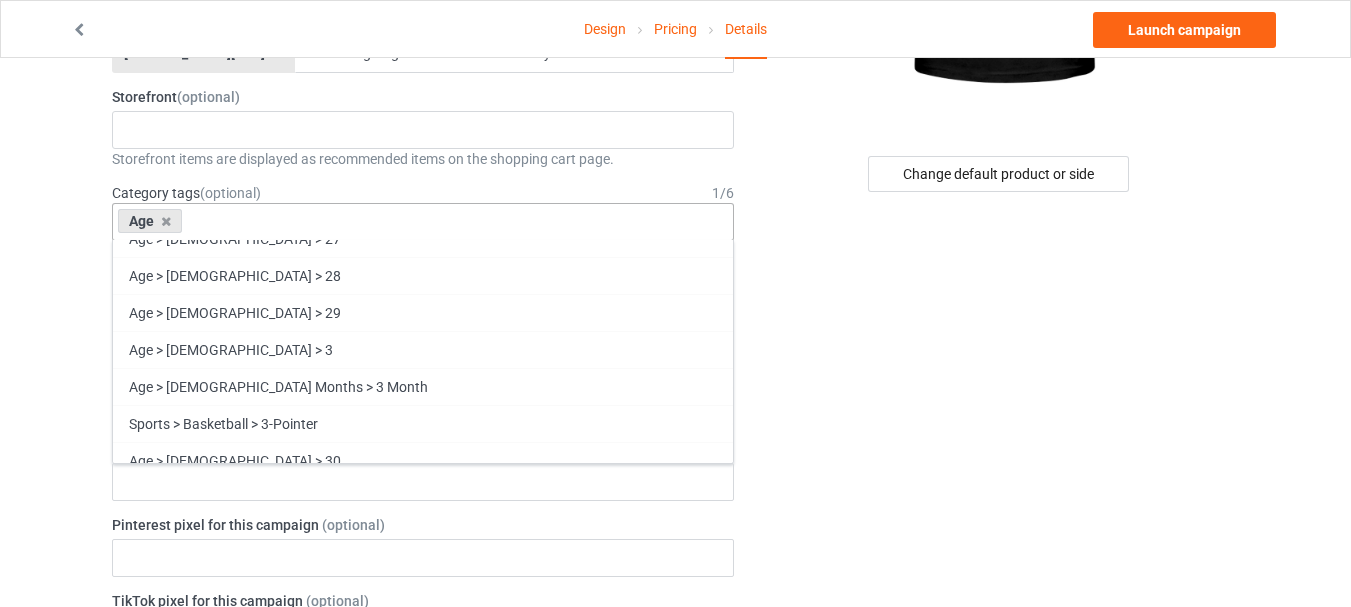 scroll, scrollTop: 1648, scrollLeft: 0, axis: vertical 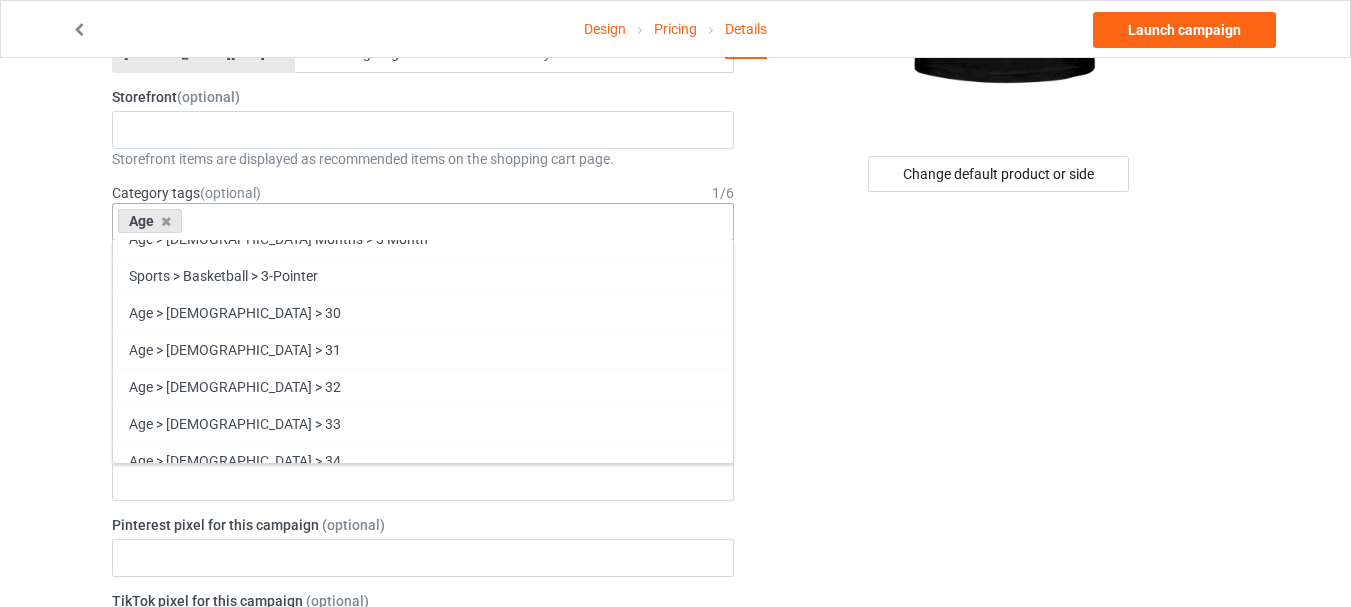 click on "Age" at bounding box center [150, 221] 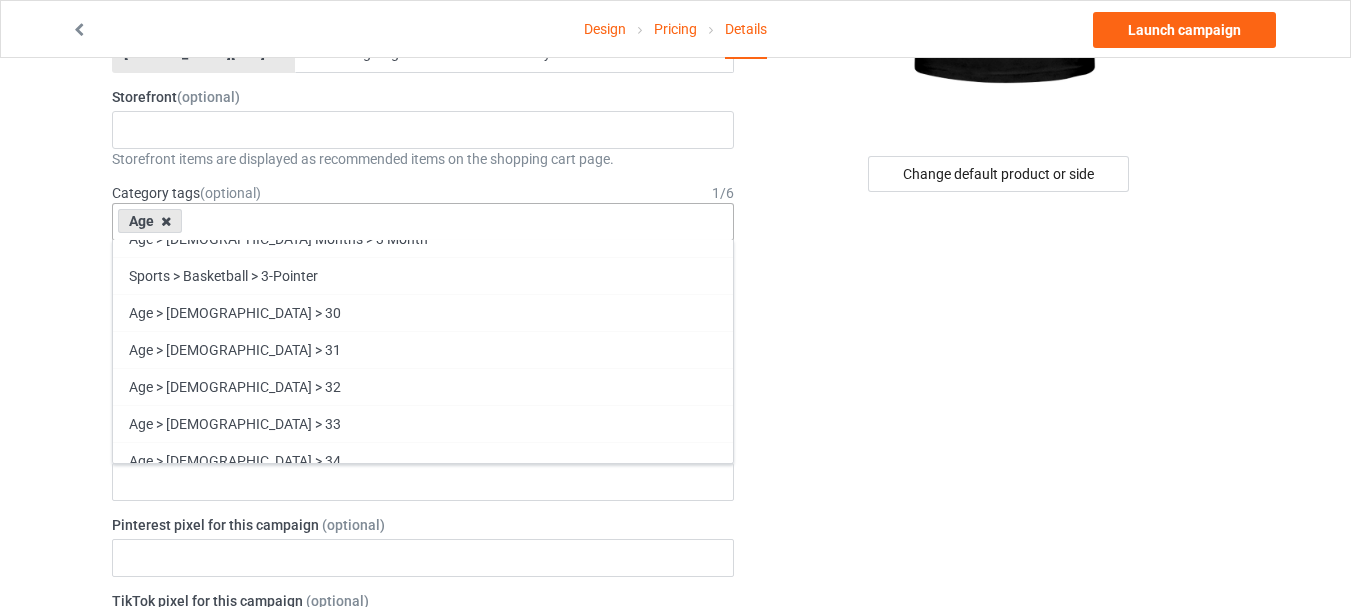 click at bounding box center [166, 221] 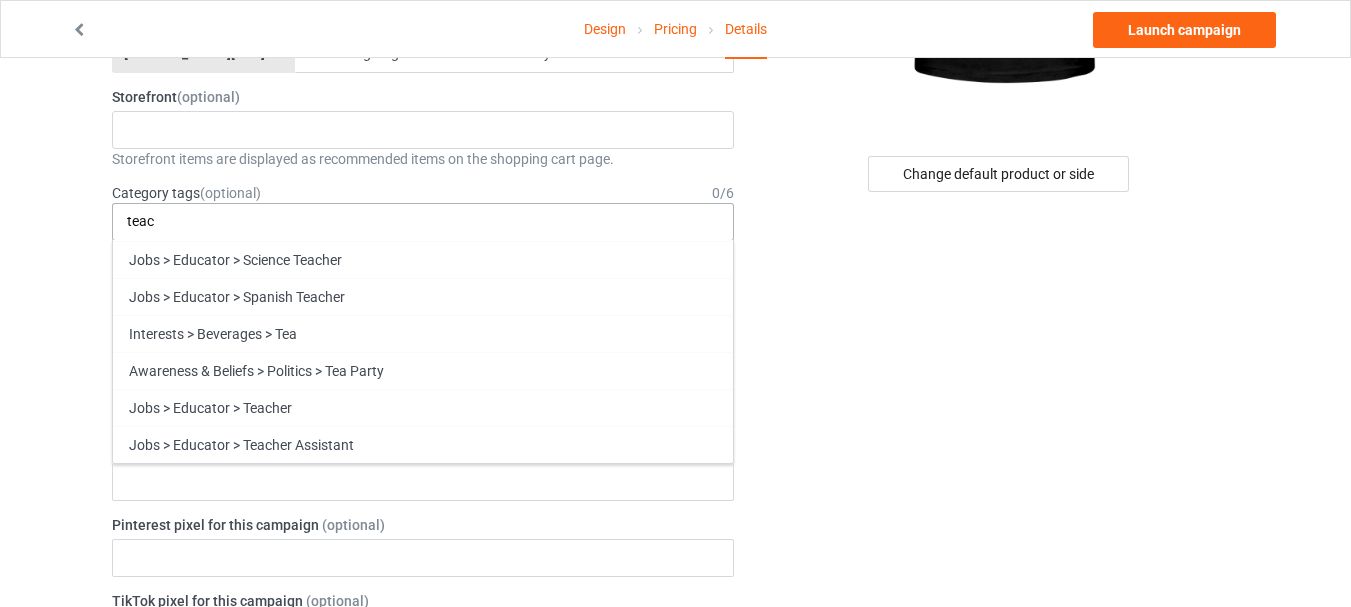 scroll, scrollTop: 332, scrollLeft: 0, axis: vertical 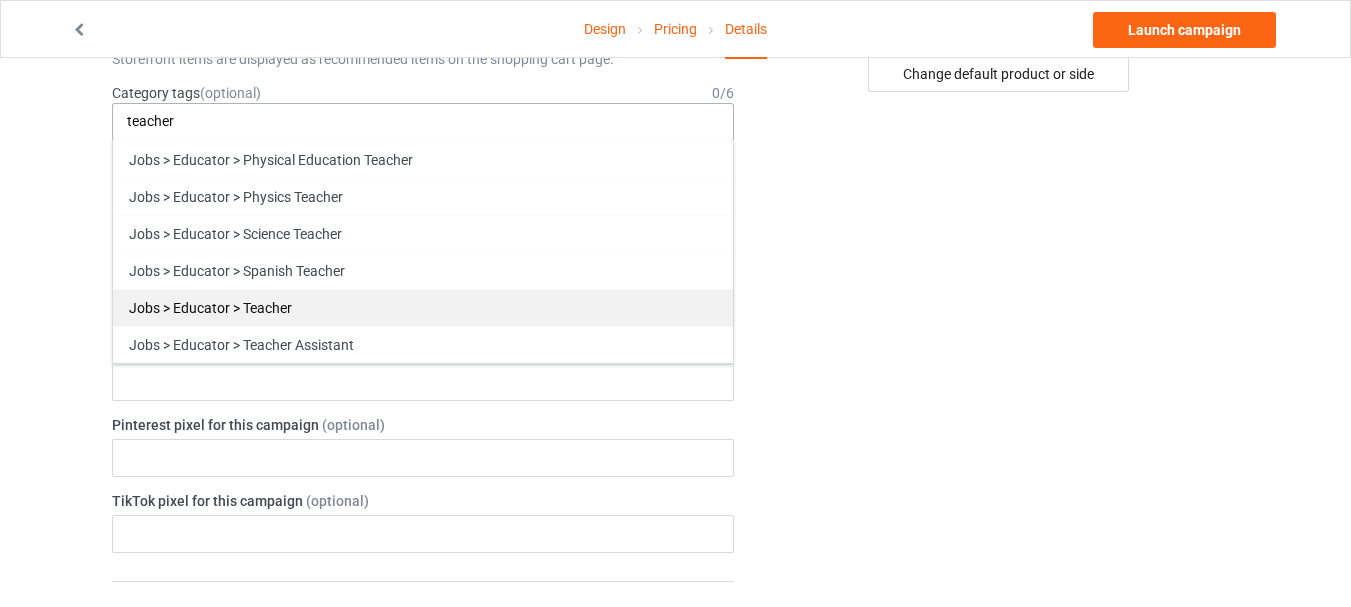 type on "teacher" 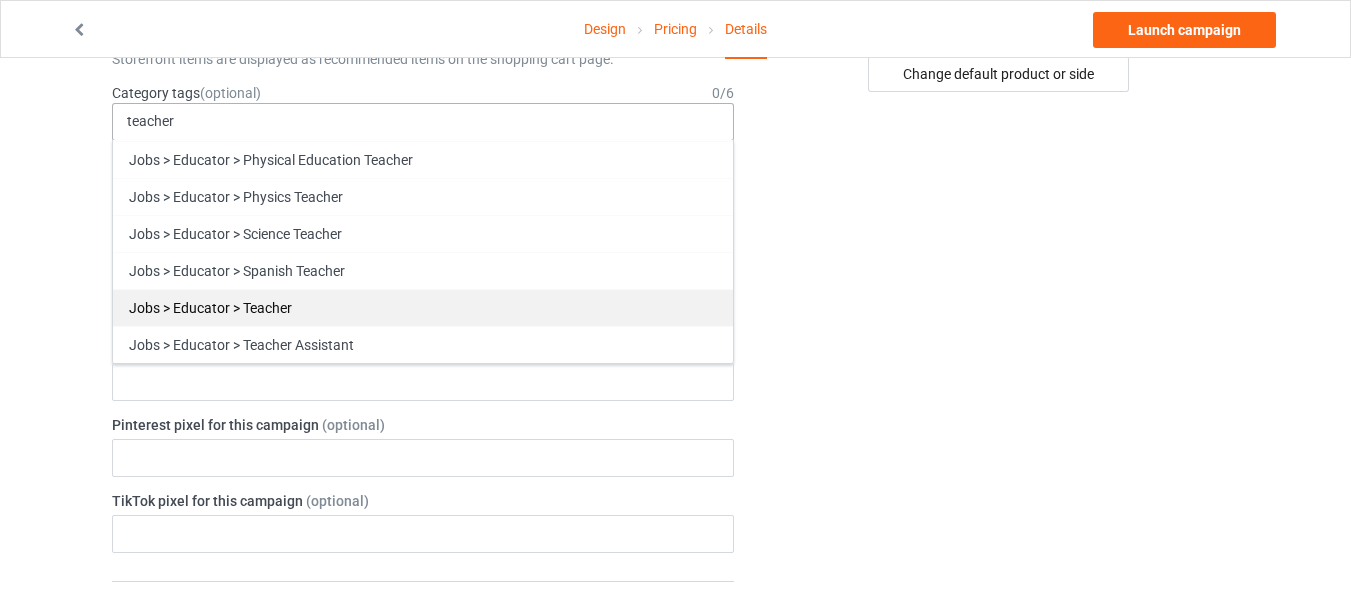 click on "Jobs > Educator > Teacher" at bounding box center (423, 307) 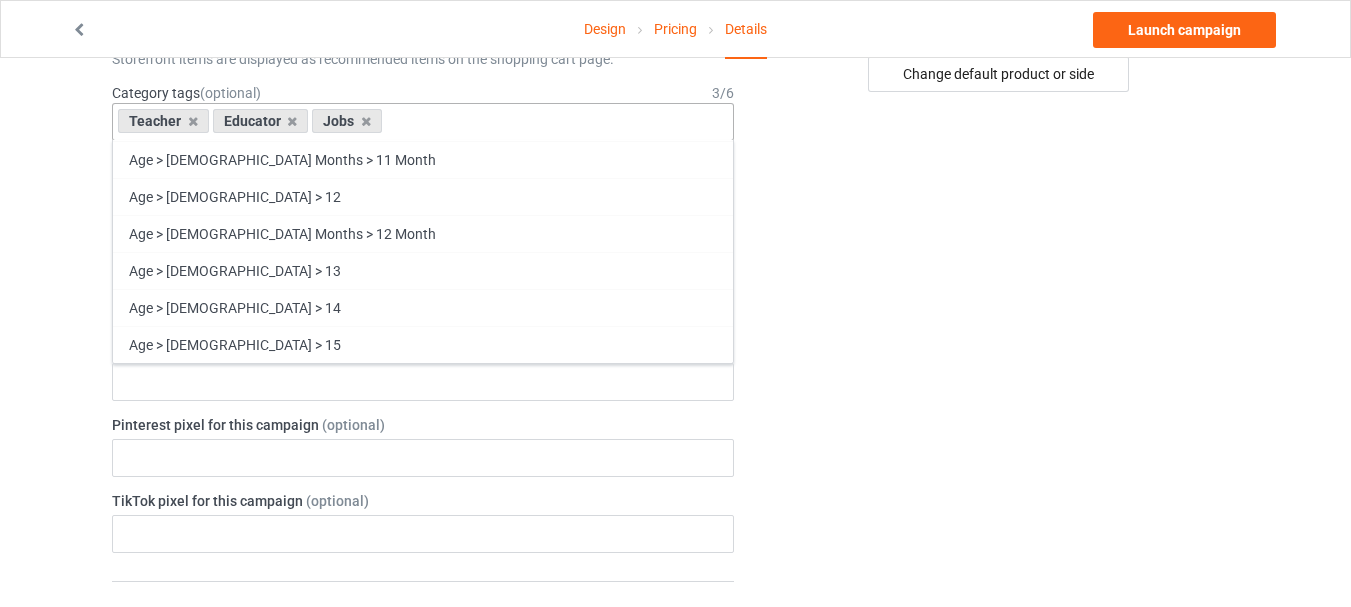 scroll, scrollTop: 60827, scrollLeft: 0, axis: vertical 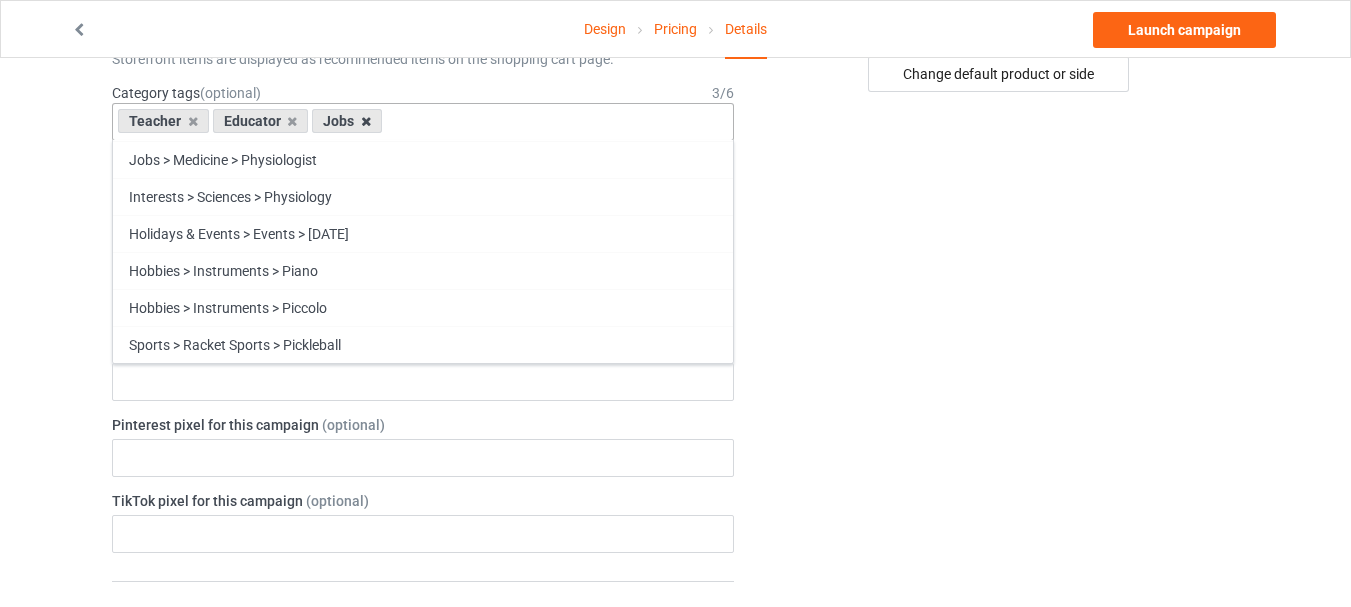 click at bounding box center [366, 121] 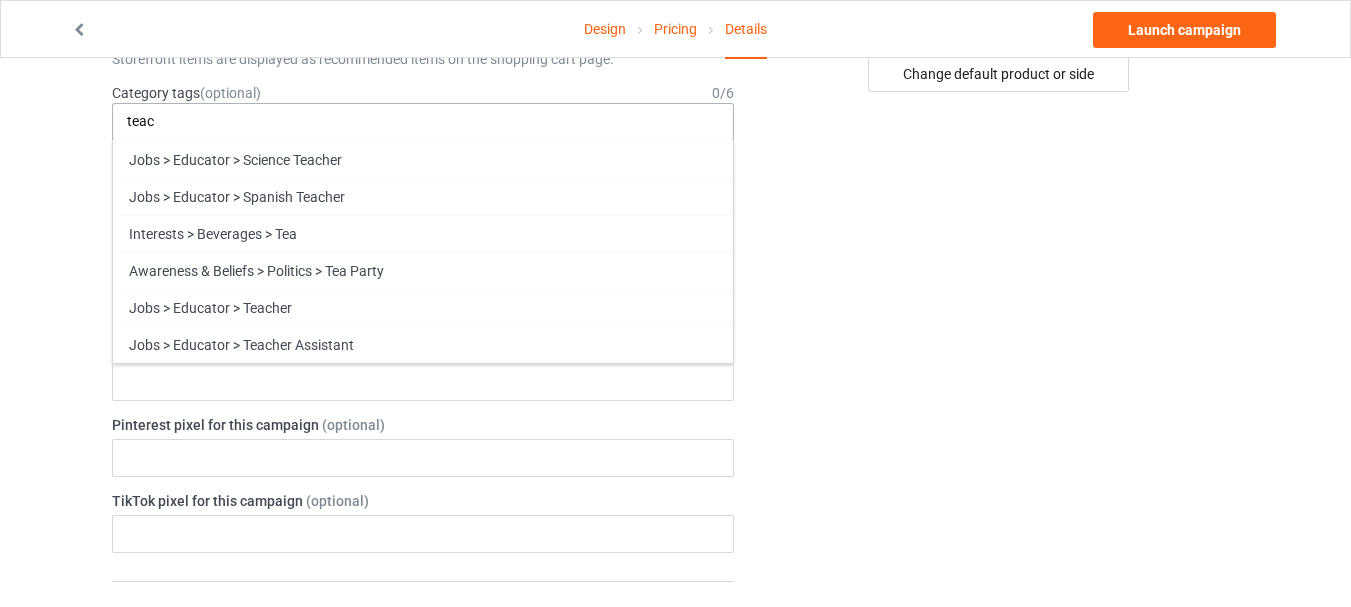 scroll, scrollTop: 332, scrollLeft: 0, axis: vertical 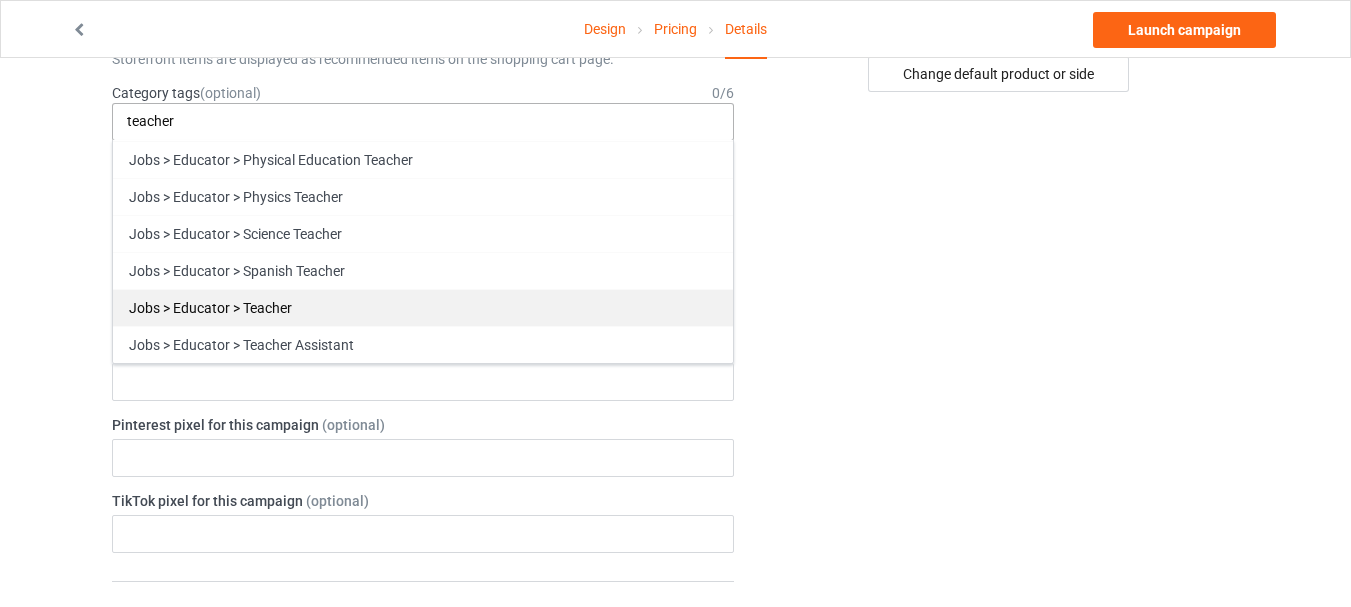 type on "teacher" 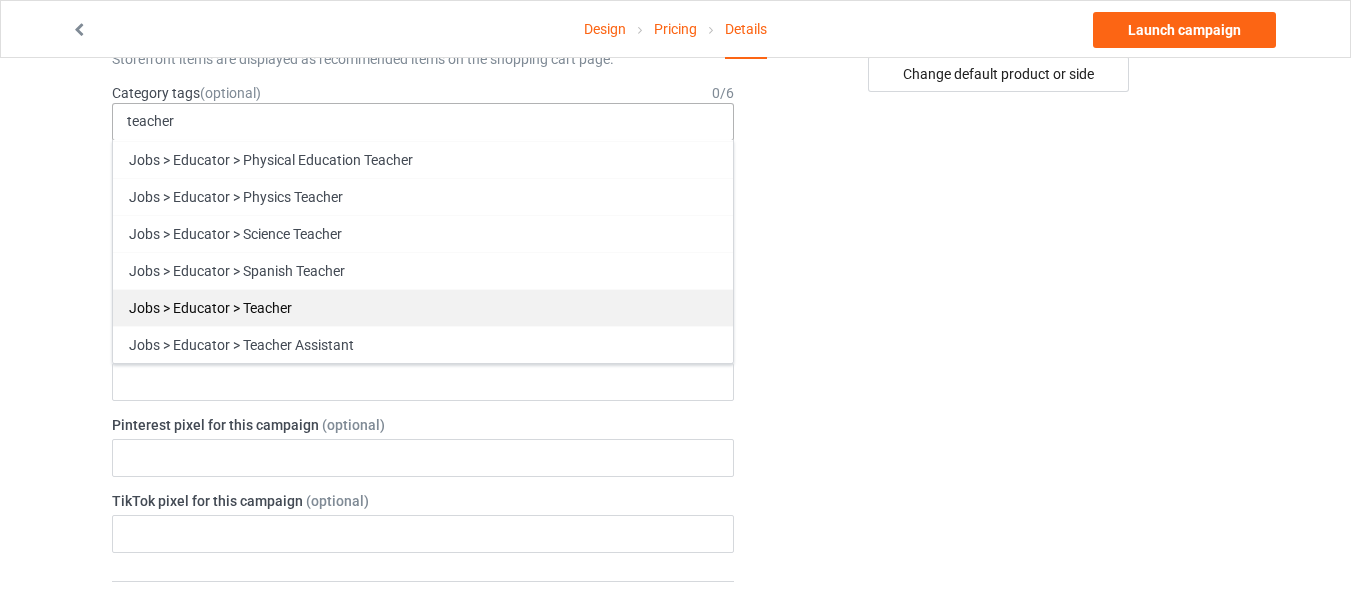 click on "Jobs > Educator > Teacher" at bounding box center (423, 307) 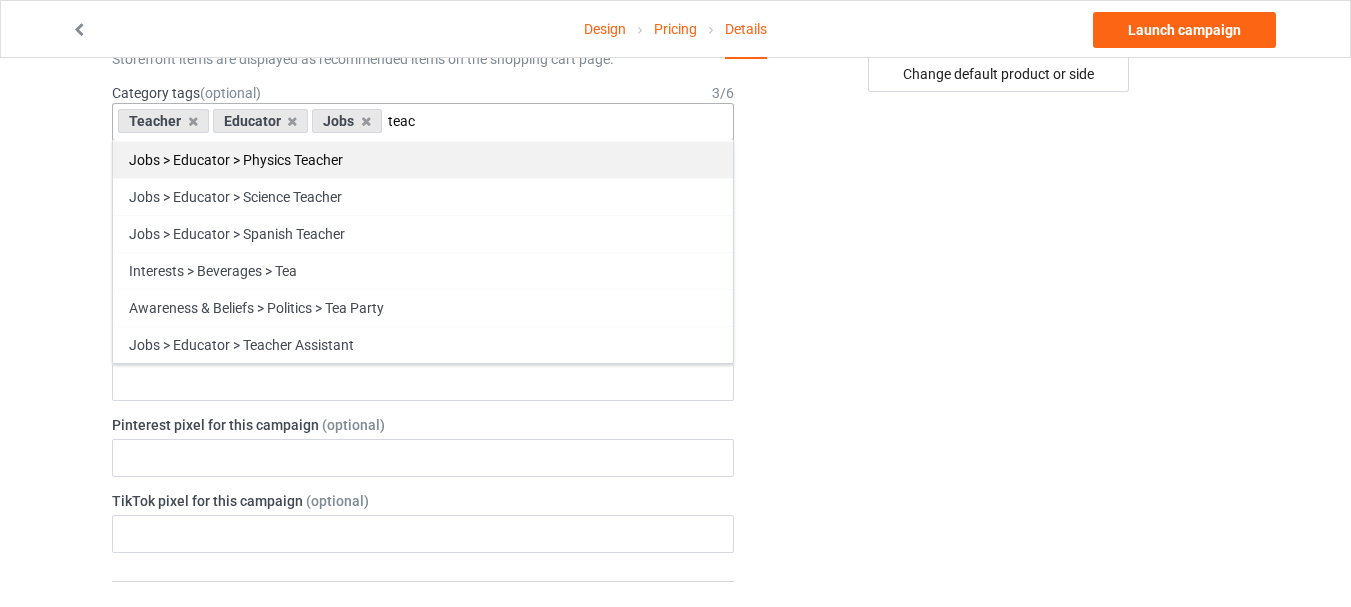 scroll, scrollTop: 295, scrollLeft: 0, axis: vertical 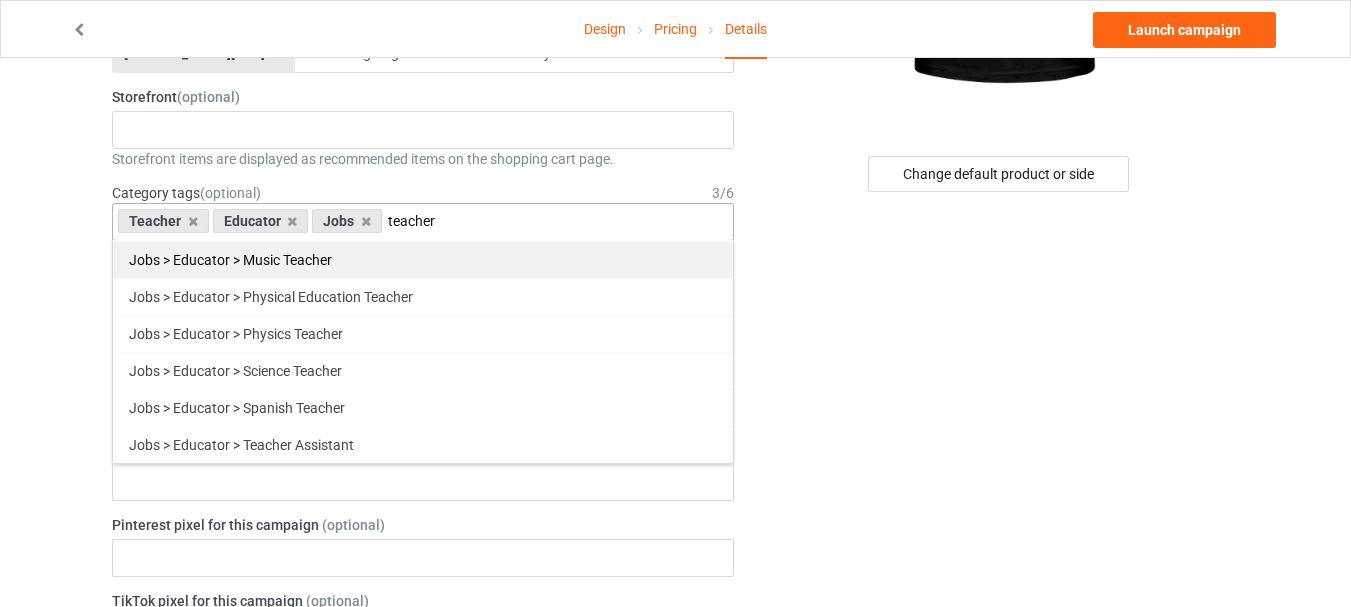 type on "teacher" 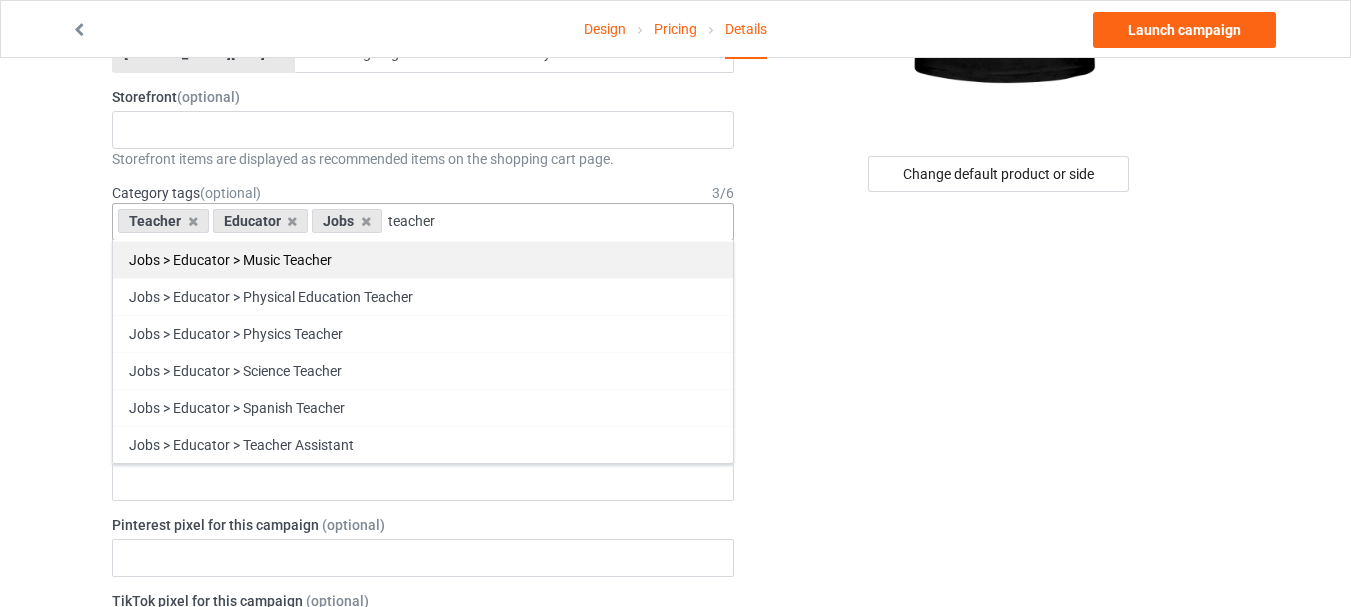 click on "Jobs > Educator > Music Teacher" at bounding box center [423, 259] 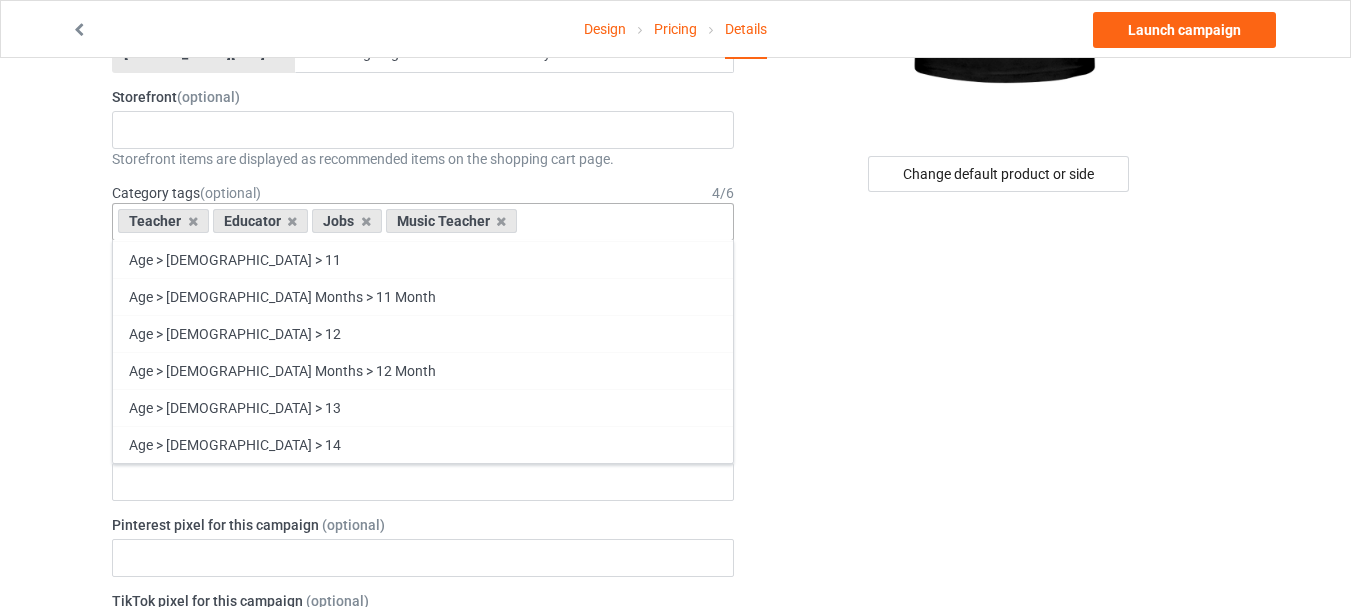 scroll, scrollTop: 60631, scrollLeft: 0, axis: vertical 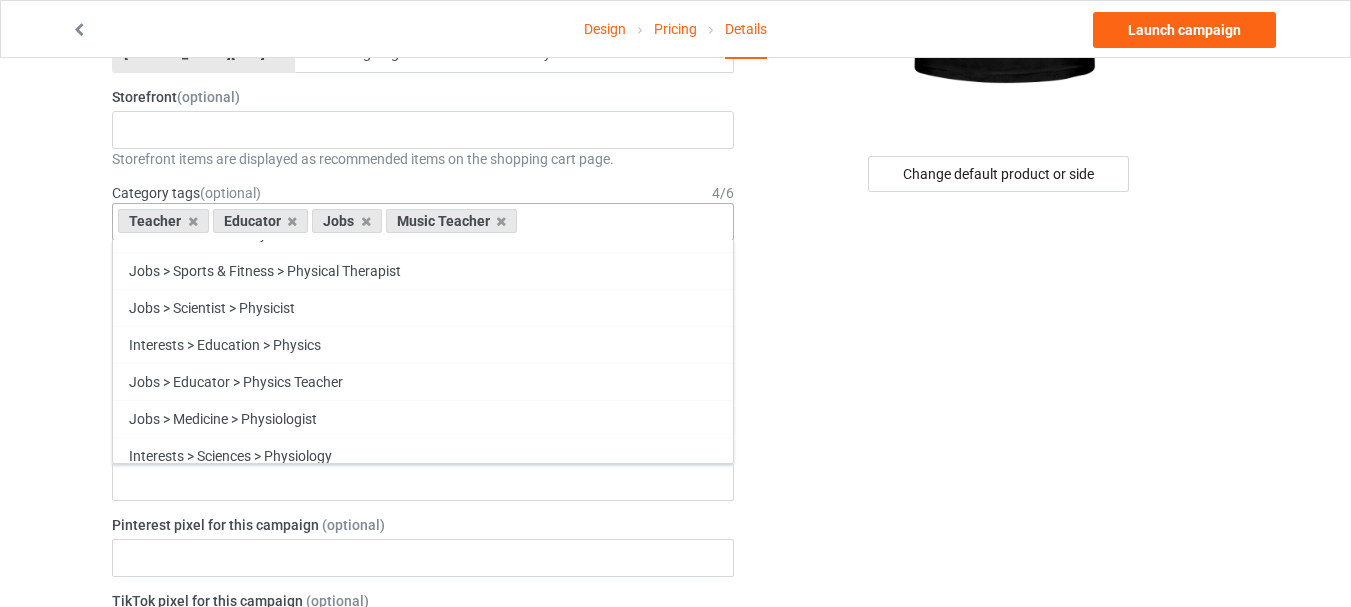 click on "Educator" at bounding box center [261, 221] 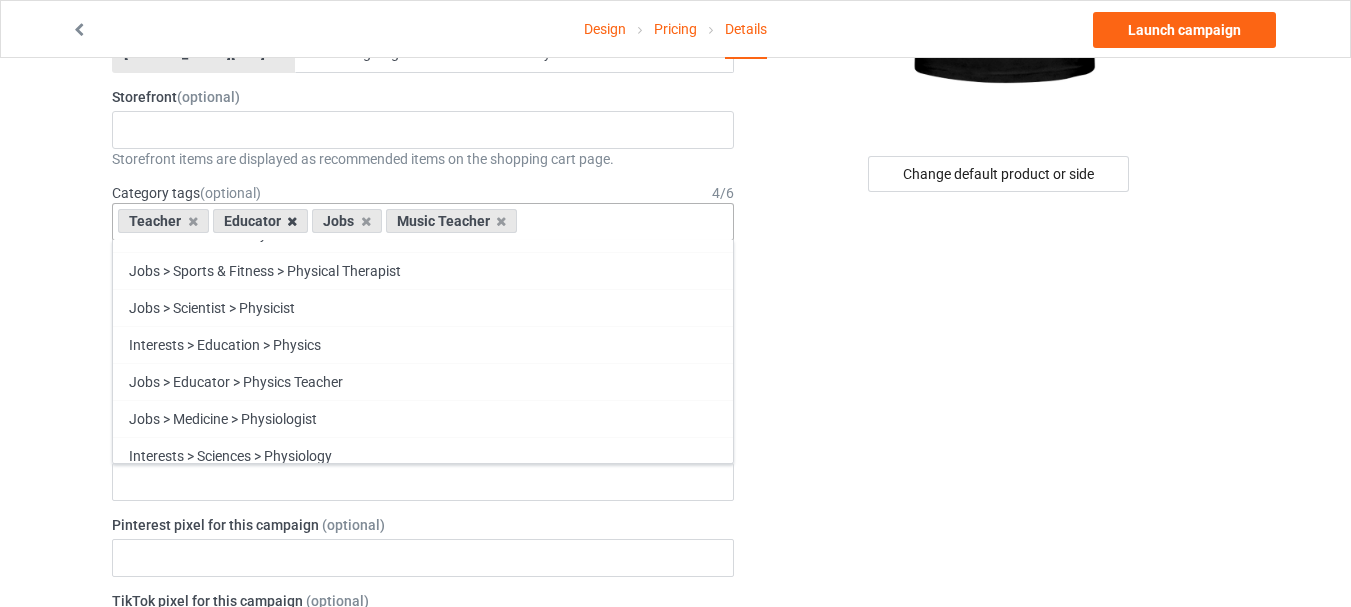 click at bounding box center (292, 221) 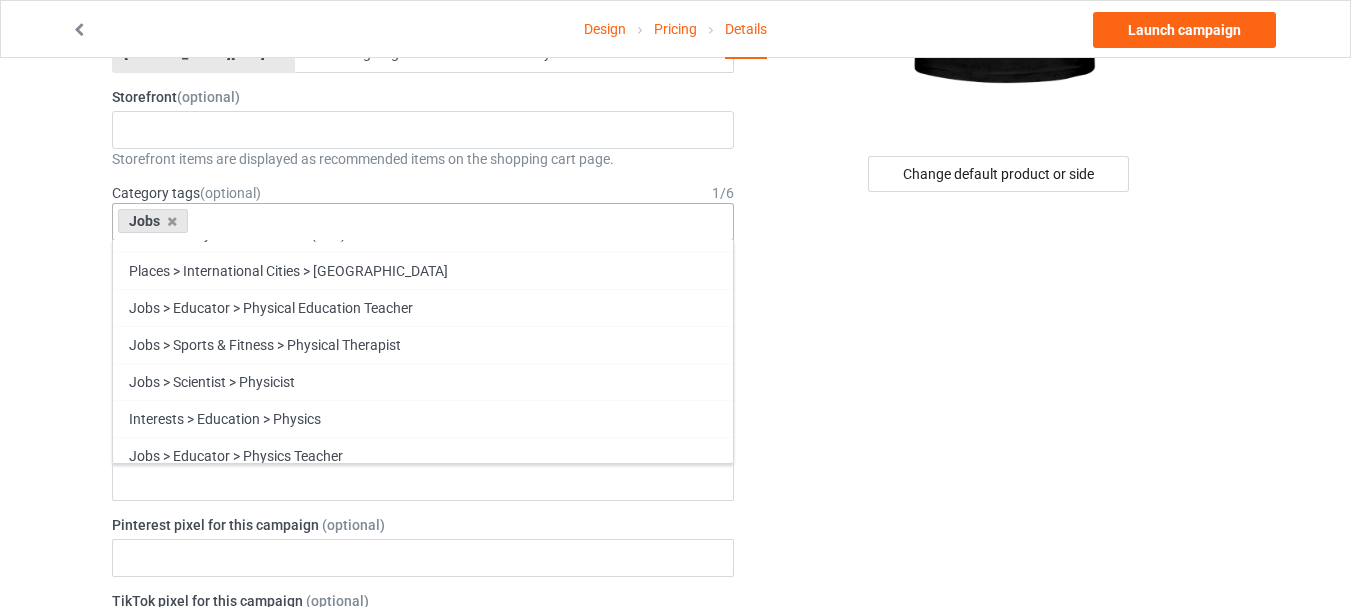 scroll, scrollTop: 60705, scrollLeft: 0, axis: vertical 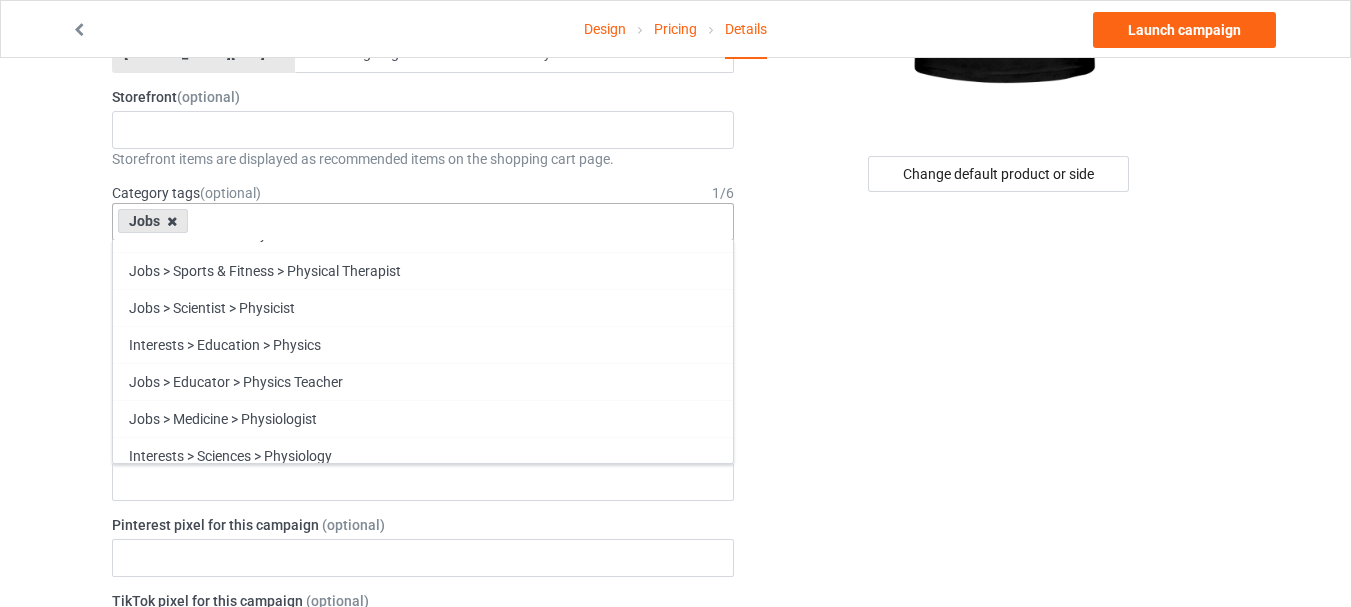 click at bounding box center [172, 221] 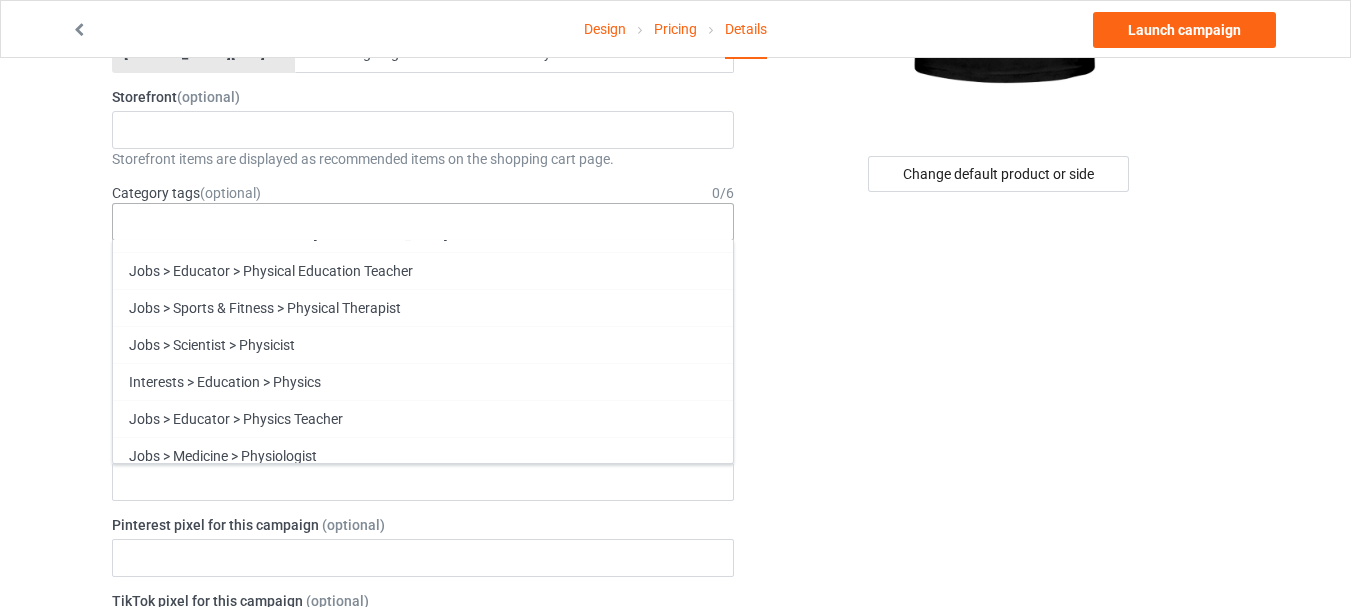 scroll, scrollTop: 60742, scrollLeft: 0, axis: vertical 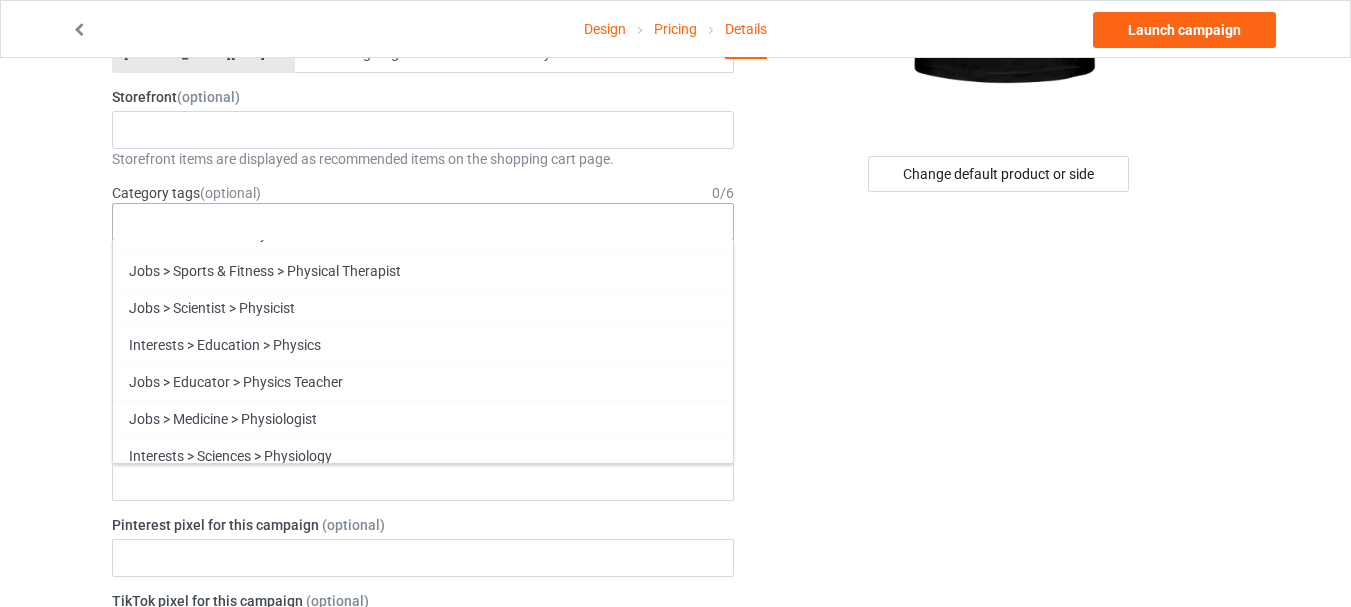 click on "Age > [DEMOGRAPHIC_DATA] > 1 Age > [DEMOGRAPHIC_DATA] Months > 1 Month Age > [DEMOGRAPHIC_DATA] Months Age > [DEMOGRAPHIC_DATA] Age > [DEMOGRAPHIC_DATA] > 10 Age > [DEMOGRAPHIC_DATA] Months > 10 Month Age > [DEMOGRAPHIC_DATA] > 100 Sports > Running > 10K Run Age > [DEMOGRAPHIC_DATA] > 11 Age > [DEMOGRAPHIC_DATA] Months > 11 Month Age > [DEMOGRAPHIC_DATA] > 12 Age > [DEMOGRAPHIC_DATA] Months > 12 Month Age > [DEMOGRAPHIC_DATA] > 13 Age > [DEMOGRAPHIC_DATA] > 14 Age > [DEMOGRAPHIC_DATA] > 15 Sports > Running > 15K Run Age > [DEMOGRAPHIC_DATA] > 16 Age > [DEMOGRAPHIC_DATA] > 17 Age > [DEMOGRAPHIC_DATA] > 18 Age > [DEMOGRAPHIC_DATA] > 19 Age > Decades > 1920s Age > Decades > 1930s Age > Decades > 1940s Age > Decades > 1950s Age > Decades > 1960s Age > Decades > 1970s Age > Decades > 1980s Age > Decades > 1990s Age > [DEMOGRAPHIC_DATA] > 2 Age > [DEMOGRAPHIC_DATA] Months > 2 Month Age > [DEMOGRAPHIC_DATA] > 20 Age > [DEMOGRAPHIC_DATA] Age > Decades > 2000s Age > Decades > 2010s Age > [DEMOGRAPHIC_DATA] > 21 Age > [DEMOGRAPHIC_DATA] > 22 Age > [DEMOGRAPHIC_DATA] > 23 Age > [DEMOGRAPHIC_DATA] > 24 Age > [DEMOGRAPHIC_DATA] > 25 Age > [DEMOGRAPHIC_DATA] > 26 Age > [DEMOGRAPHIC_DATA] > 27 Age > [DEMOGRAPHIC_DATA] > 28 Age > [DEMOGRAPHIC_DATA] > 29 Age > [DEMOGRAPHIC_DATA] > 3 Age > [DEMOGRAPHIC_DATA] Months > 3 Month Sports > Basketball > 3-Pointer Age > [DEMOGRAPHIC_DATA] > 30 Age > [DEMOGRAPHIC_DATA] > 31 Age > [DEMOGRAPHIC_DATA] > 32 Age > [DEMOGRAPHIC_DATA] > 33 Age > [DEMOGRAPHIC_DATA] > 34 Age > [DEMOGRAPHIC_DATA] > 35 Age Jobs 1" at bounding box center (423, 222) 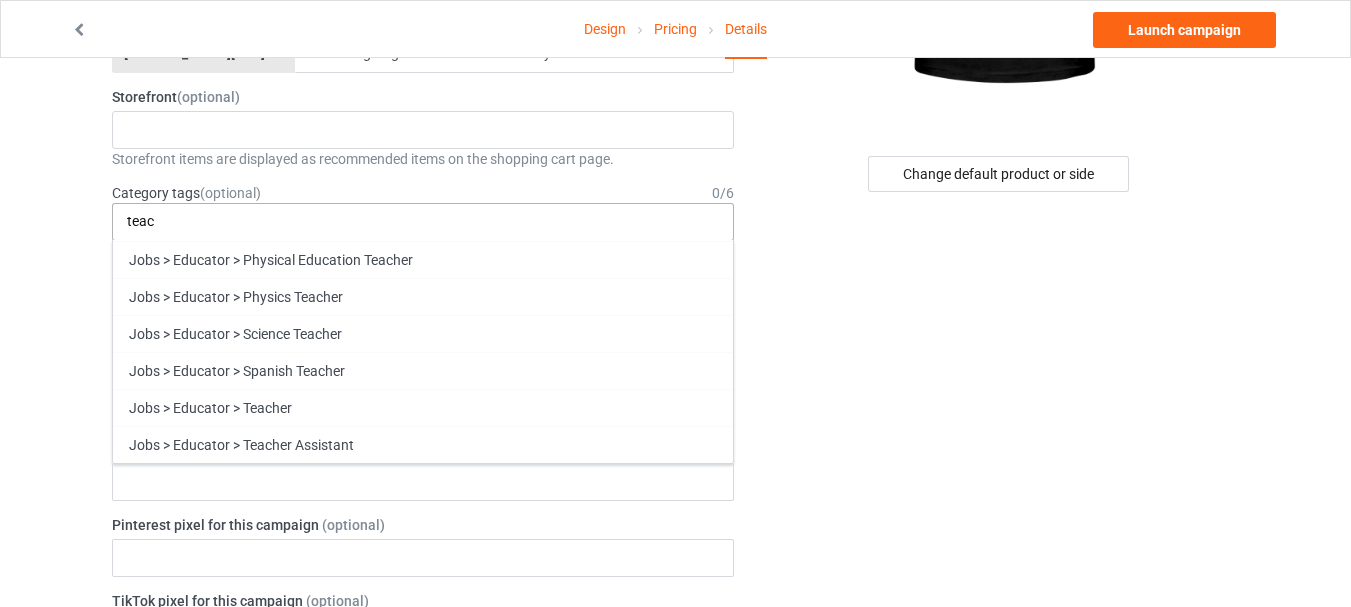 scroll, scrollTop: 332, scrollLeft: 0, axis: vertical 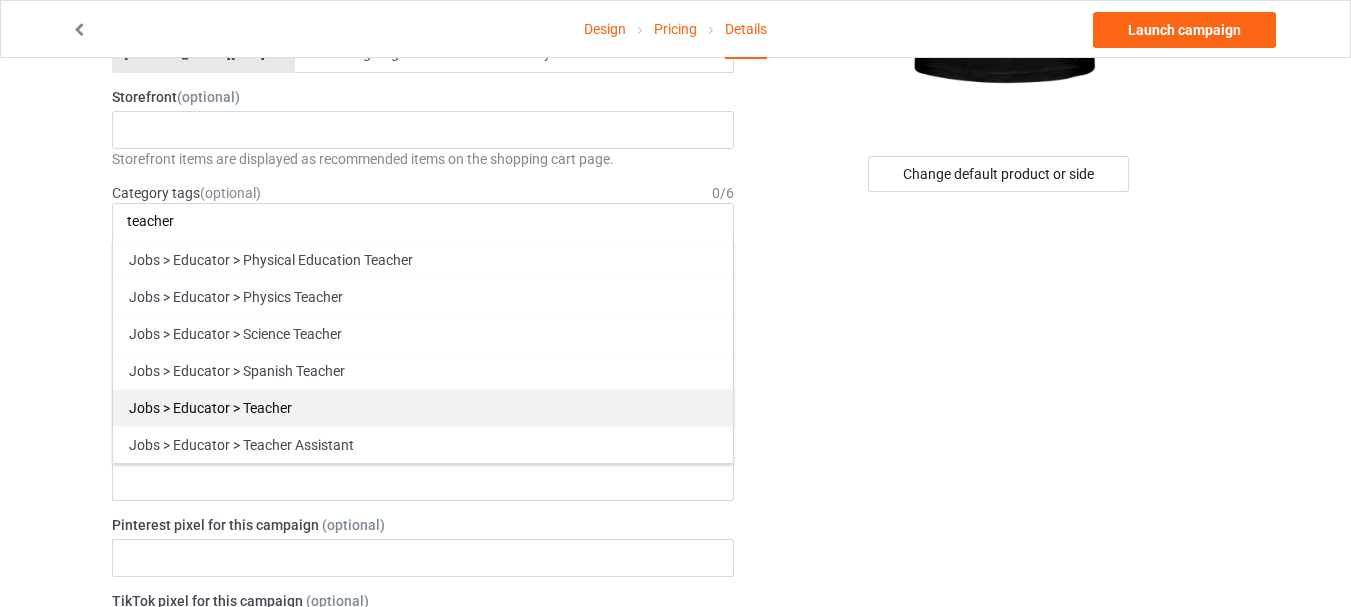 type on "teacher" 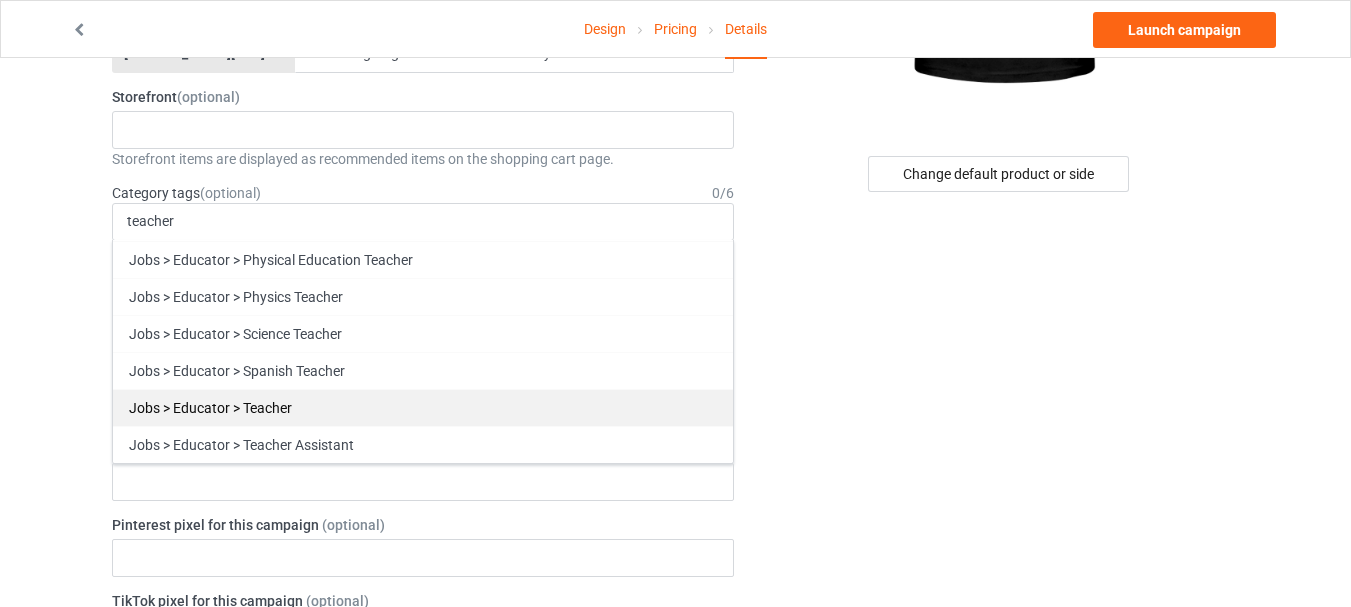 click on "Jobs > Educator > Teacher" at bounding box center [423, 407] 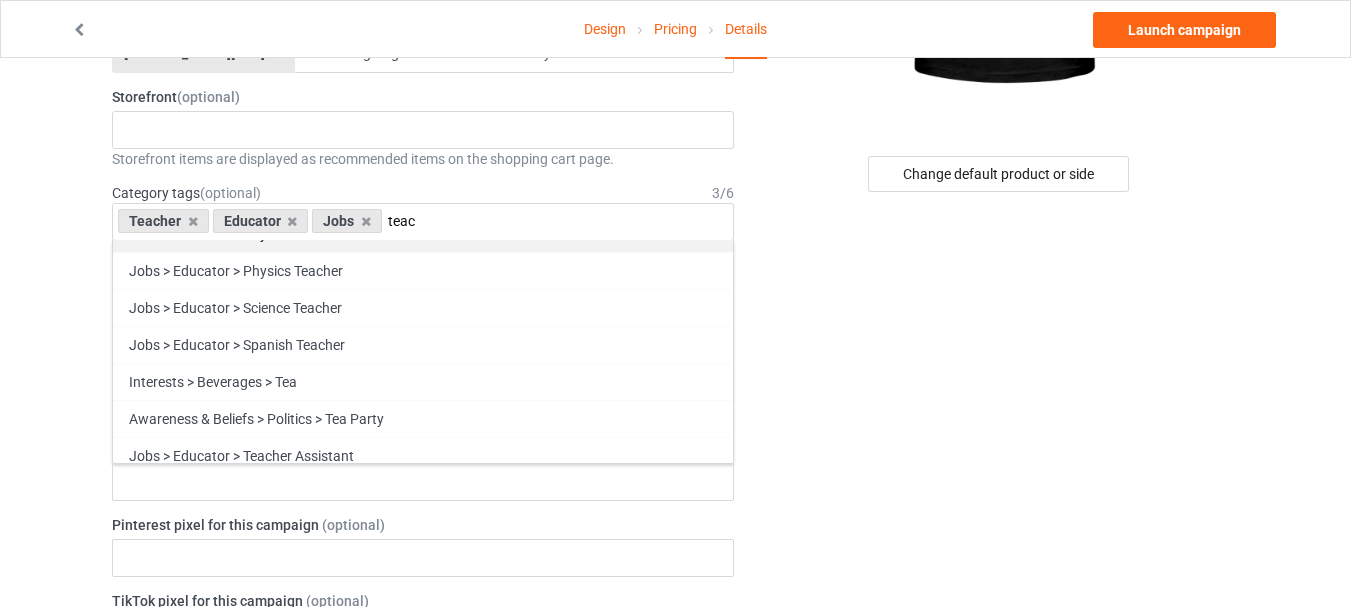 scroll, scrollTop: 295, scrollLeft: 0, axis: vertical 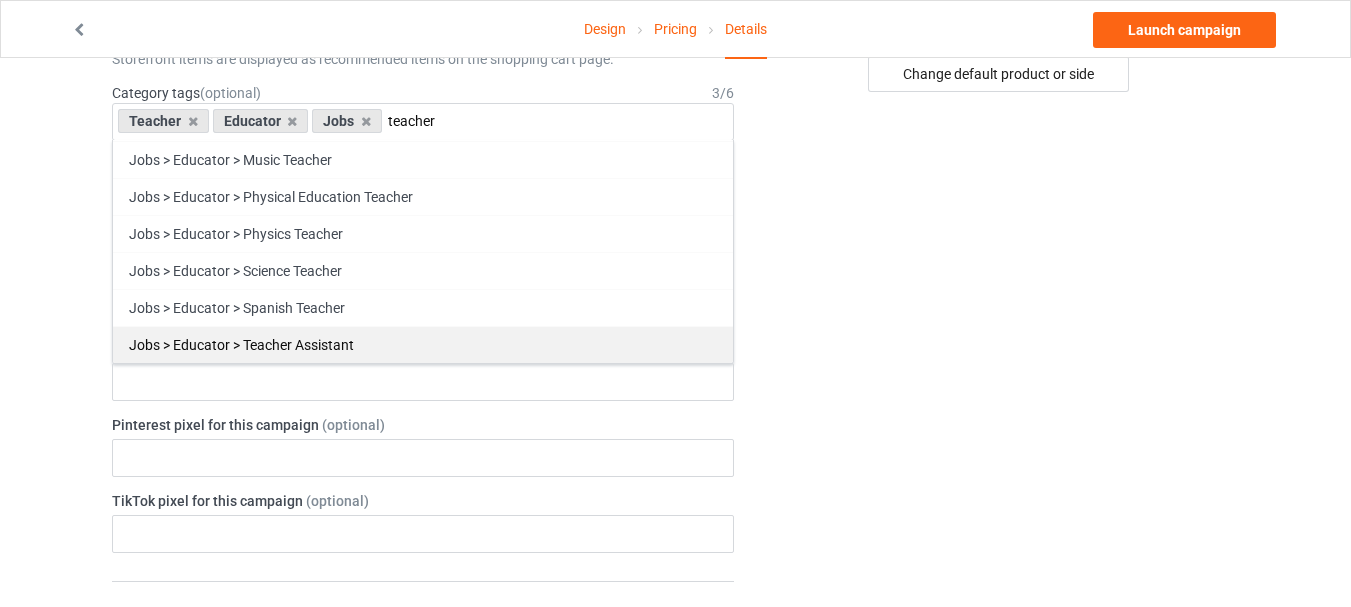 type on "teacher" 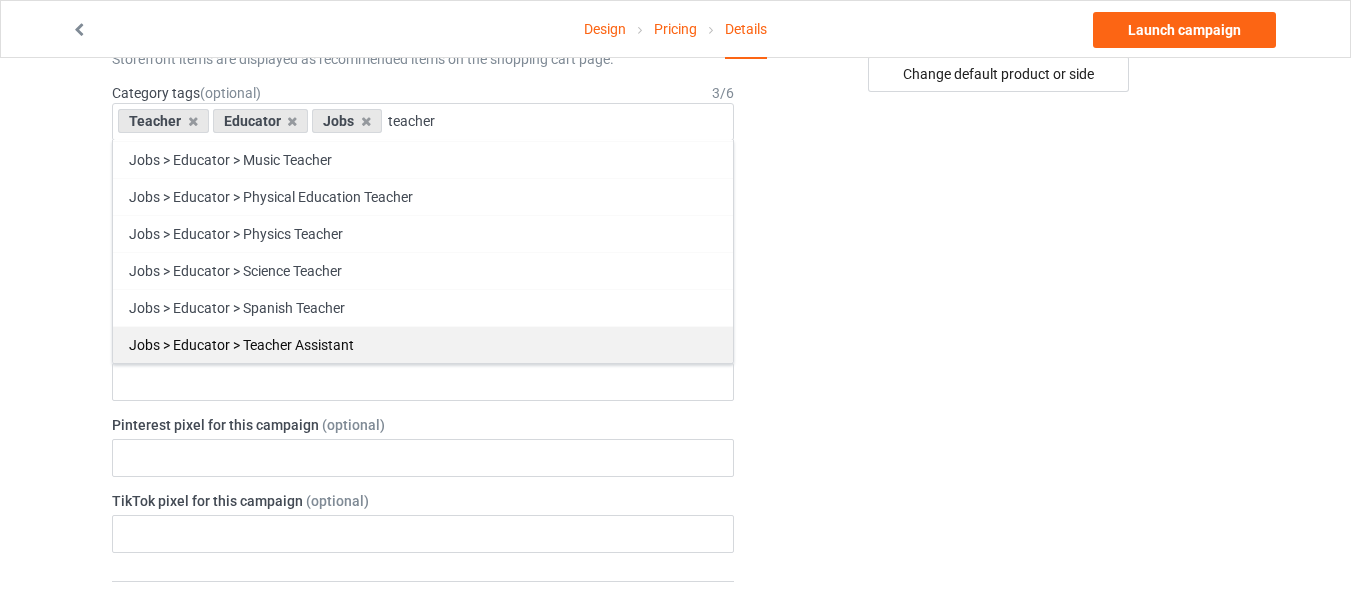 click on "Jobs > Educator > Teacher Assistant" at bounding box center [423, 344] 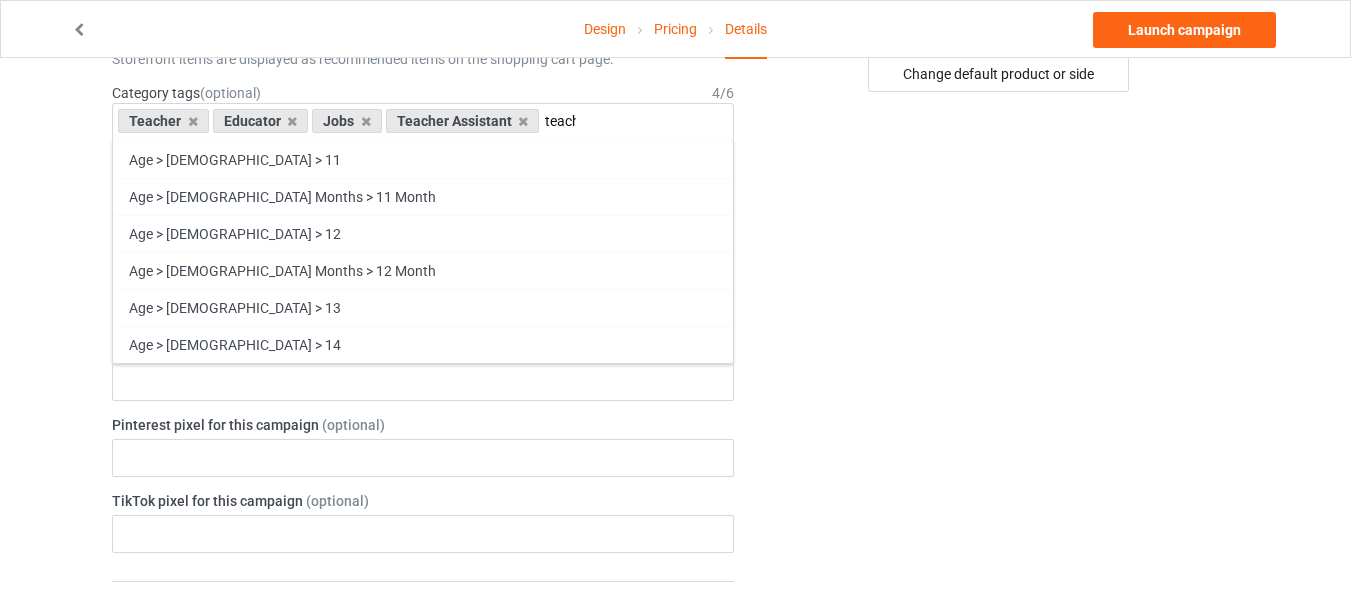 type 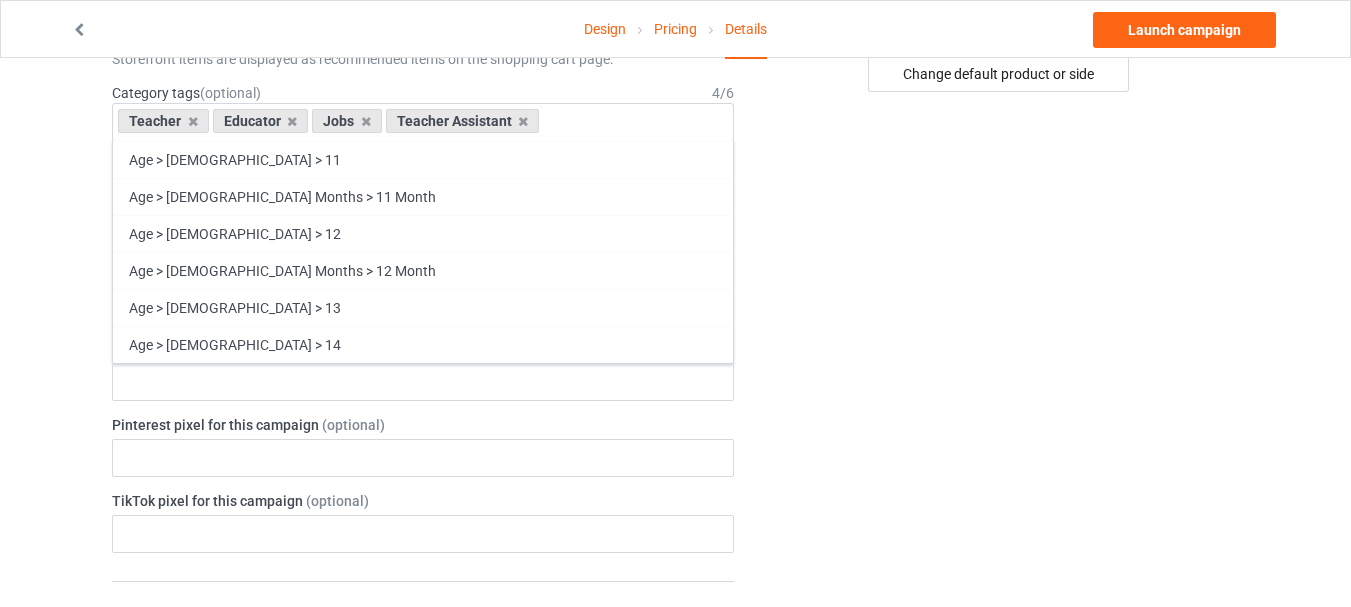 scroll, scrollTop: 60668, scrollLeft: 0, axis: vertical 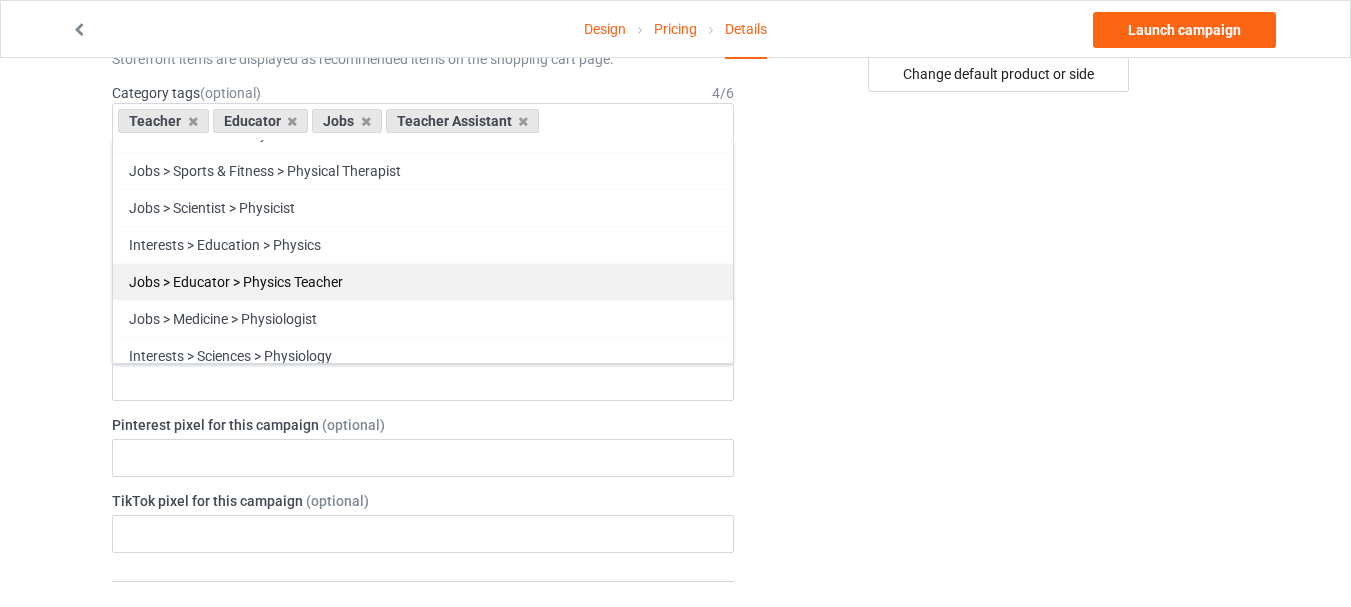 click on "Jobs > Educator > Physics Teacher" at bounding box center (423, 281) 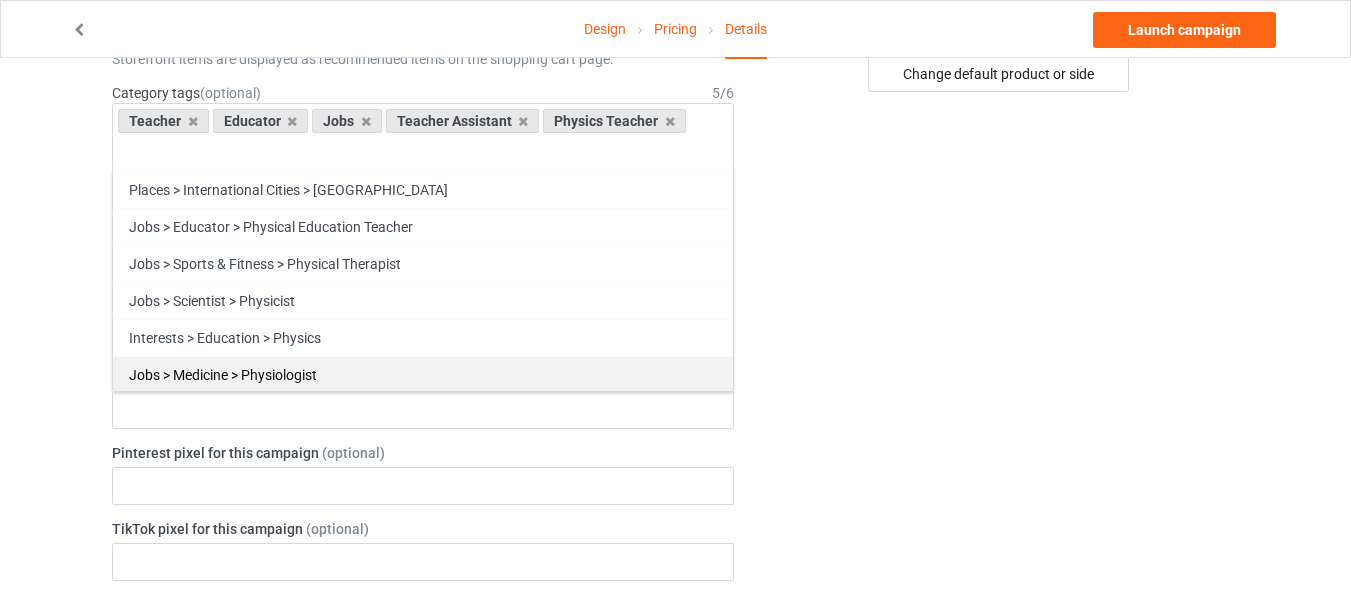 scroll, scrollTop: 60568, scrollLeft: 0, axis: vertical 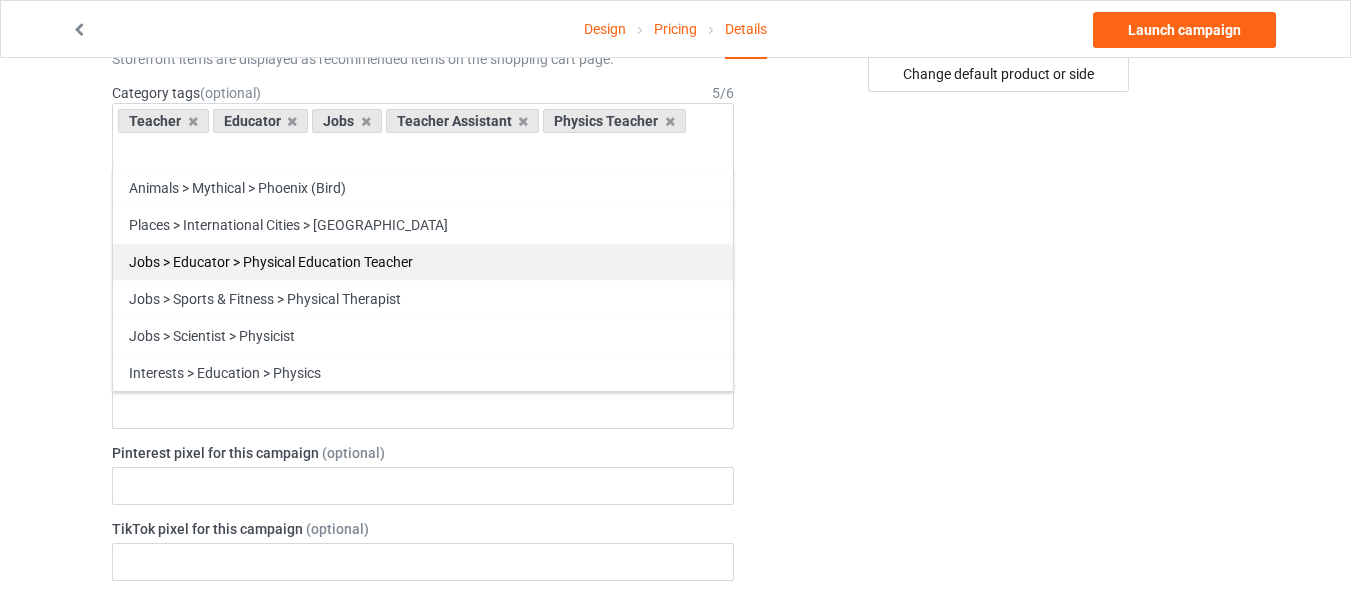 click on "Jobs > Educator > Physical Education Teacher" at bounding box center [423, 261] 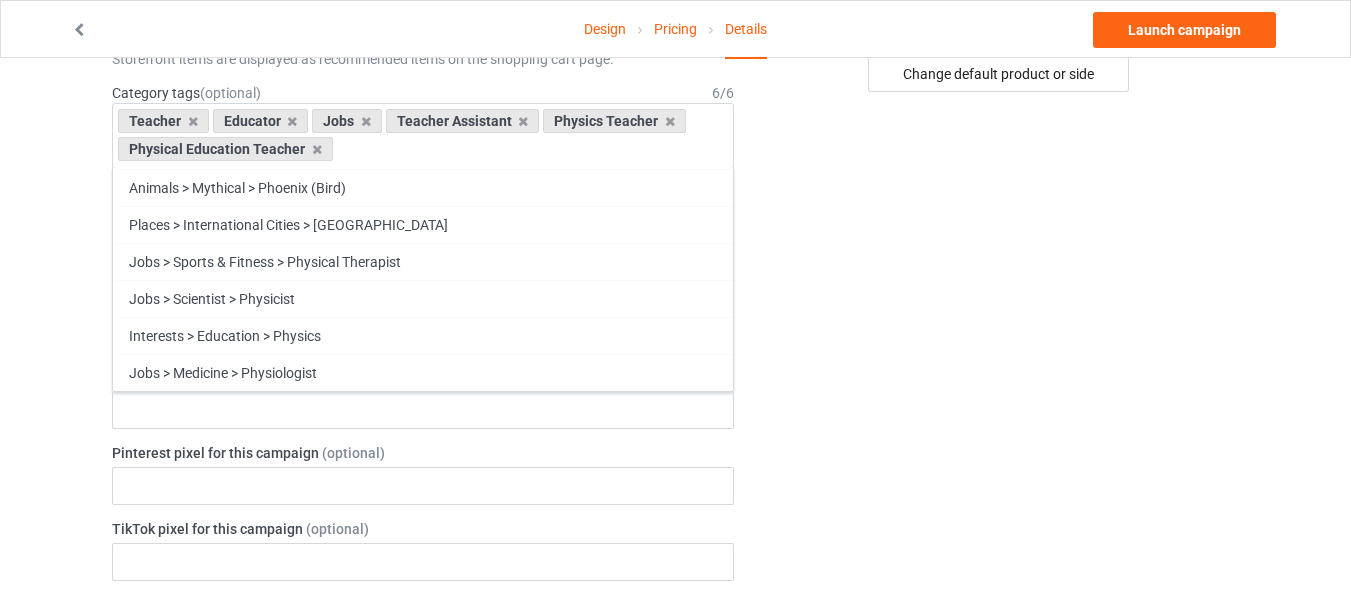 click on "Change default product or side" at bounding box center [1000, 584] 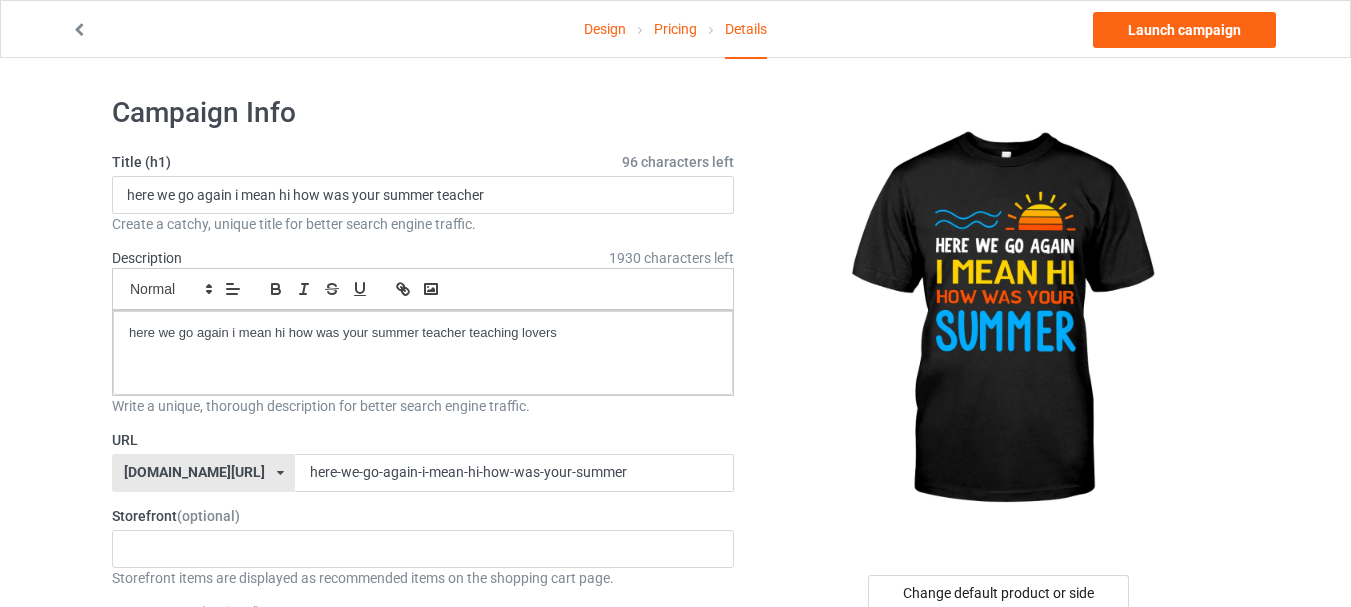 scroll, scrollTop: 0, scrollLeft: 0, axis: both 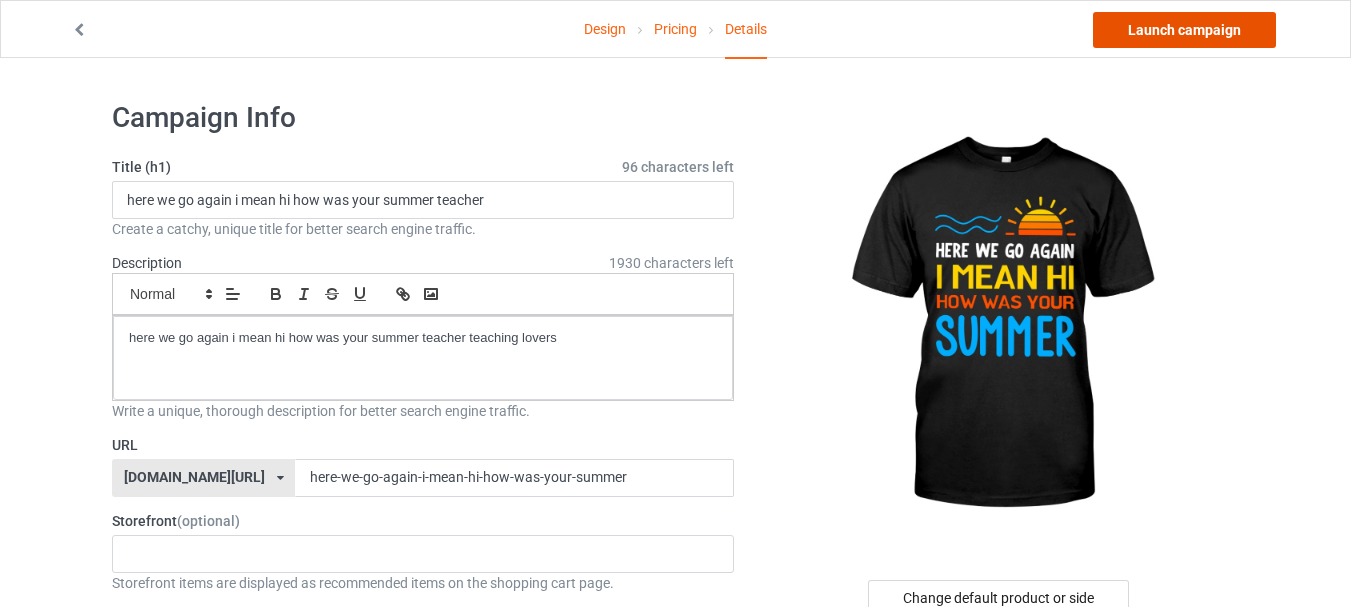 click on "Launch campaign" at bounding box center [1184, 30] 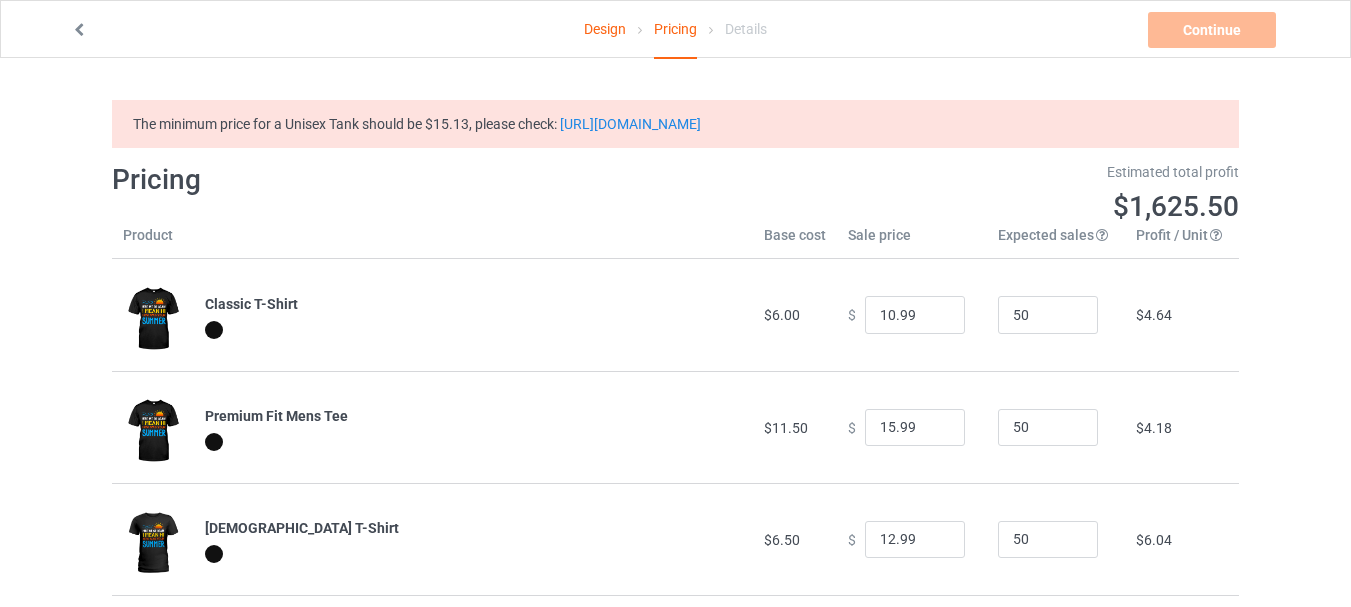 click on "The minimum price for a Unisex Tank should be $15.13, please check:    [URL][DOMAIN_NAME]" at bounding box center (675, 124) 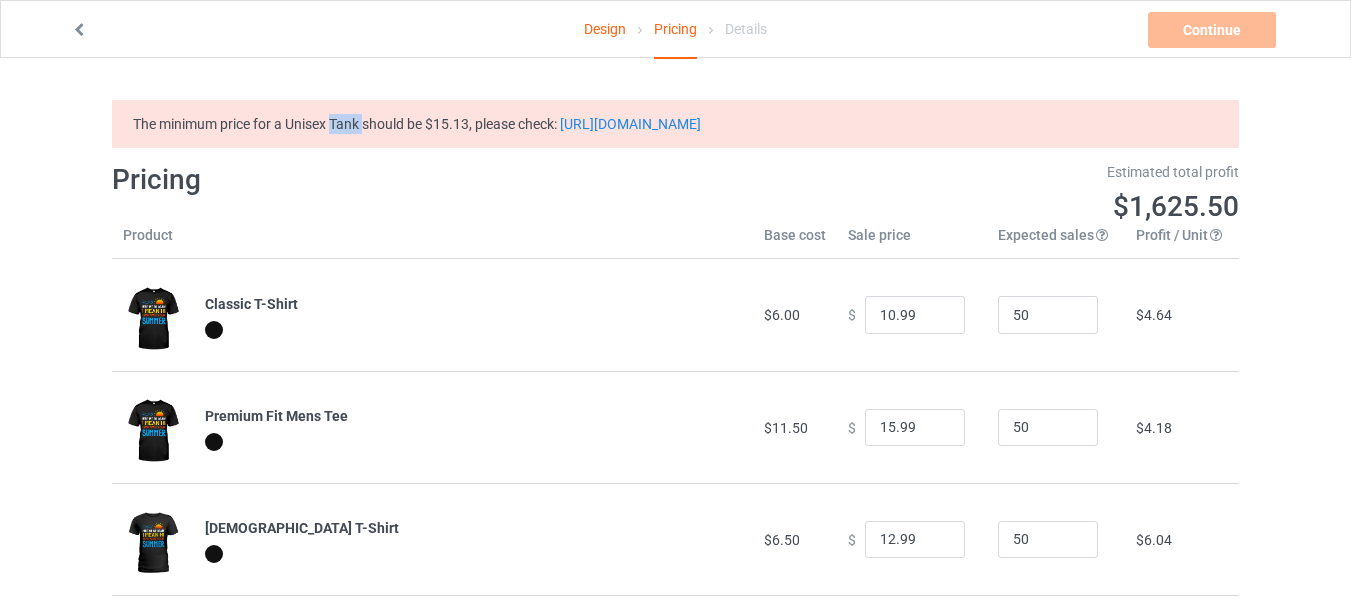click on "The minimum price for a Unisex Tank should be $15.13, please check:    [URL][DOMAIN_NAME]" at bounding box center (675, 124) 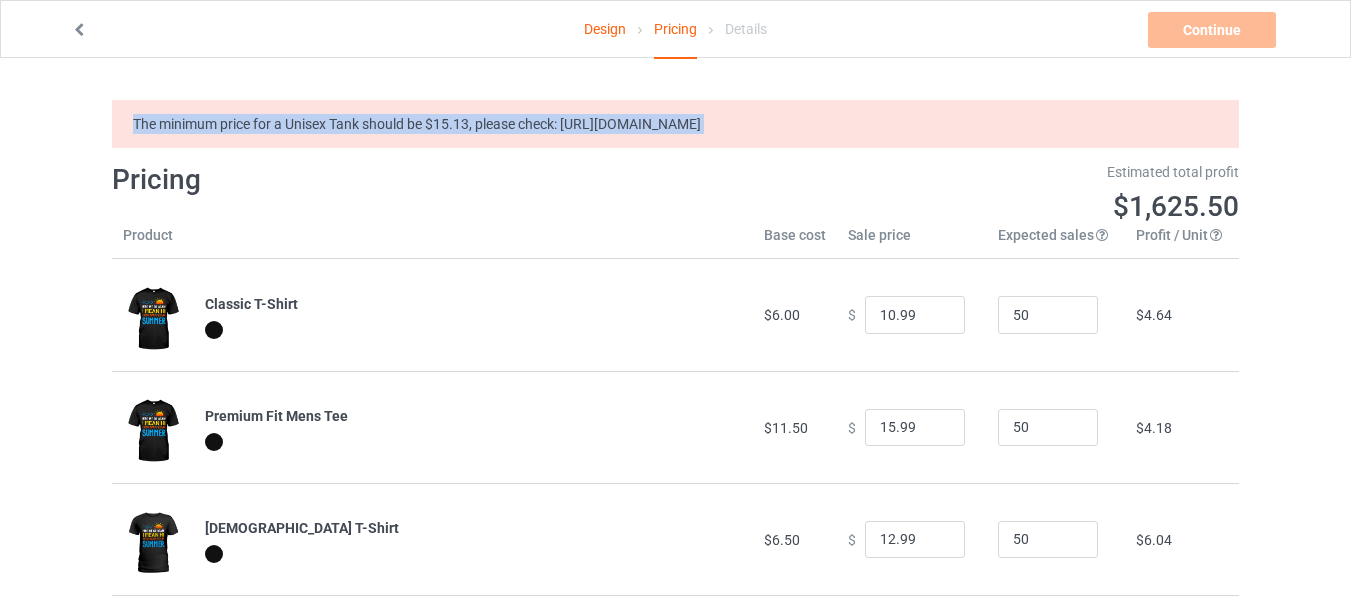 click on "The minimum price for a Unisex Tank should be $15.13, please check:    [URL][DOMAIN_NAME]" at bounding box center (675, 124) 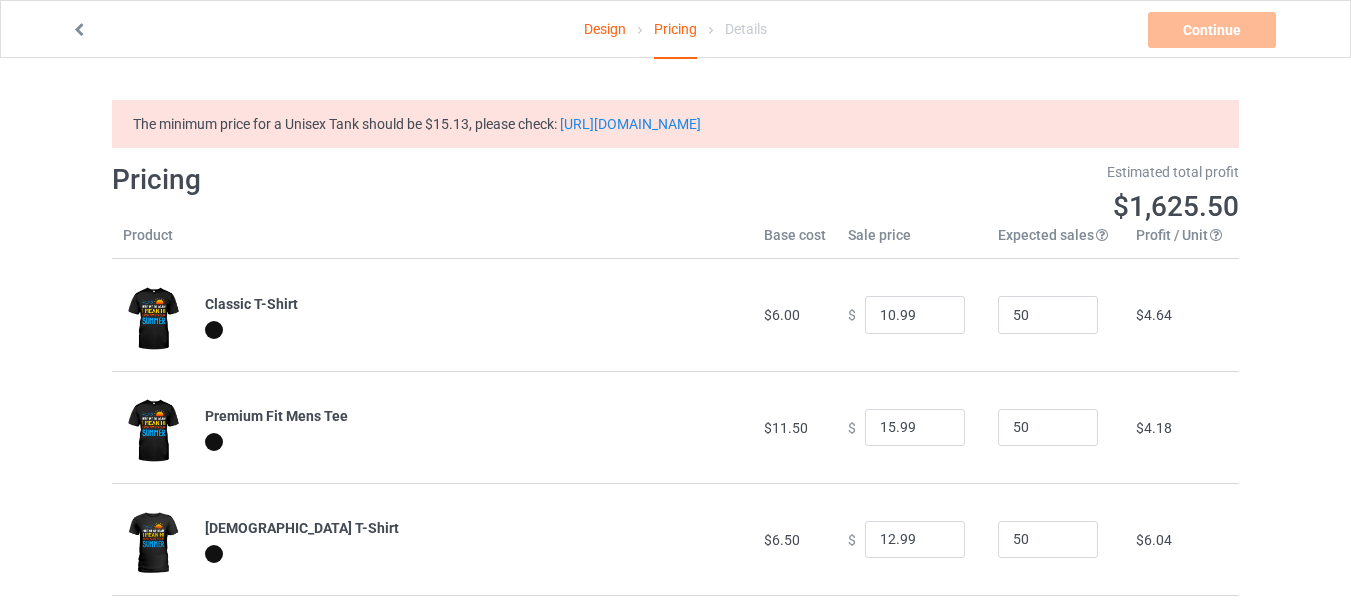 click on "Design Pricing Details Continue Check minimum retail sale prices The minimum price for a Unisex Tank should be $15.13, please check:    [URL][DOMAIN_NAME] Pricing Estimated total profit $1,625.50 Product Base cost Sale price Expected sales   Your expected sales will change your profit estimate (on the right), but will not affect the actual amount of profit you earn. Profit / Unit   Your profit is your sale price minus your base cost and processing fee. Classic T-Shirt $6.00 $     10.99 50 $4.64 Premium Fit Mens Tee $11.50 $     15.99 50 $4.18 [DEMOGRAPHIC_DATA] T-Shirt $6.50 $     12.99 50 $6.04 Hooded Sweatshirt $15.00 $     22.99 50 $7.43 V-Neck T-Shirt $9.50 $     14.99 50 $5.11 Unisex Tank $9.50 $     14.99 50 $5.11" at bounding box center [675, 515] 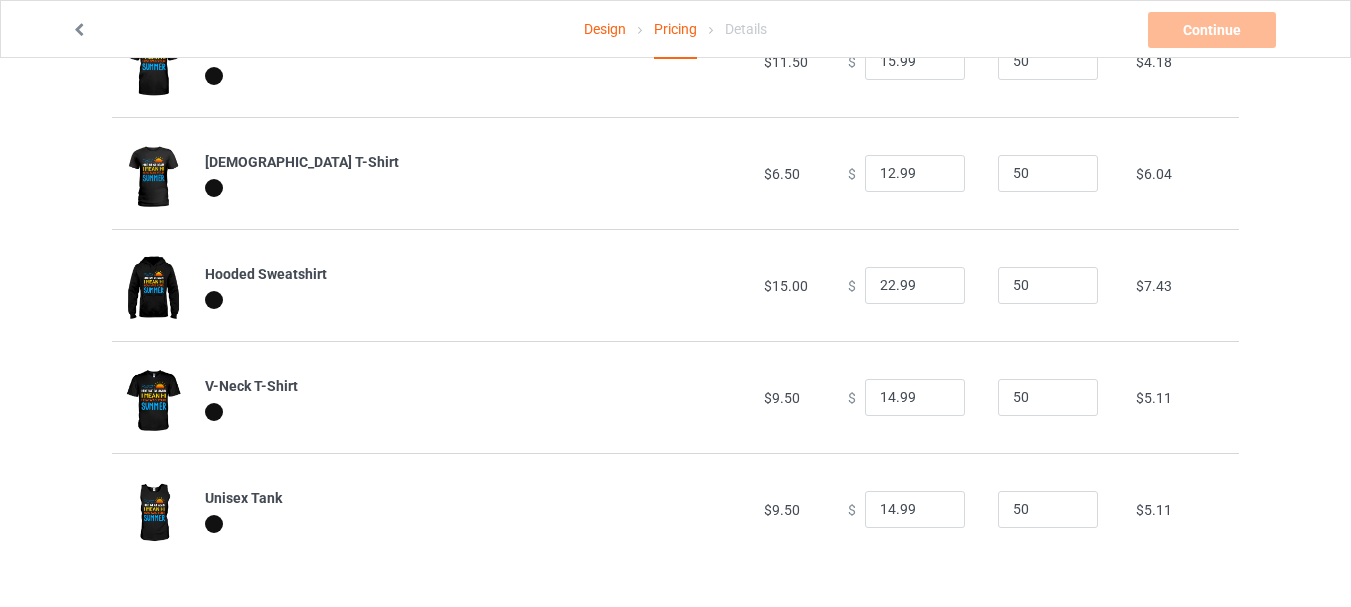 scroll, scrollTop: 367, scrollLeft: 0, axis: vertical 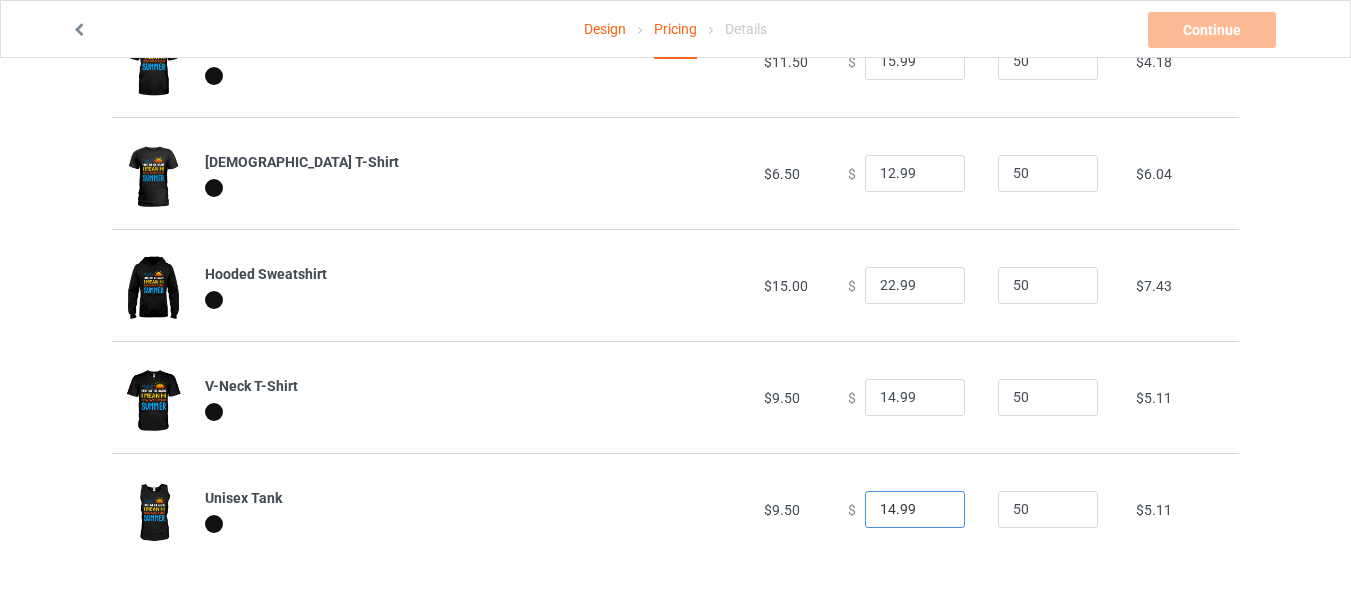 click on "14.99" at bounding box center [915, 510] 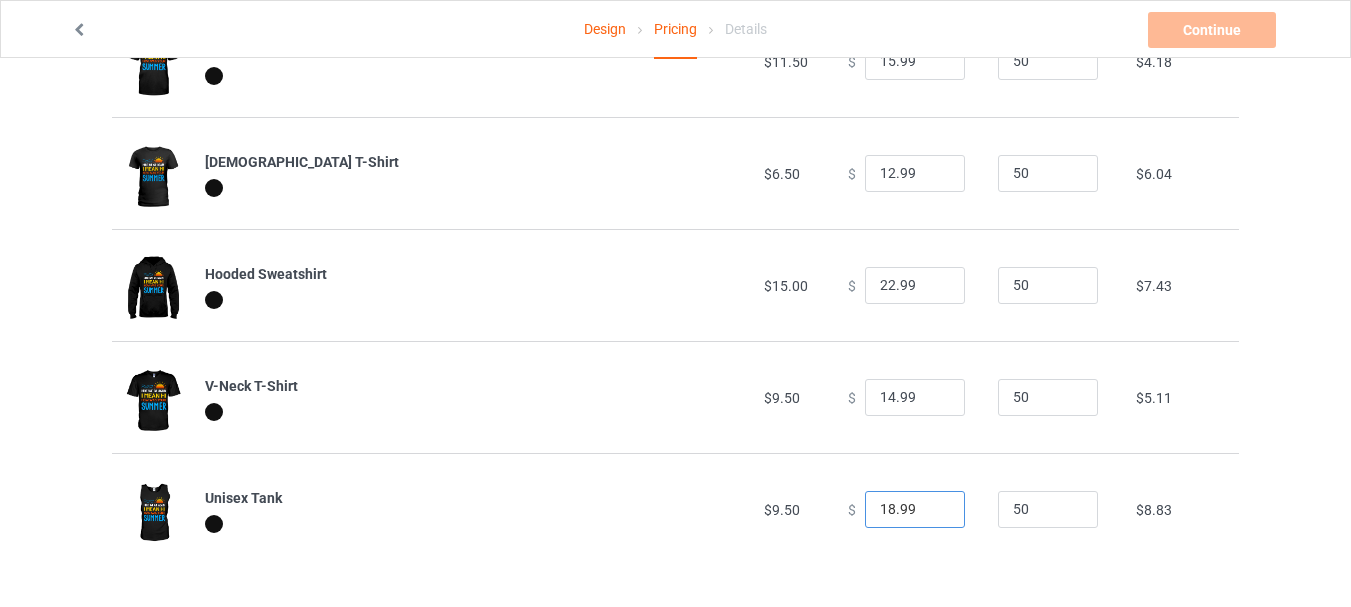 type on "18.99" 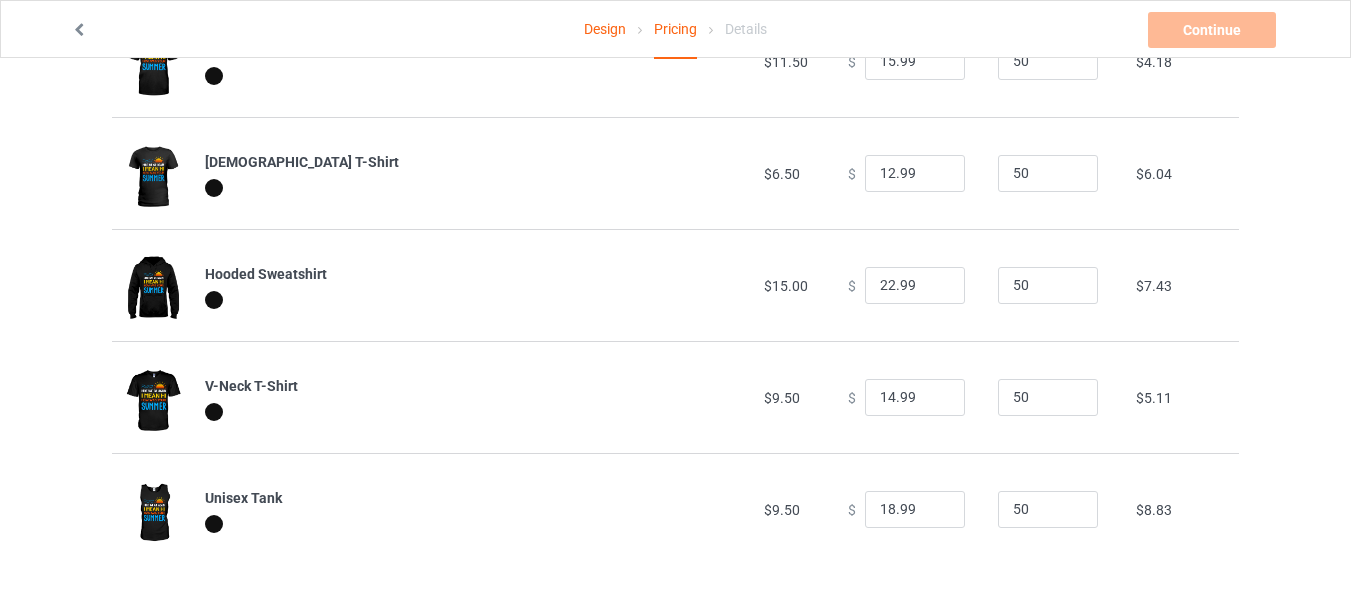 click on "Design Pricing Details Continue Check minimum retail sale prices The minimum price for a V-Neck T-Shirt should be $15.13, please check:    [URL][DOMAIN_NAME] Pricing Estimated total profit $1,811.50 Product Base cost Sale price Expected sales   Your expected sales will change your profit estimate (on the right), but will not affect the actual amount of profit you earn. Profit / Unit   Your profit is your sale price minus your base cost and processing fee. Classic T-Shirt $6.00 $     10.99 50 $4.64 Premium Fit Mens Tee $11.50 $     15.99 50 $4.18 [DEMOGRAPHIC_DATA] T-Shirt $6.50 $     12.99 50 $6.04 Hooded Sweatshirt $15.00 $     22.99 50 $7.43 V-Neck T-Shirt $9.50 $     14.99 50 $5.11 Unisex Tank $9.50 $     18.99 50 $8.83" at bounding box center (675, 149) 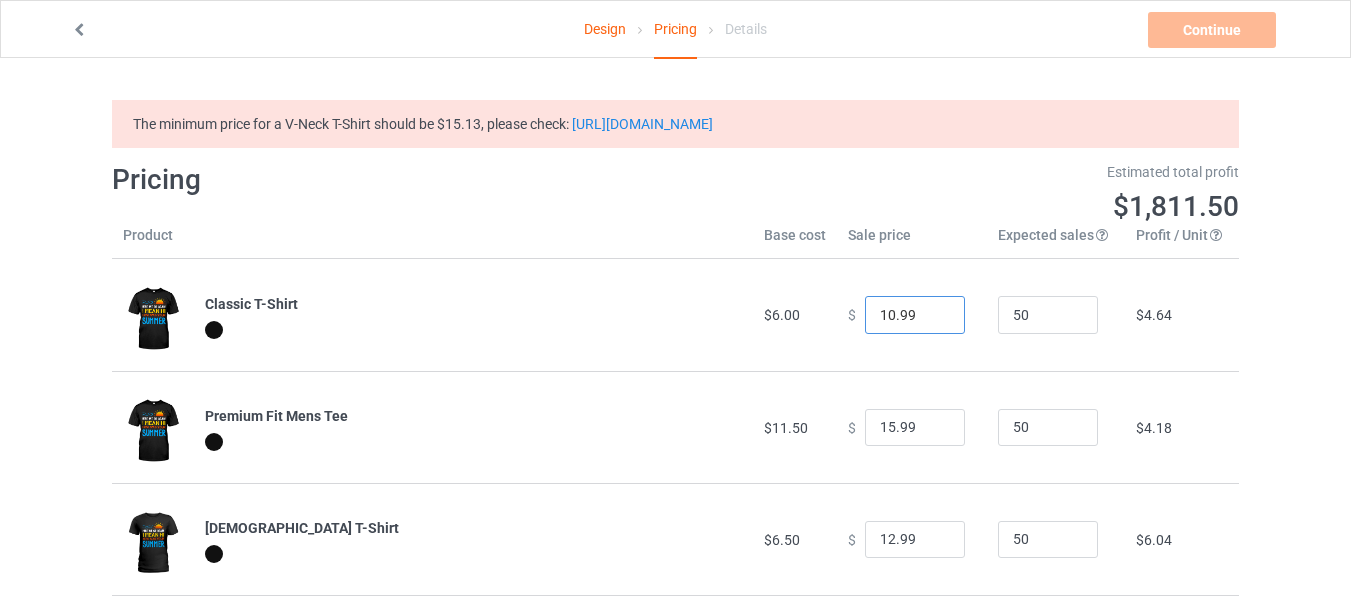 click on "10.99" at bounding box center [915, 315] 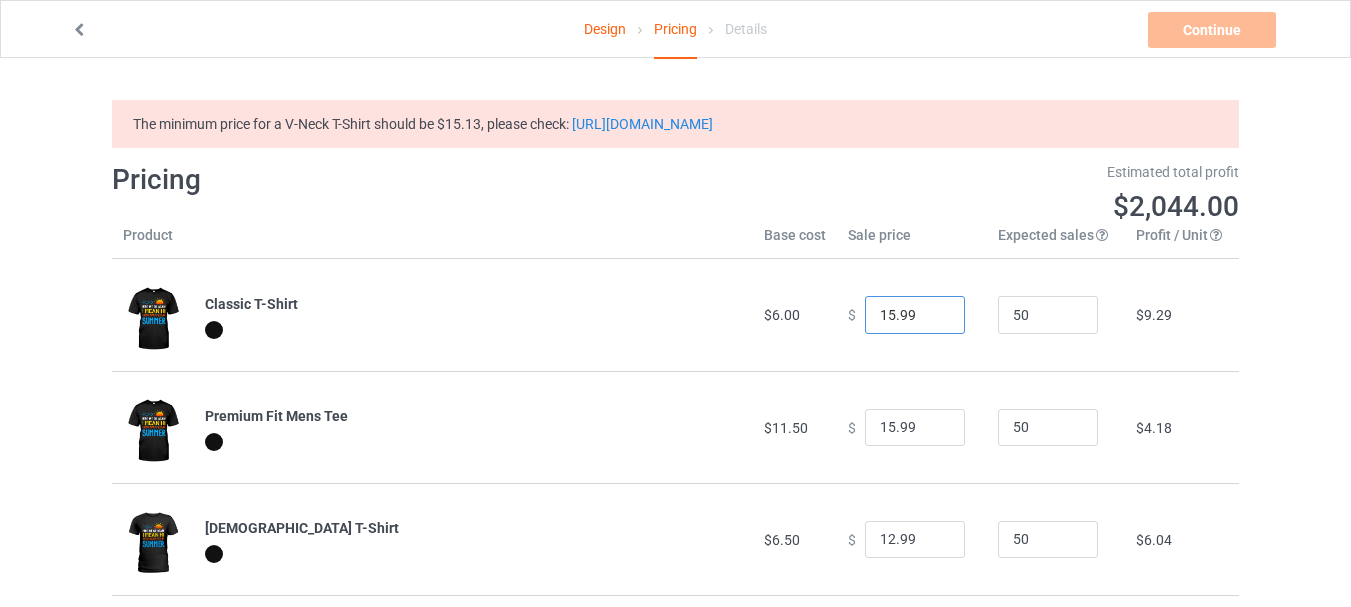 type on "15.99" 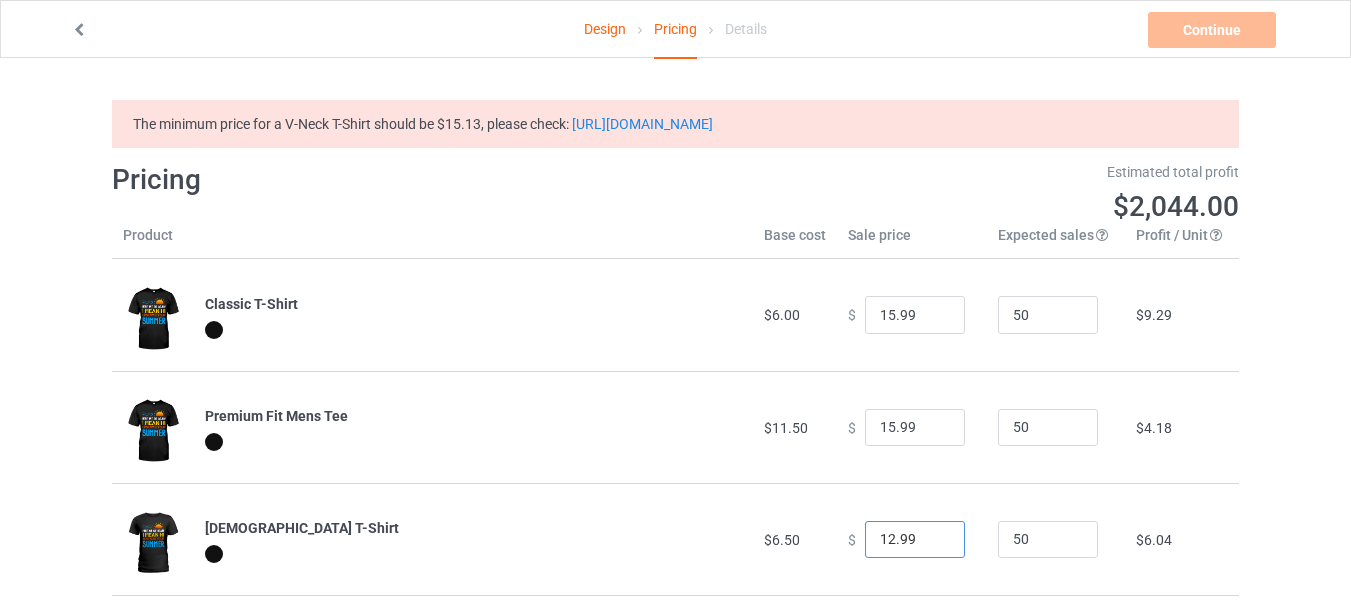 click on "12.99" at bounding box center [915, 540] 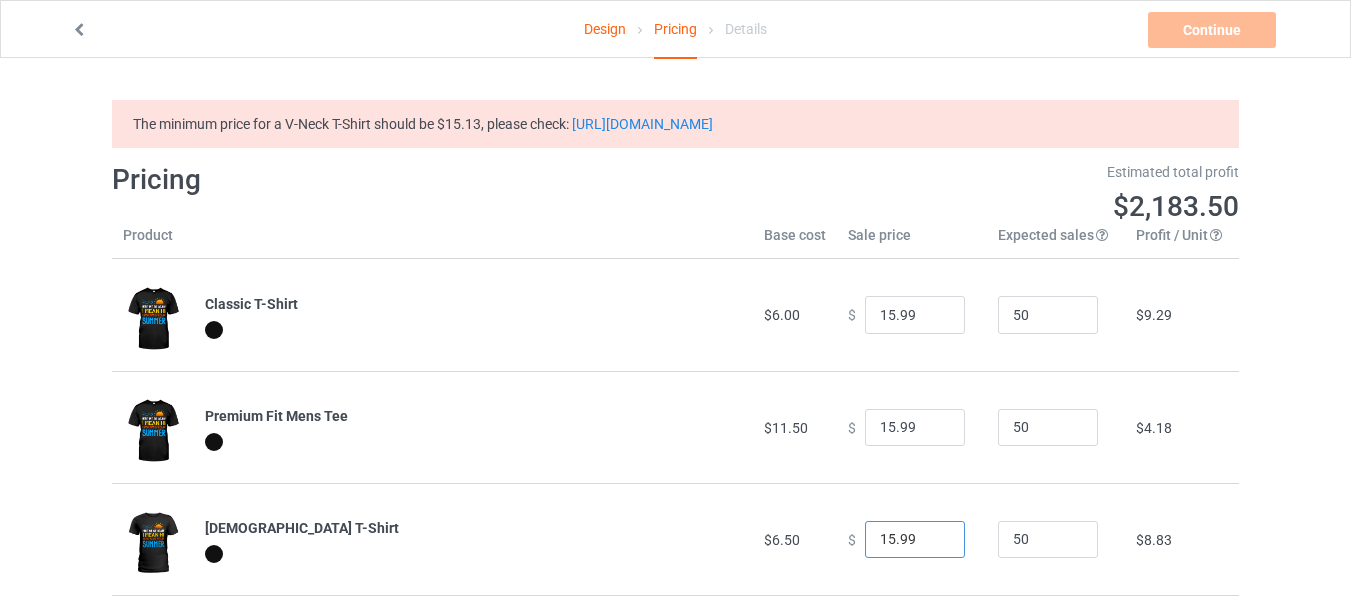 type on "15.99" 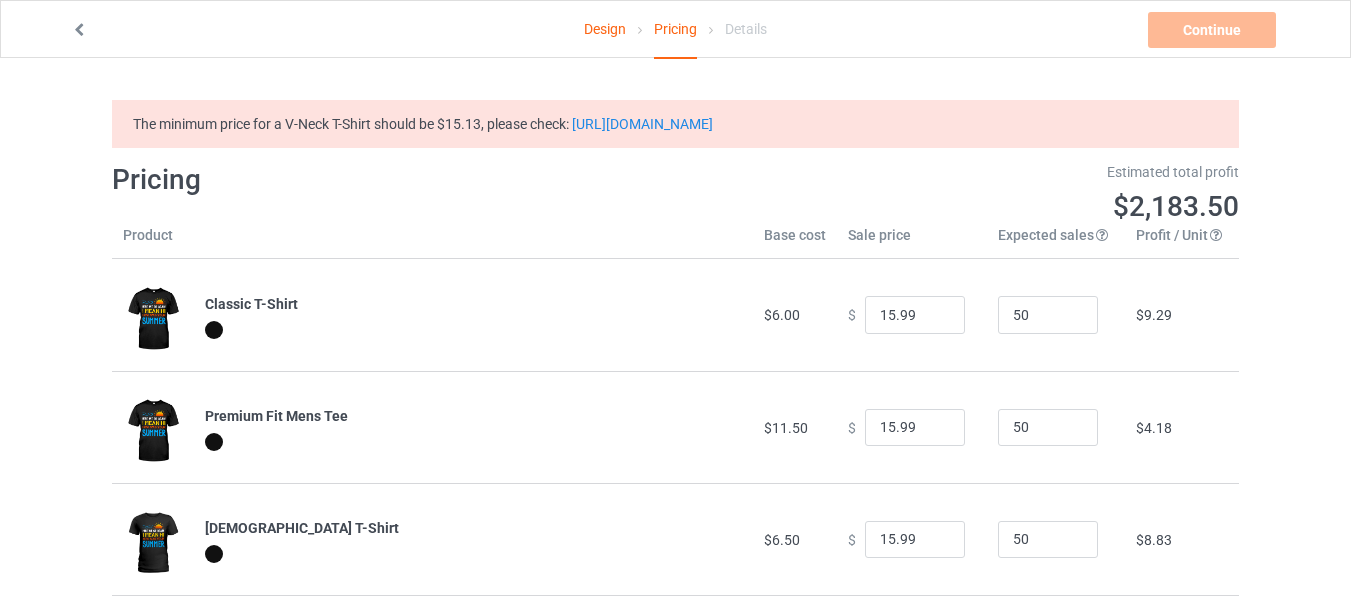 click on "$     15.99" at bounding box center [912, 427] 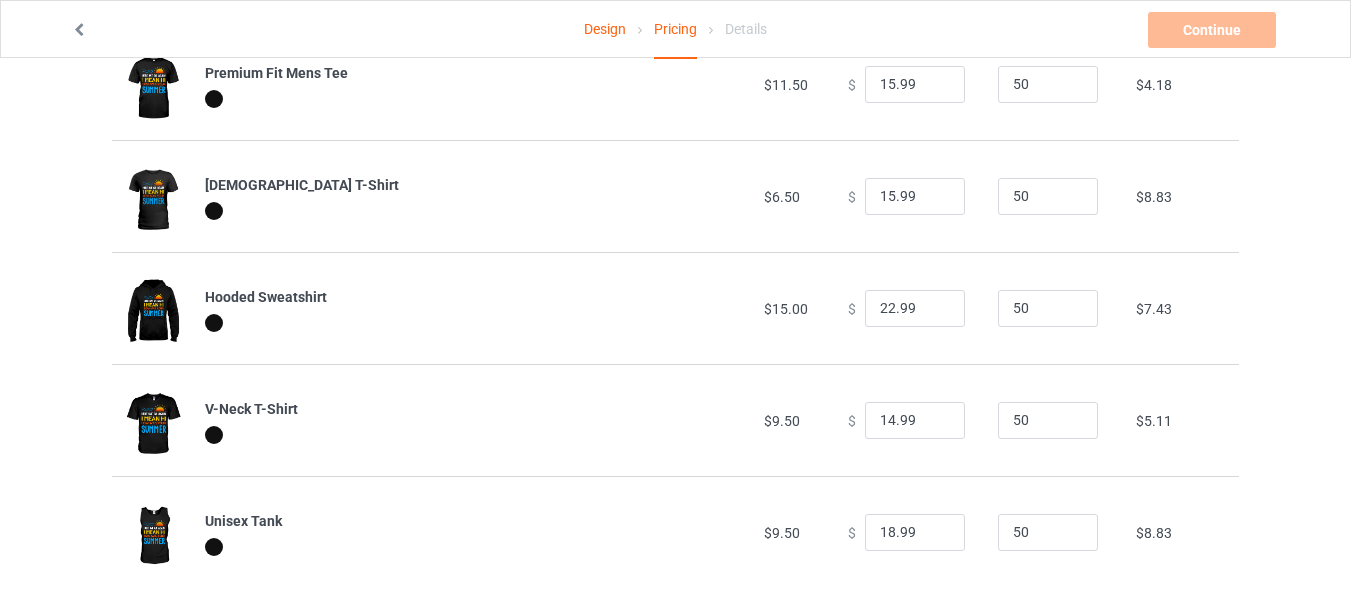 scroll, scrollTop: 367, scrollLeft: 0, axis: vertical 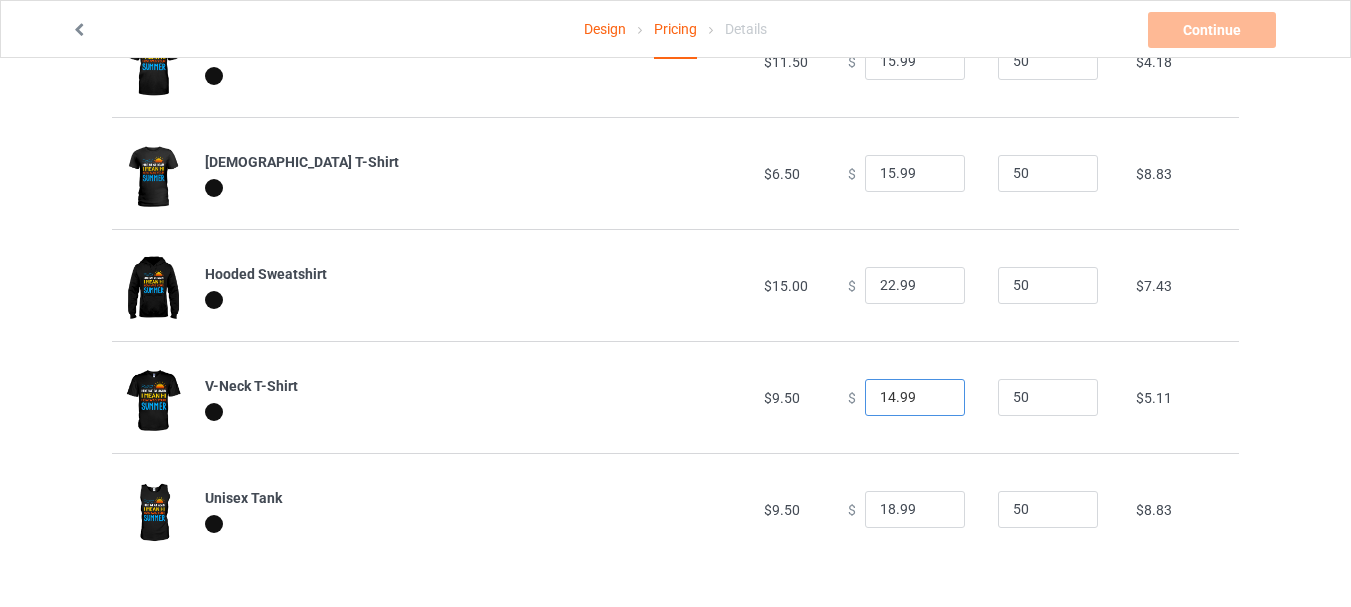 click on "14.99" at bounding box center [915, 398] 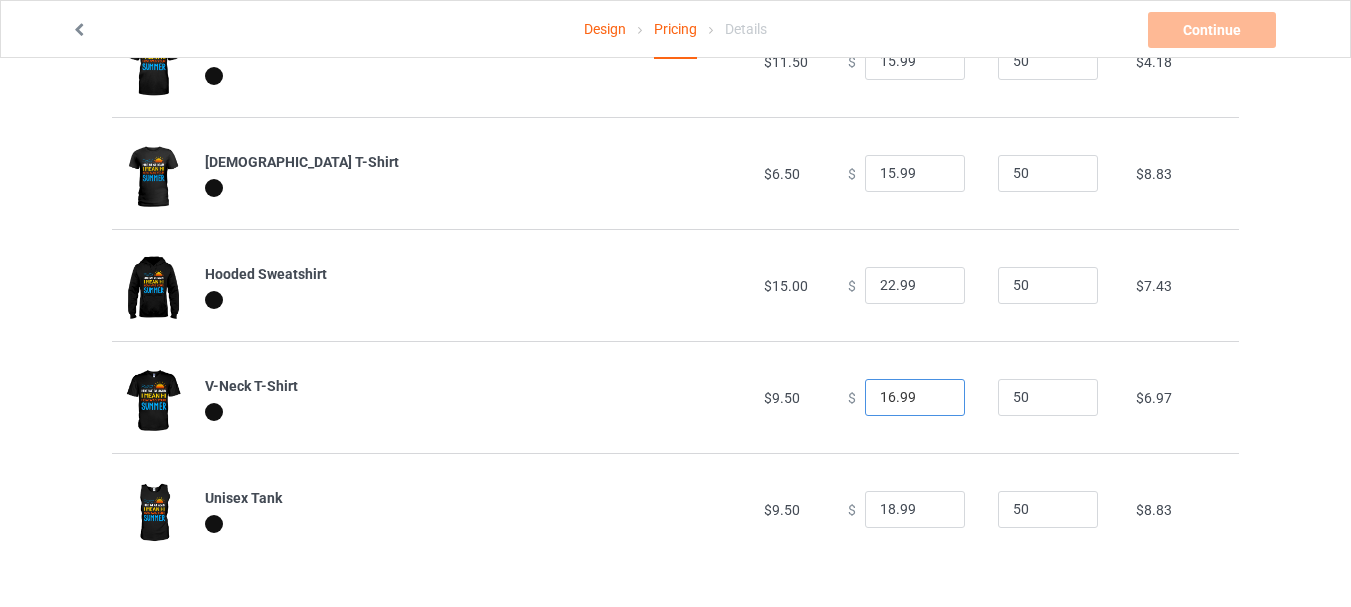 type on "16.99" 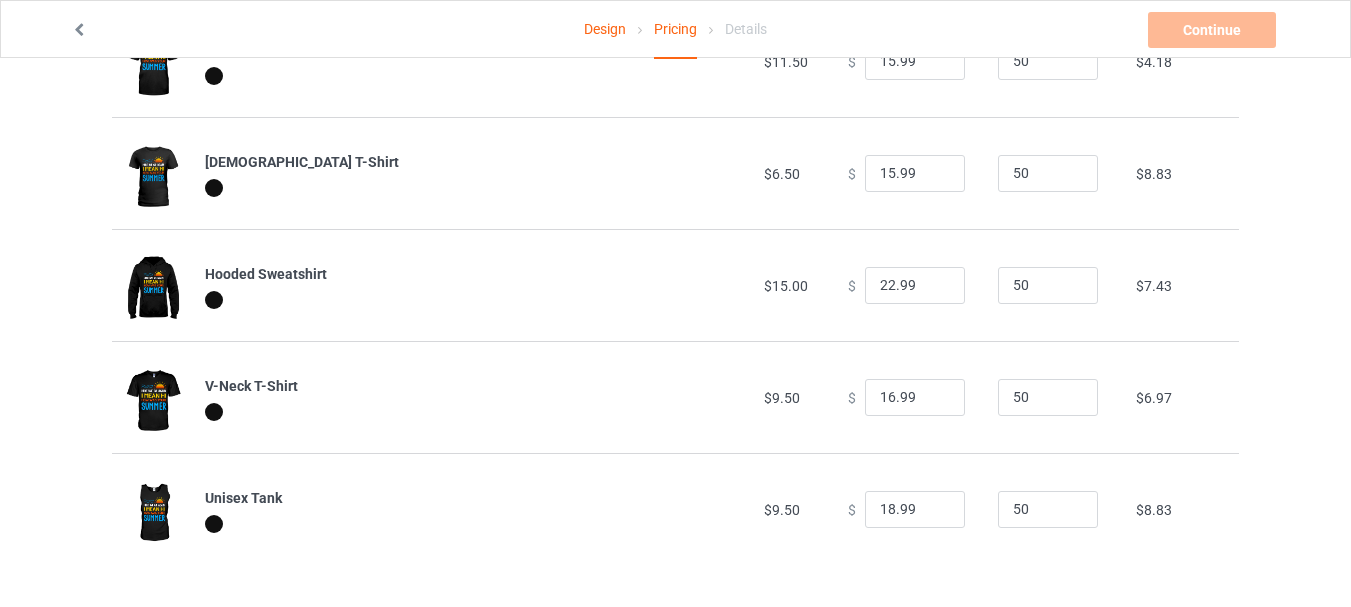 click on "$     16.99" at bounding box center (912, 397) 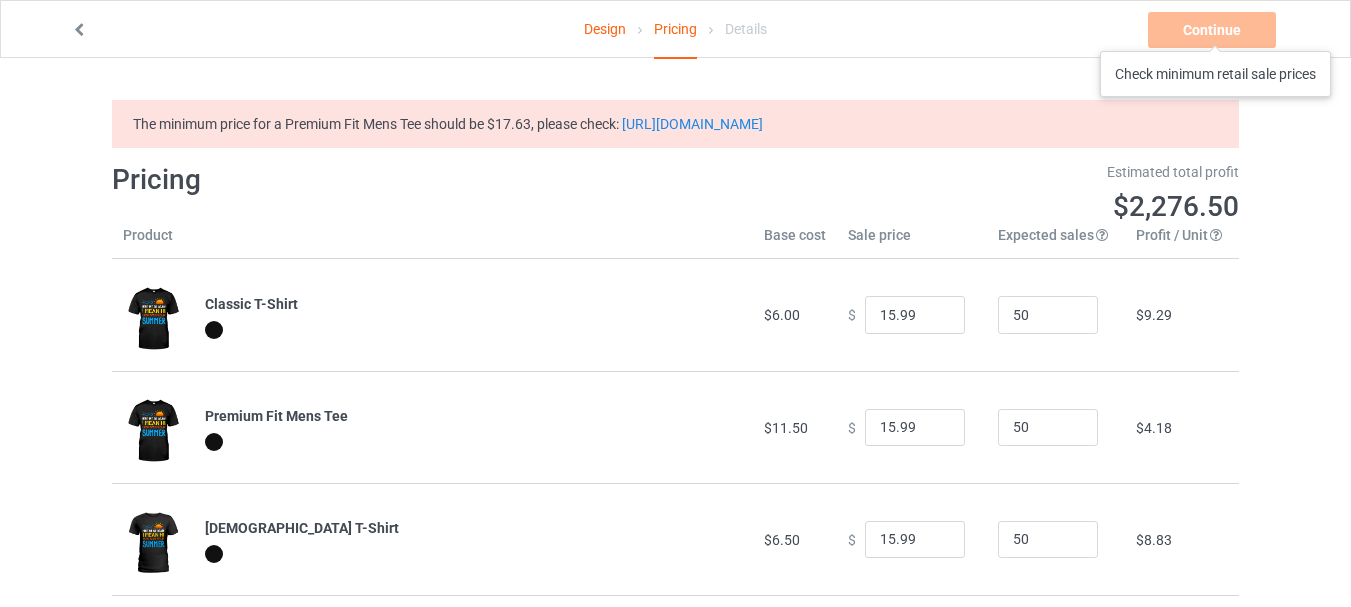 click on "Continue Check minimum retail sale prices" at bounding box center [1214, 30] 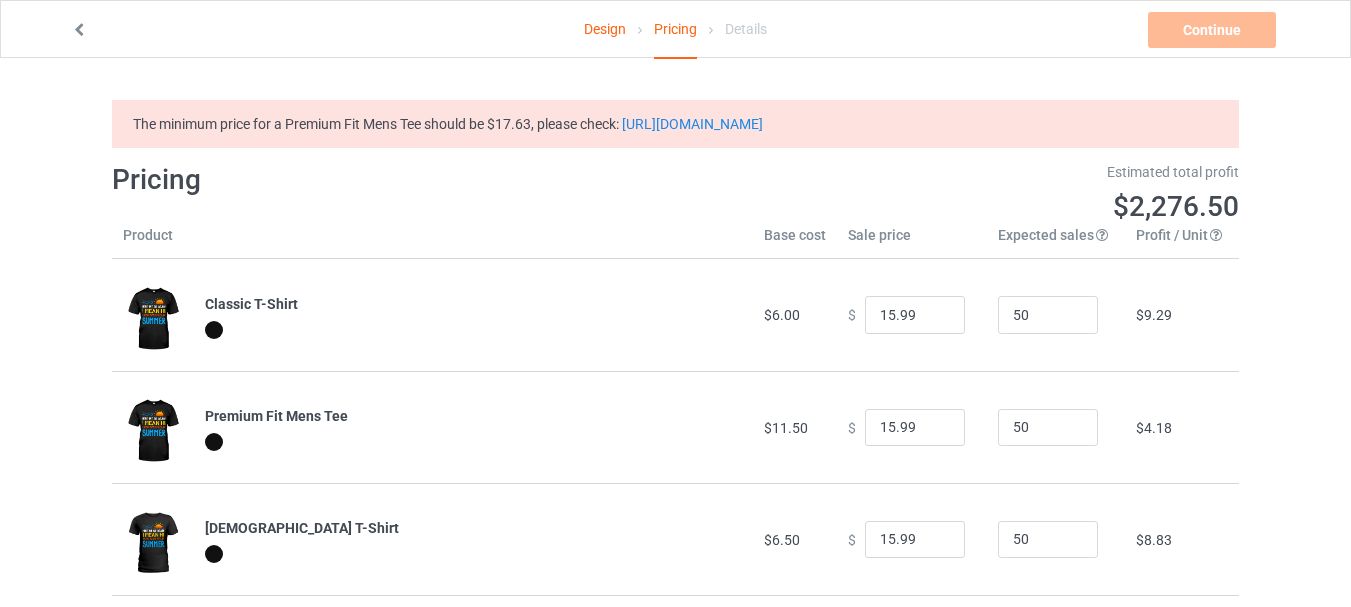 click on "$9.29" at bounding box center (1182, 315) 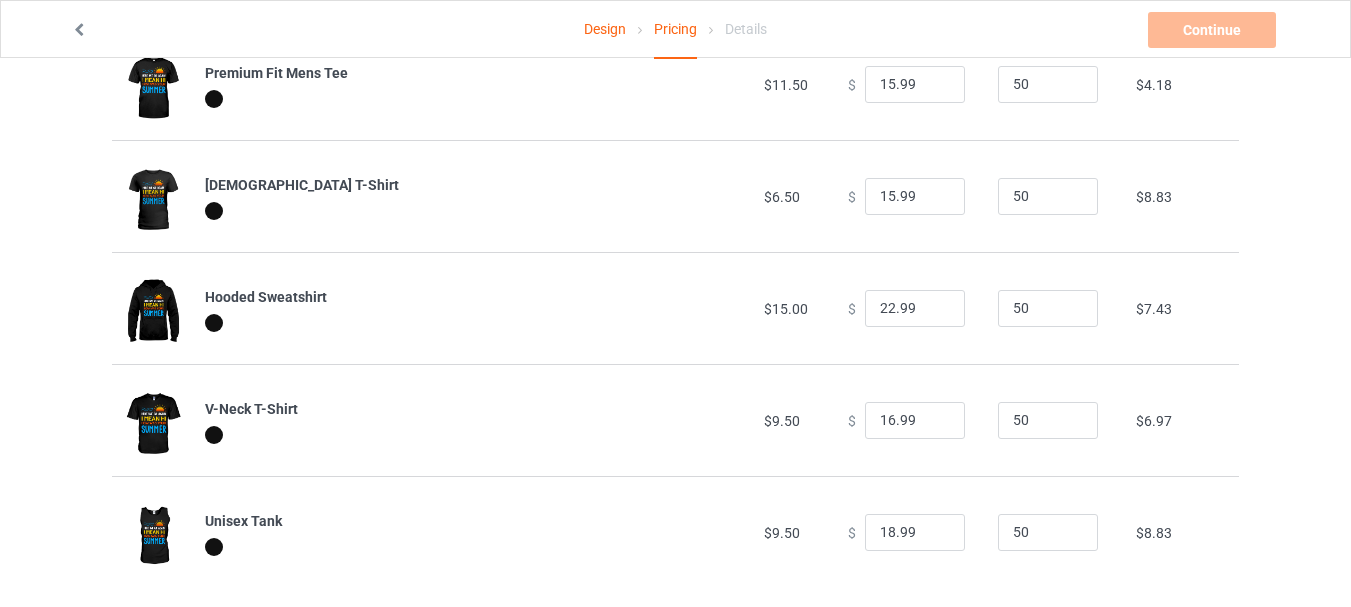 scroll, scrollTop: 367, scrollLeft: 0, axis: vertical 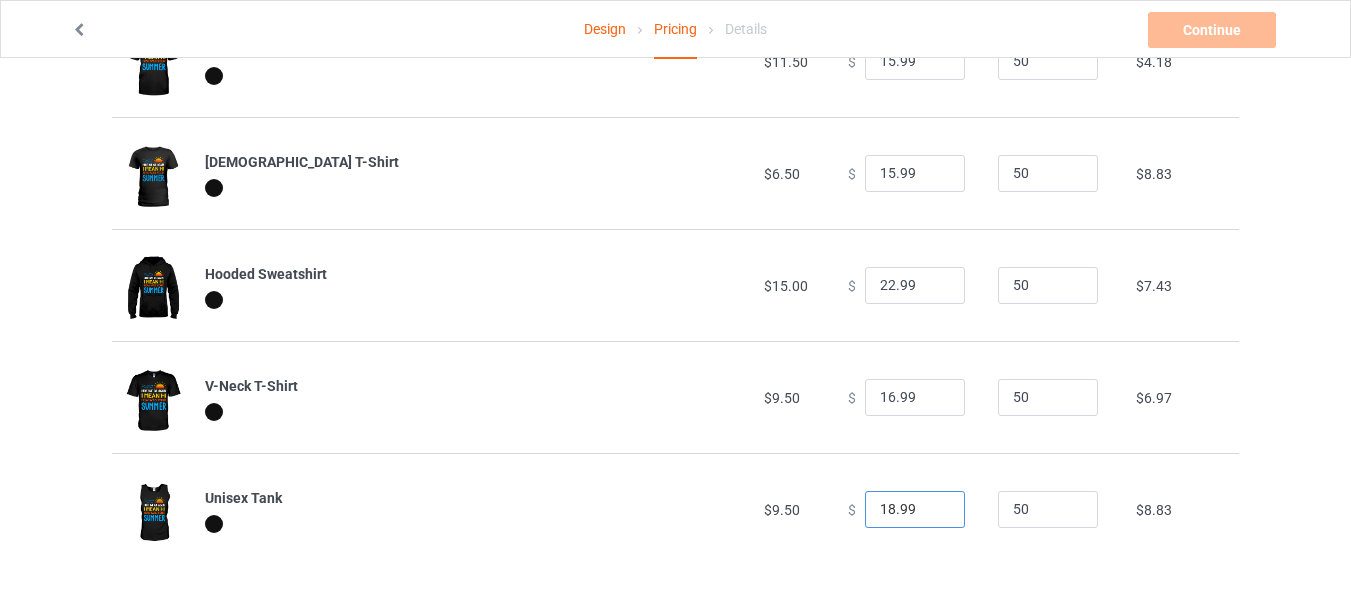 drag, startPoint x: 884, startPoint y: 519, endPoint x: 857, endPoint y: 519, distance: 27 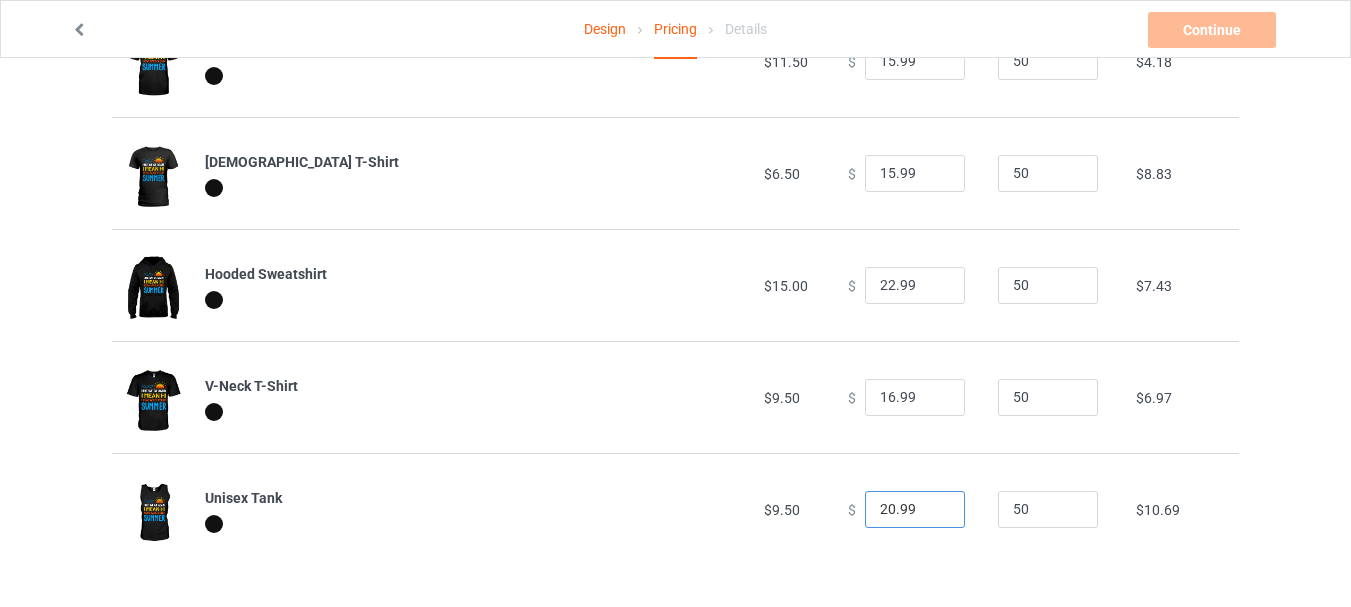 type on "20.99" 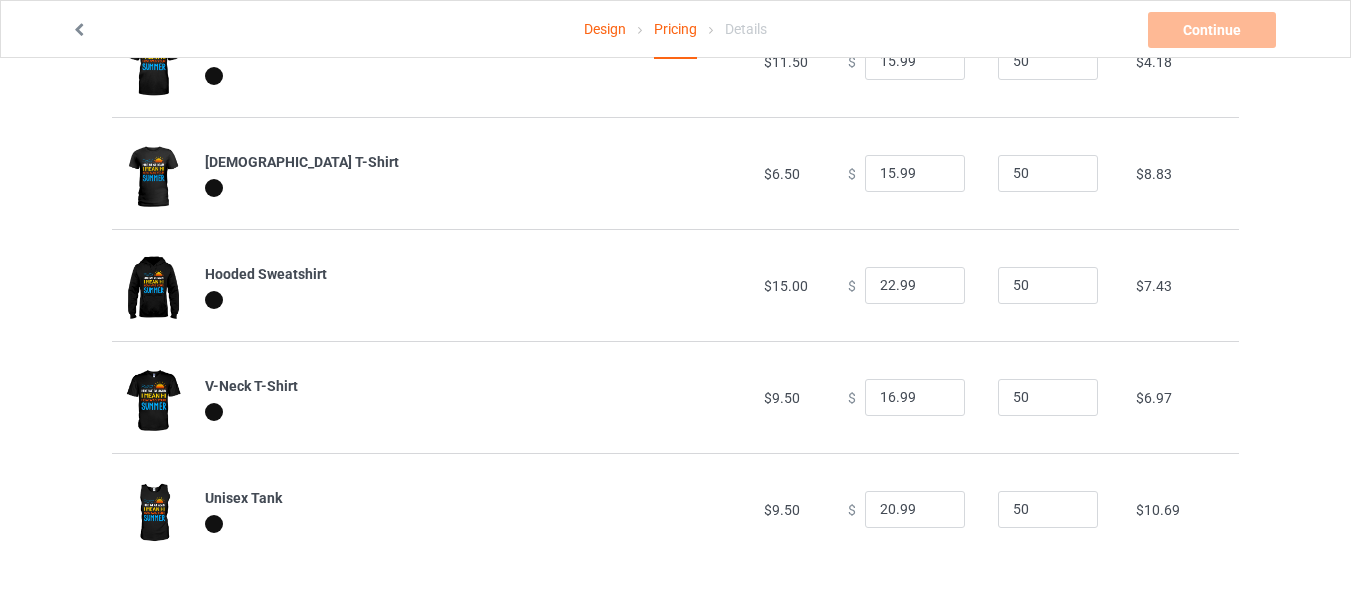 click on "Design Pricing Details Continue Check minimum retail sale prices The minimum price for a Premium Fit Mens Tee should be $17.63, please check:    [URL][DOMAIN_NAME] Pricing Estimated total profit $2,369.50 Product Base cost Sale price Expected sales   Your expected sales will change your profit estimate (on the right), but will not affect the actual amount of profit you earn. Profit / Unit   Your profit is your sale price minus your base cost and processing fee. Classic T-Shirt $6.00 $     15.99 50 $9.29 Premium Fit Mens Tee $11.50 $     15.99 50 $4.18 [DEMOGRAPHIC_DATA] T-Shirt $6.50 $     15.99 50 $8.83 Hooded Sweatshirt $15.00 $     22.99 50 $7.43 V-Neck T-Shirt $9.50 $     16.99 50 $6.97 Unisex Tank $9.50 $     20.99 50 $10.69" at bounding box center [675, 149] 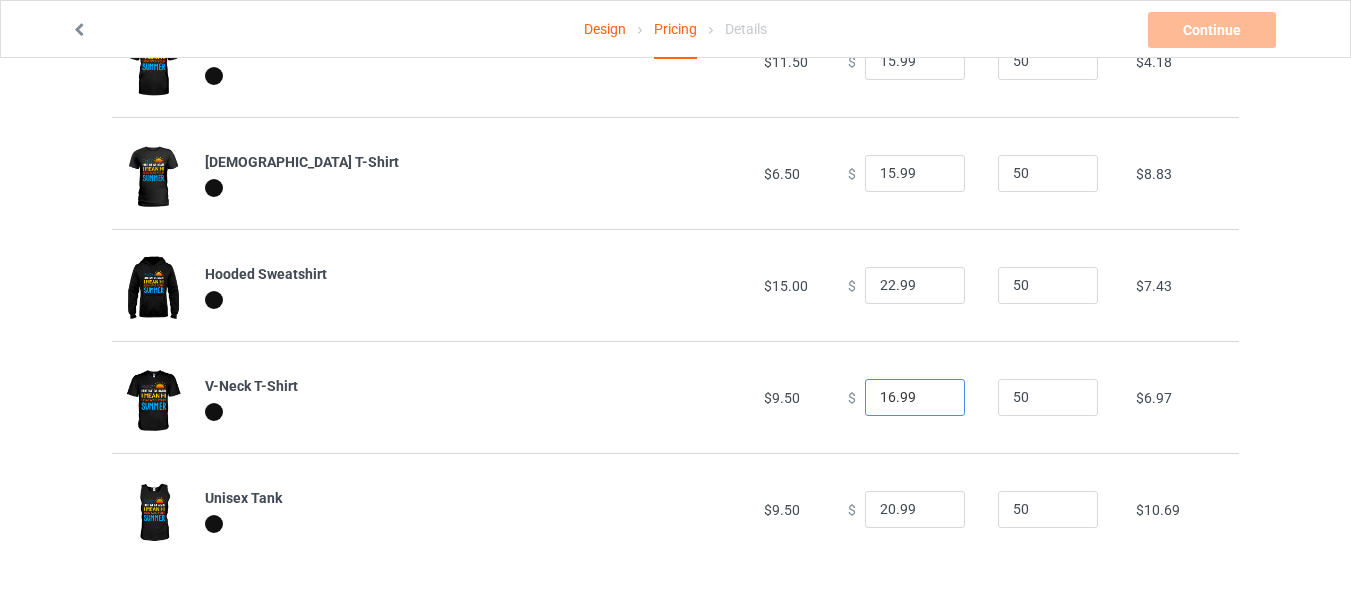 drag, startPoint x: 884, startPoint y: 399, endPoint x: 868, endPoint y: 399, distance: 16 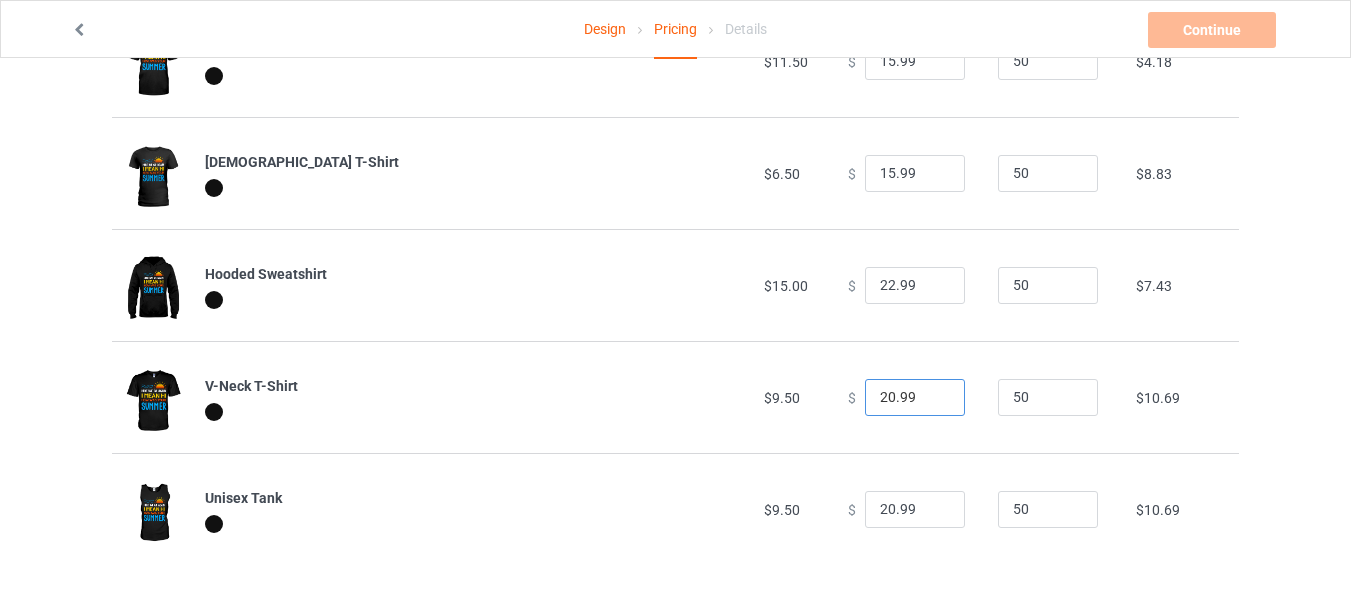 type on "20.99" 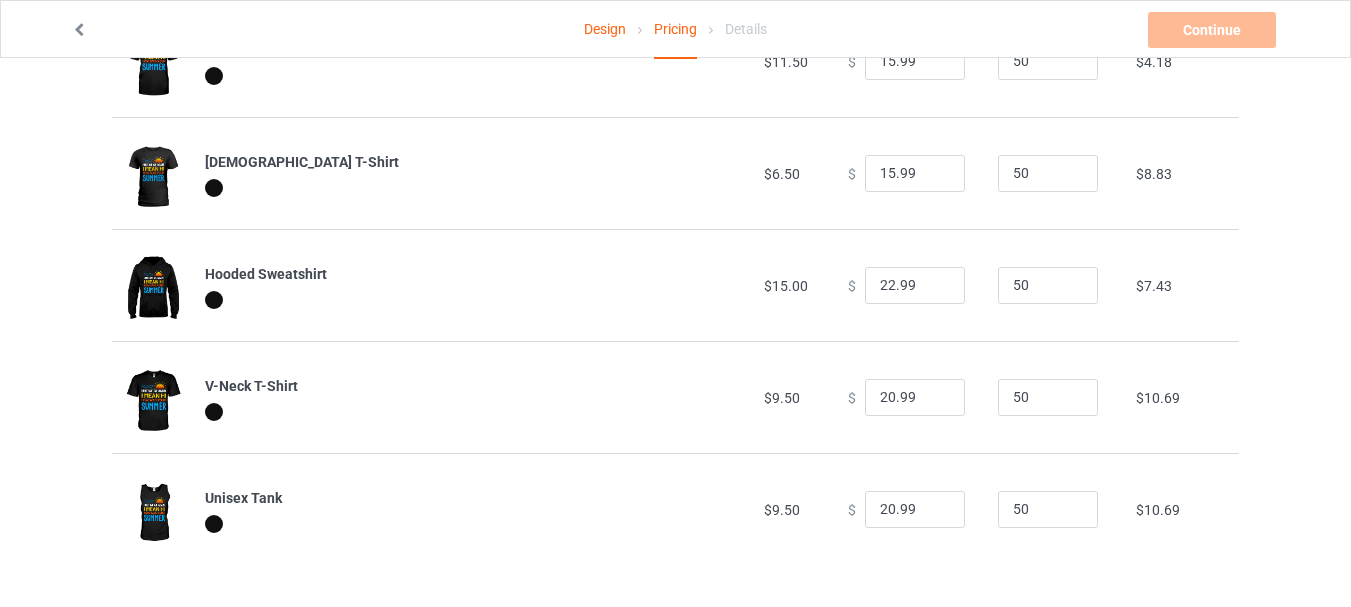 click on "Design Pricing Details Continue Check minimum retail sale prices The minimum price for a Premium Fit Mens Tee should be $17.63, please check:    [URL][DOMAIN_NAME] Pricing Estimated total profit $2,555.50 Product Base cost Sale price Expected sales   Your expected sales will change your profit estimate (on the right), but will not affect the actual amount of profit you earn. Profit / Unit   Your profit is your sale price minus your base cost and processing fee. Classic T-Shirt $6.00 $     15.99 50 $9.29 Premium Fit Mens Tee $11.50 $     15.99 50 $4.18 [DEMOGRAPHIC_DATA] T-Shirt $6.50 $     15.99 50 $8.83 Hooded Sweatshirt $15.00 $     22.99 50 $7.43 V-Neck T-Shirt $9.50 $     20.99 50 $10.69 Unisex Tank $9.50 $     20.99 50 $10.69" at bounding box center [675, 149] 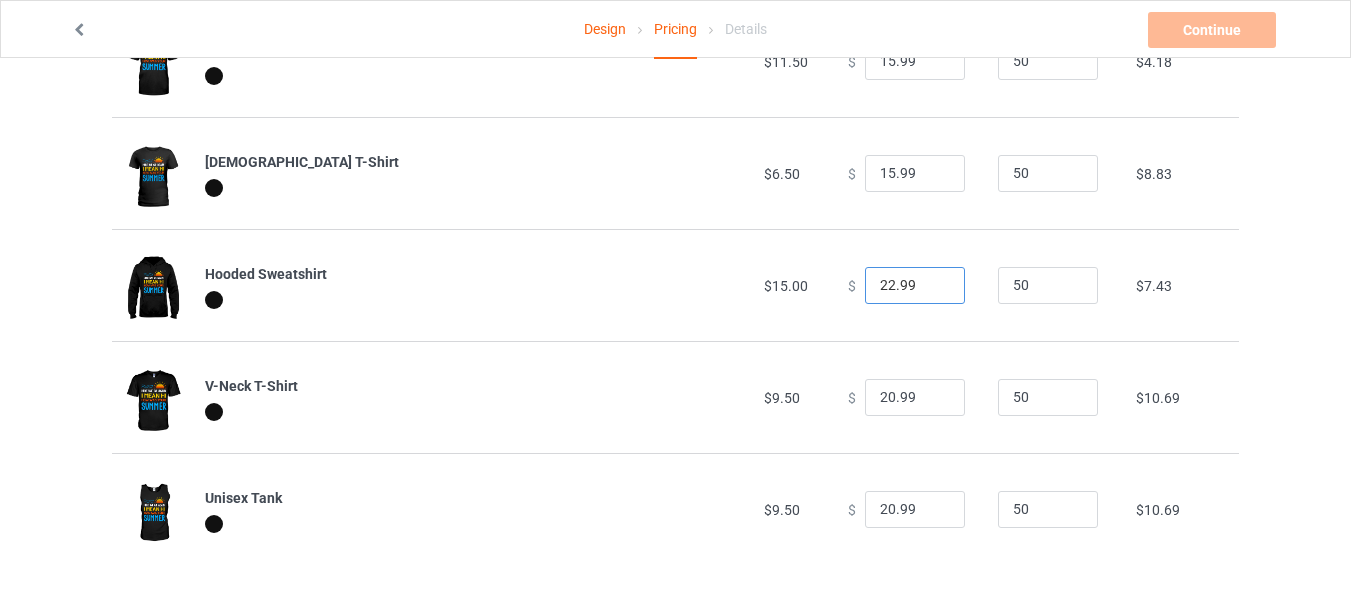 click on "22.99" at bounding box center [915, 286] 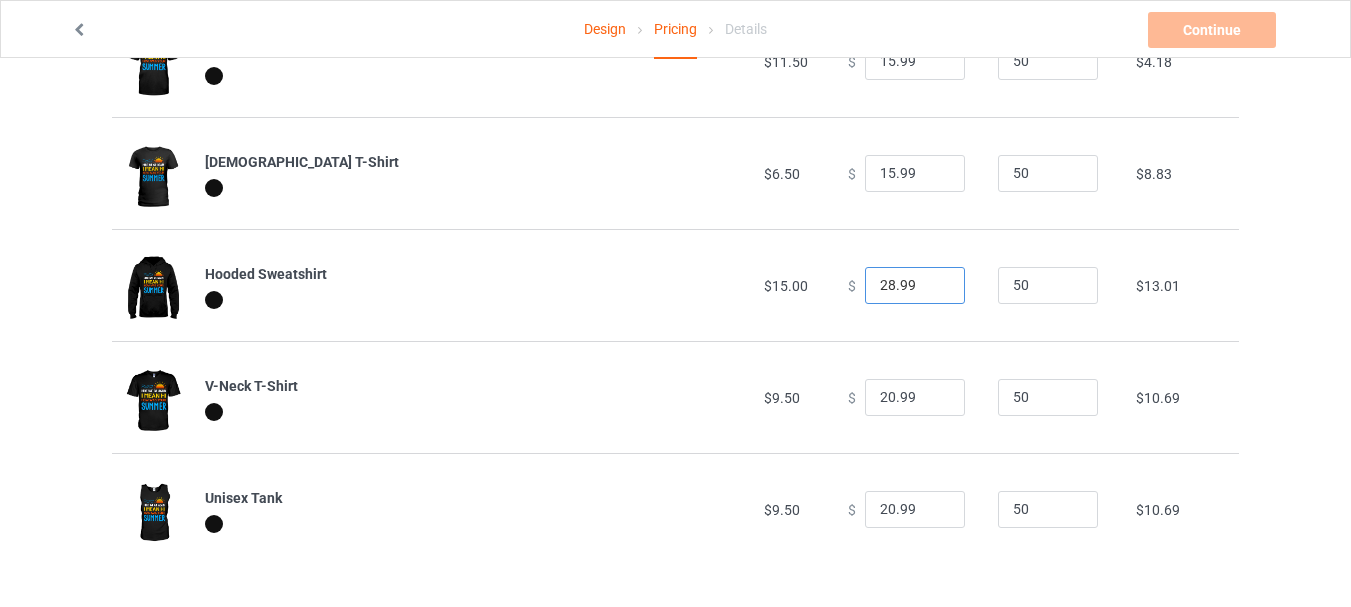 type on "28.99" 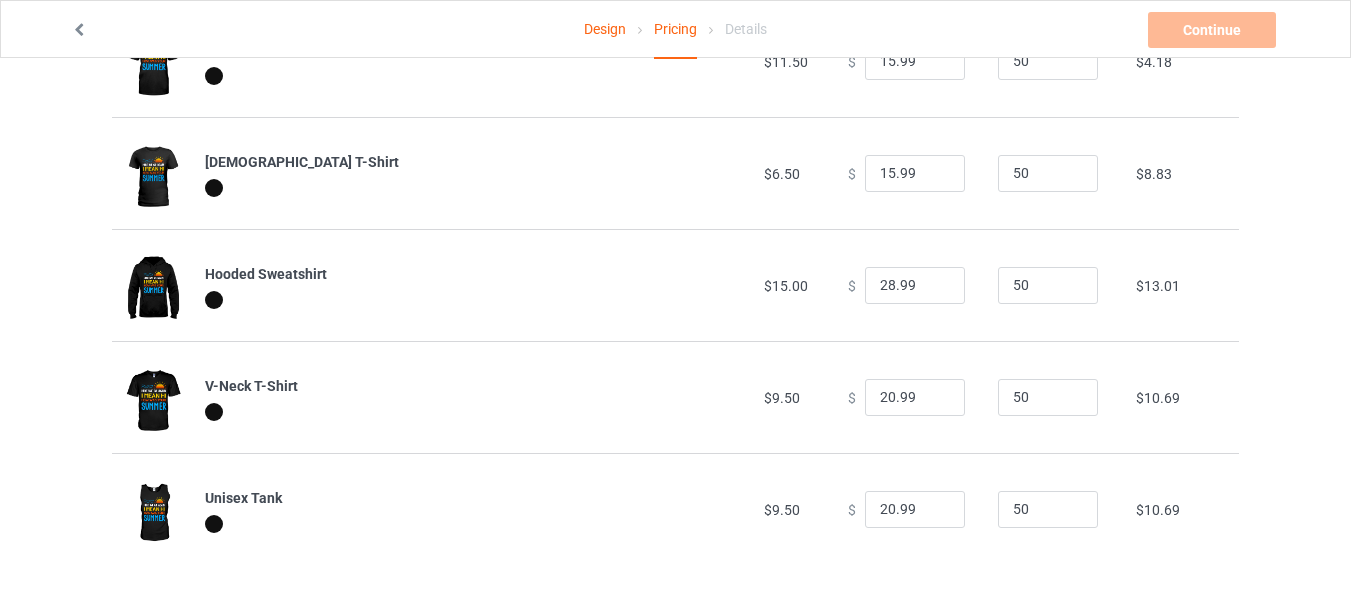 click on "Design Pricing Details Continue Check minimum retail sale prices The minimum price for a Premium Fit Mens Tee should be $17.63, please check:    [URL][DOMAIN_NAME] Pricing Estimated total profit $2,834.50 Product Base cost Sale price Expected sales   Your expected sales will change your profit estimate (on the right), but will not affect the actual amount of profit you earn. Profit / Unit   Your profit is your sale price minus your base cost and processing fee. Classic T-Shirt $6.00 $     15.99 50 $9.29 Premium Fit Mens Tee $11.50 $     15.99 50 $4.18 [DEMOGRAPHIC_DATA] T-Shirt $6.50 $     15.99 50 $8.83 Hooded Sweatshirt $15.00 $     28.99 50 $13.01 V-Neck T-Shirt $9.50 $     20.99 50 $10.69 Unisex Tank $9.50 $     20.99 50 $10.69" at bounding box center [675, 149] 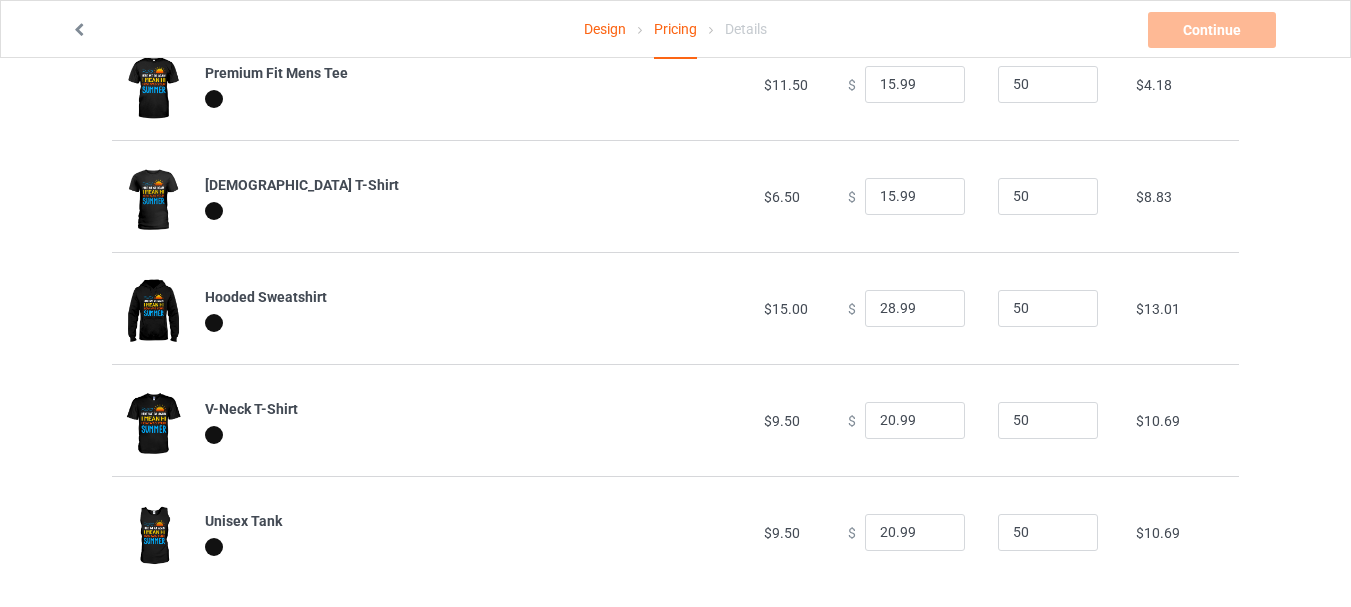 scroll, scrollTop: 167, scrollLeft: 0, axis: vertical 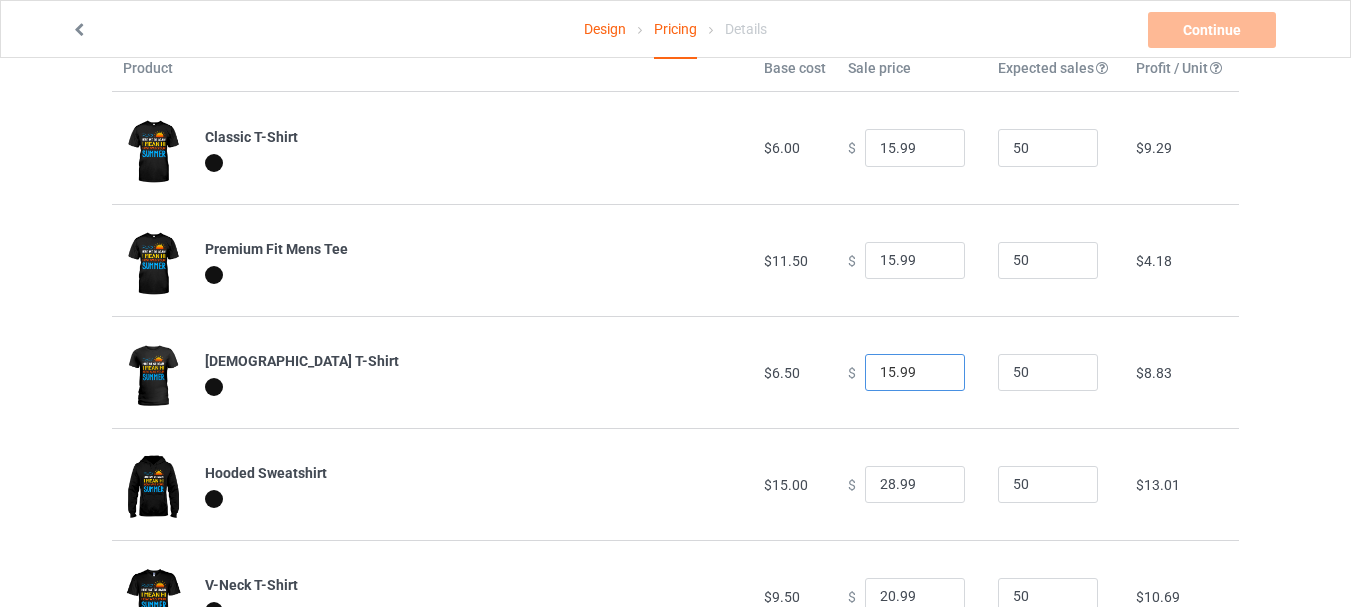 click on "15.99" at bounding box center [915, 373] 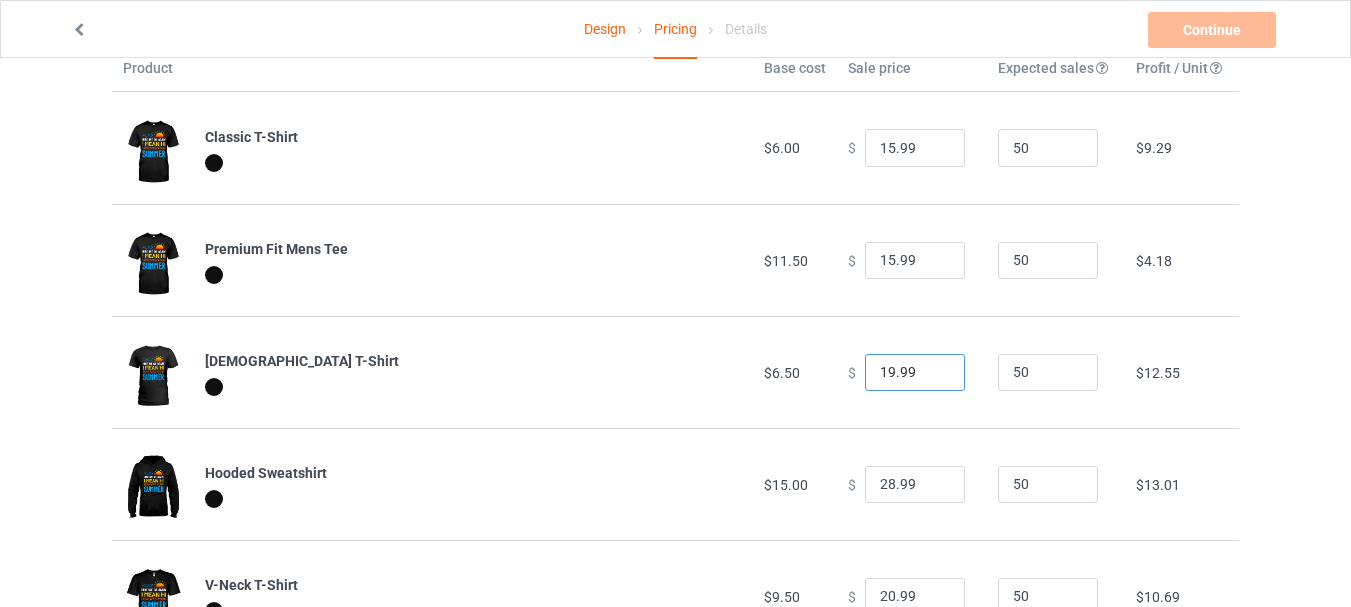 type on "19.99" 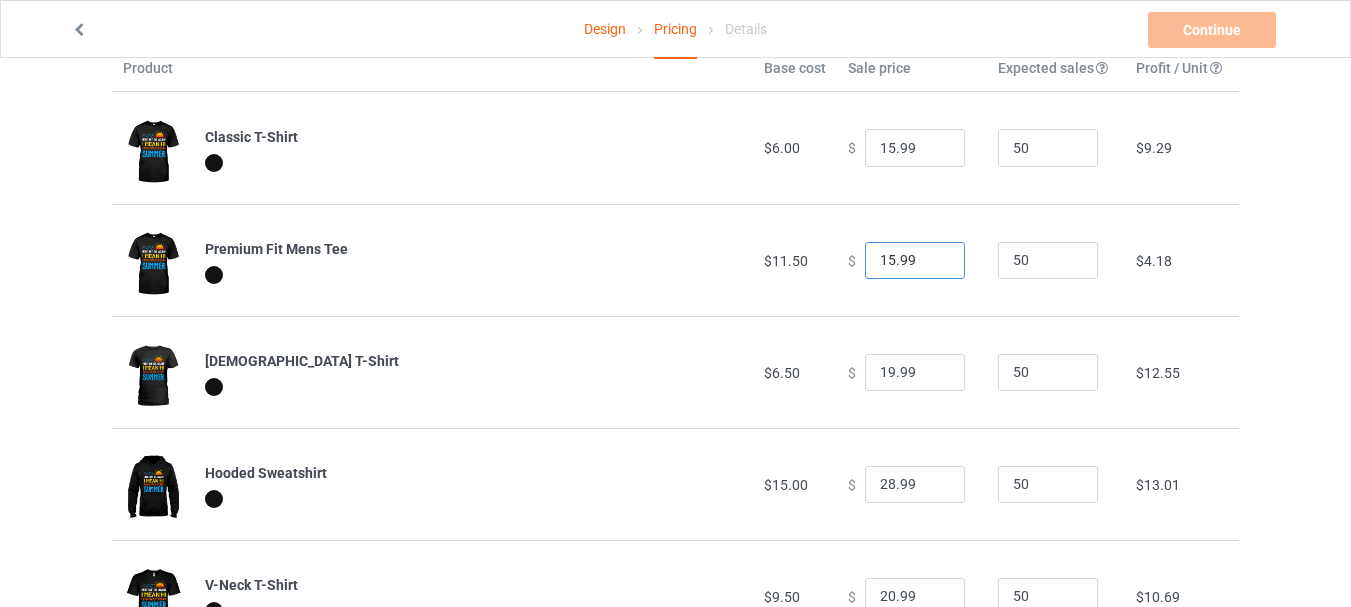 click on "15.99" at bounding box center (915, 261) 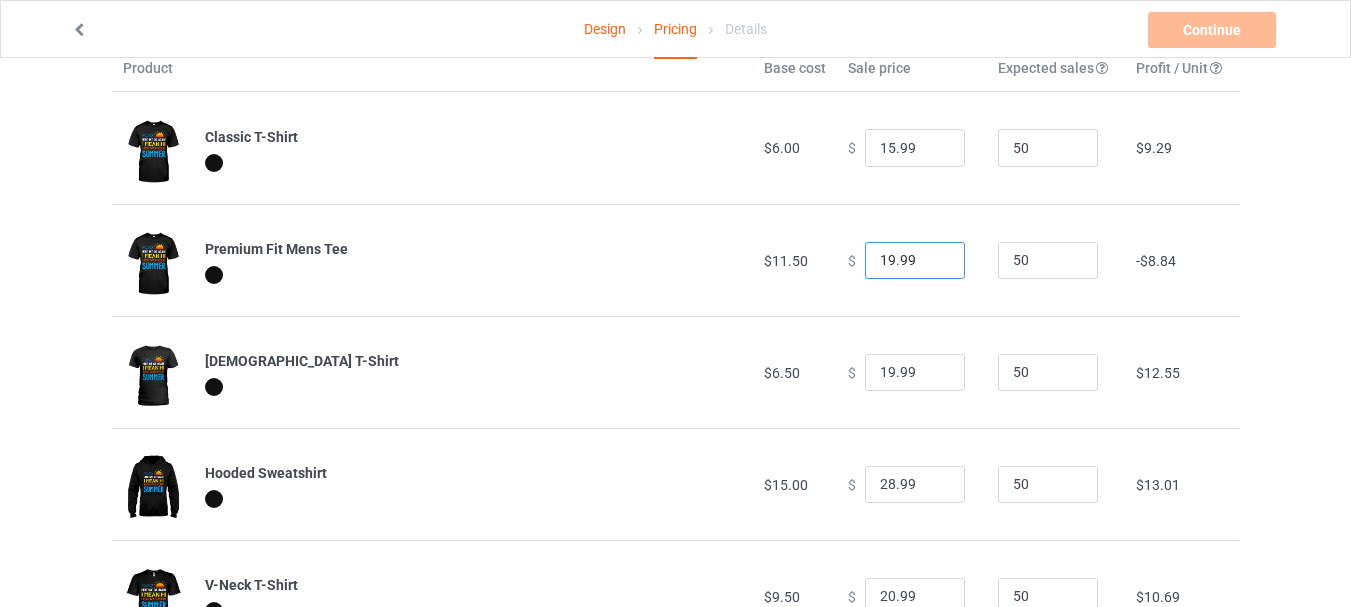 scroll, scrollTop: 105, scrollLeft: 0, axis: vertical 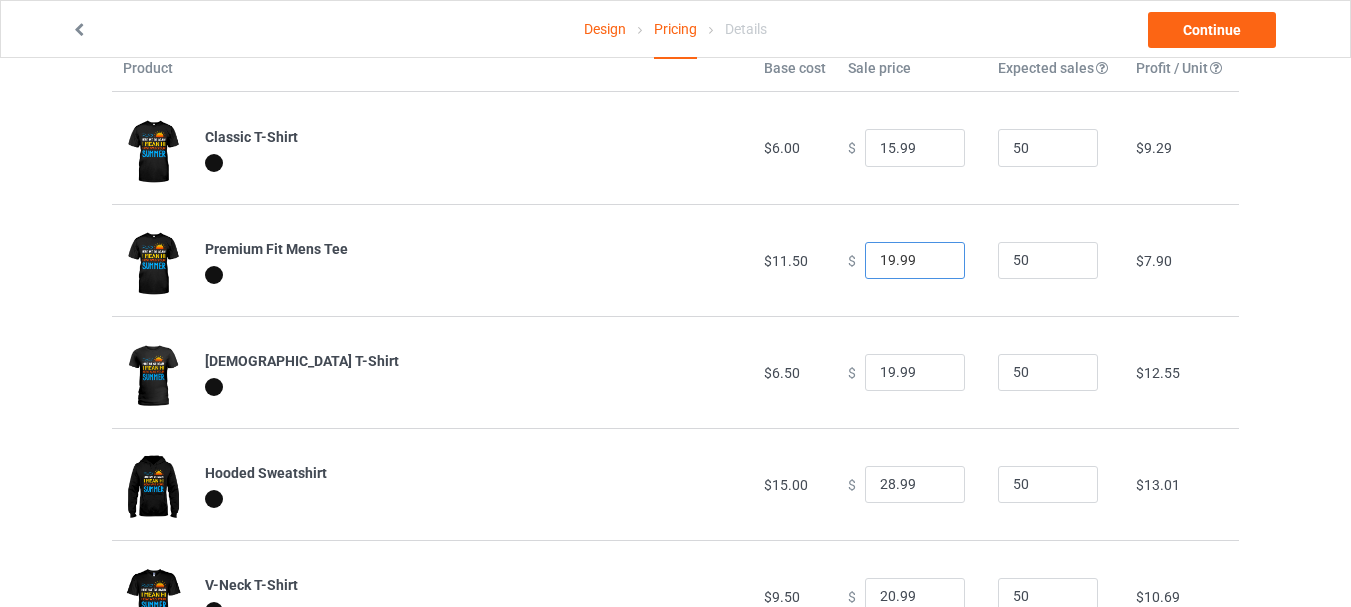 type on "19.99" 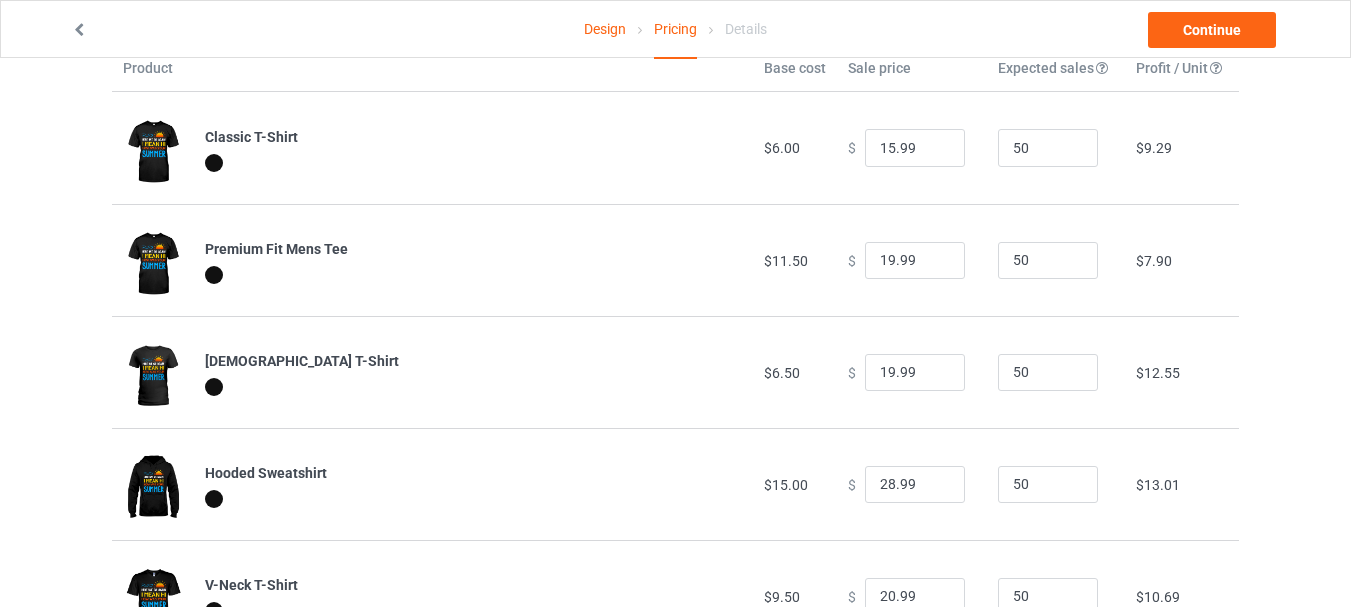 click on "Design Pricing Details Continue Pricing Estimated total profit $3,206.50 Product Base cost Sale price Expected sales   Your expected sales will change your profit estimate (on the right), but will not affect the actual amount of profit you earn. Profit / Unit   Your profit is your sale price minus your base cost and processing fee. Classic T-Shirt $6.00 $     15.99 50 $9.29 Premium Fit Mens Tee $11.50 $     19.99 50 $7.90 [DEMOGRAPHIC_DATA] T-Shirt $6.50 $     19.99 50 $12.55 Hooded Sweatshirt $15.00 $     28.99 50 $13.01 V-Neck T-Shirt $9.50 $     20.99 50 $10.69 Unisex Tank $9.50 $     20.99 50 $10.69" at bounding box center (675, 379) 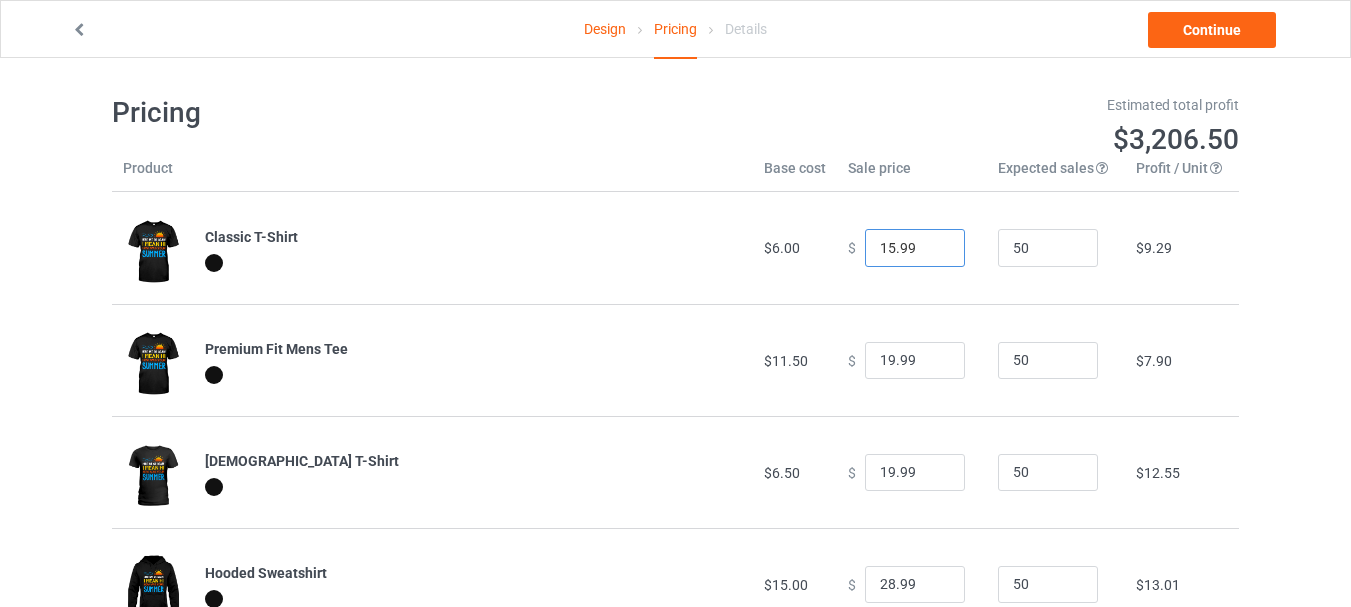 click on "15.99" at bounding box center (915, 248) 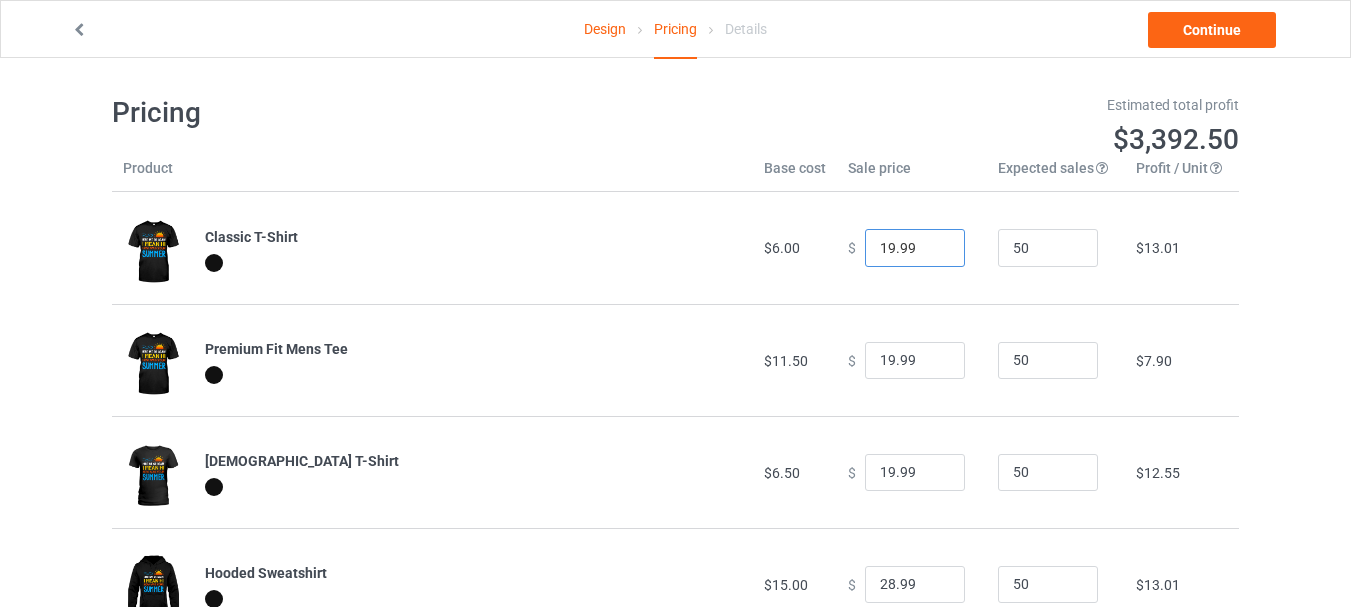 type on "19.99" 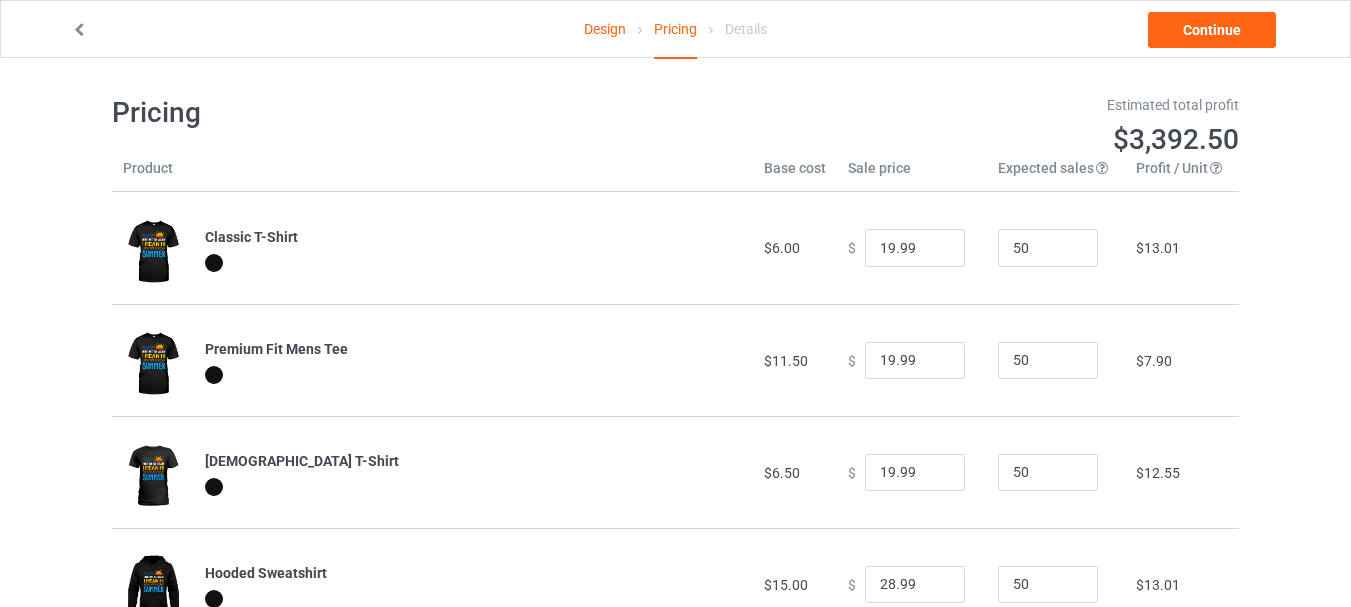 click on "Design Pricing Details Continue Pricing Estimated total profit $3,392.50 Product Base cost Sale price Expected sales   Your expected sales will change your profit estimate (on the right), but will not affect the actual amount of profit you earn. Profit / Unit   Your profit is your sale price minus your base cost and processing fee. Classic T-Shirt $6.00 $     19.99 50 $13.01 Premium Fit Mens Tee $11.50 $     19.99 50 $7.90 [DEMOGRAPHIC_DATA] T-Shirt $6.50 $     19.99 50 $12.55 Hooded Sweatshirt $15.00 $     28.99 50 $13.01 V-Neck T-Shirt $9.50 $     20.99 50 $10.69 Unisex Tank $9.50 $     20.99 50 $10.69" at bounding box center (675, 479) 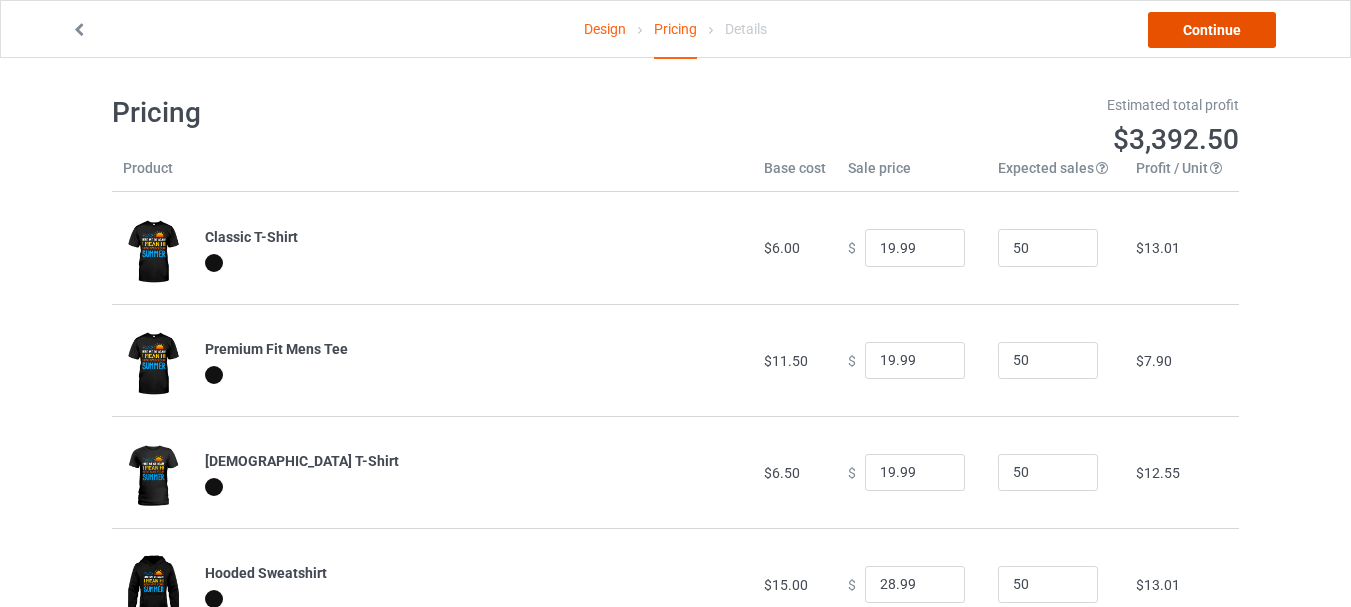 click on "Continue" at bounding box center [1212, 30] 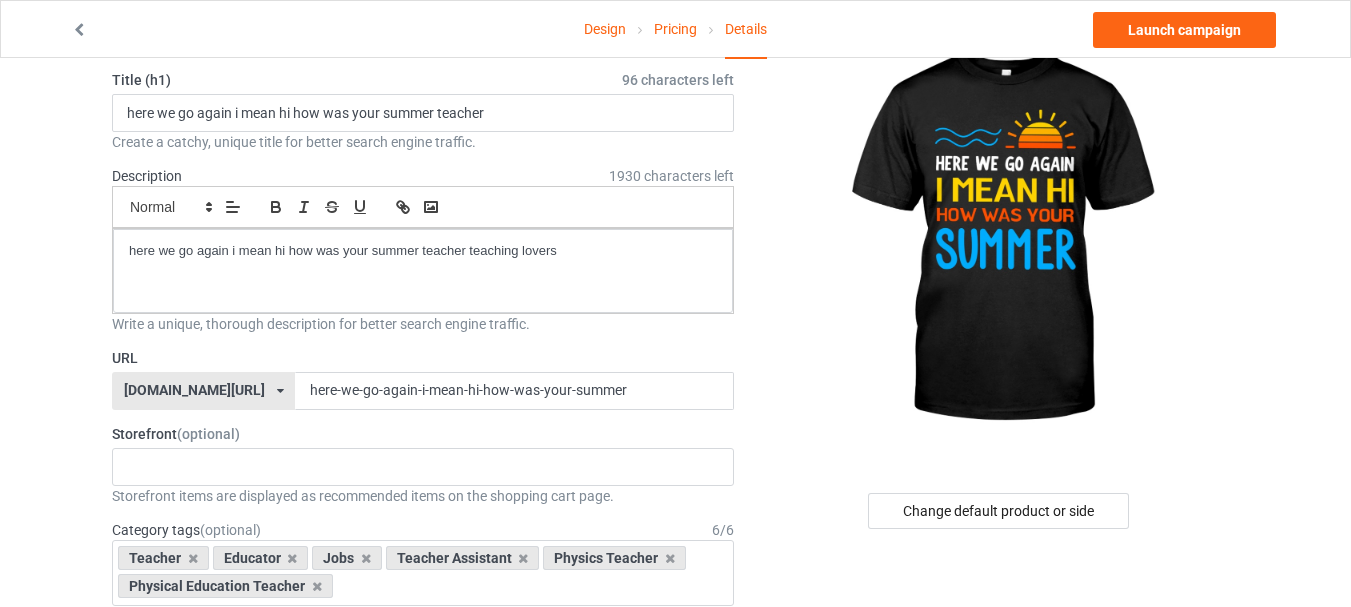 scroll, scrollTop: 200, scrollLeft: 0, axis: vertical 